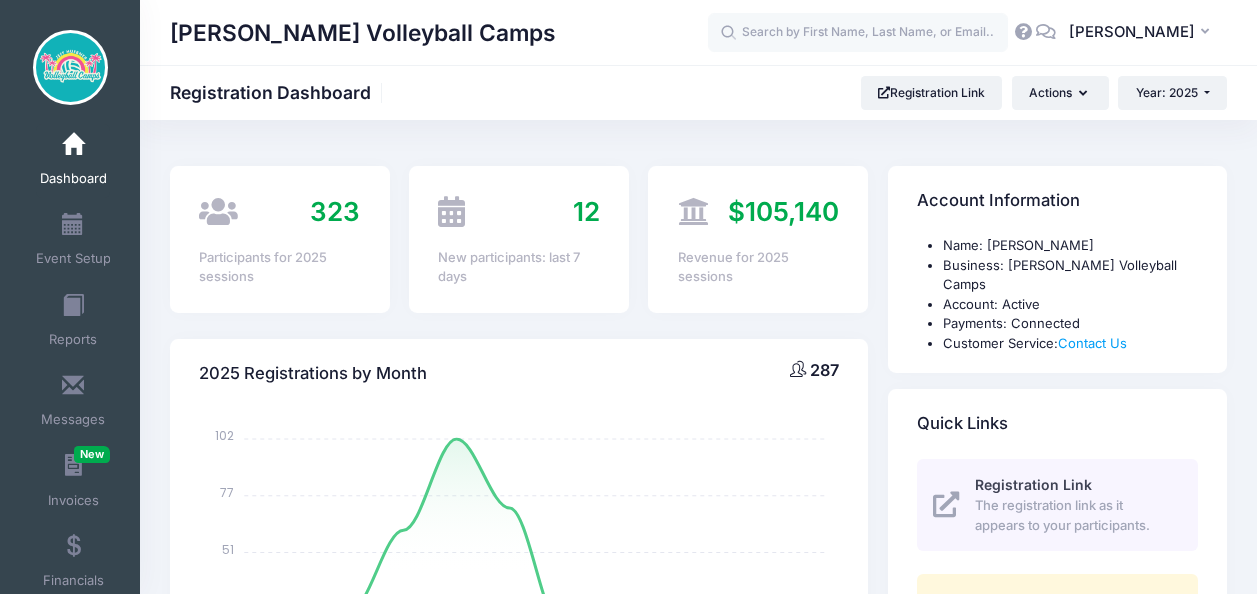 select 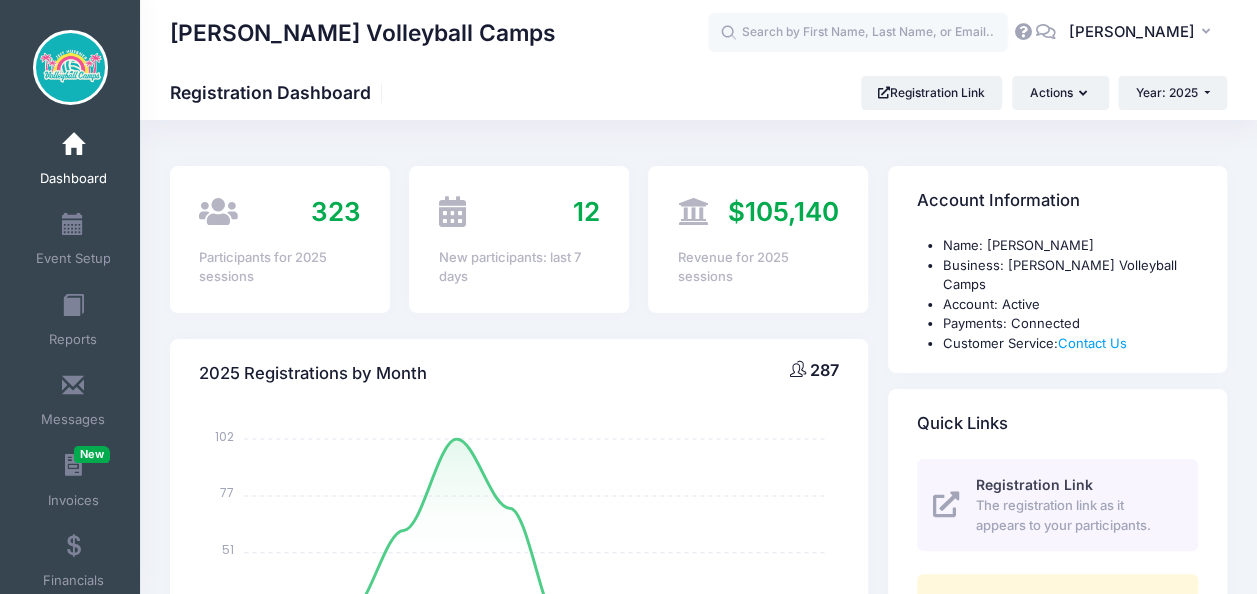 scroll, scrollTop: 0, scrollLeft: 0, axis: both 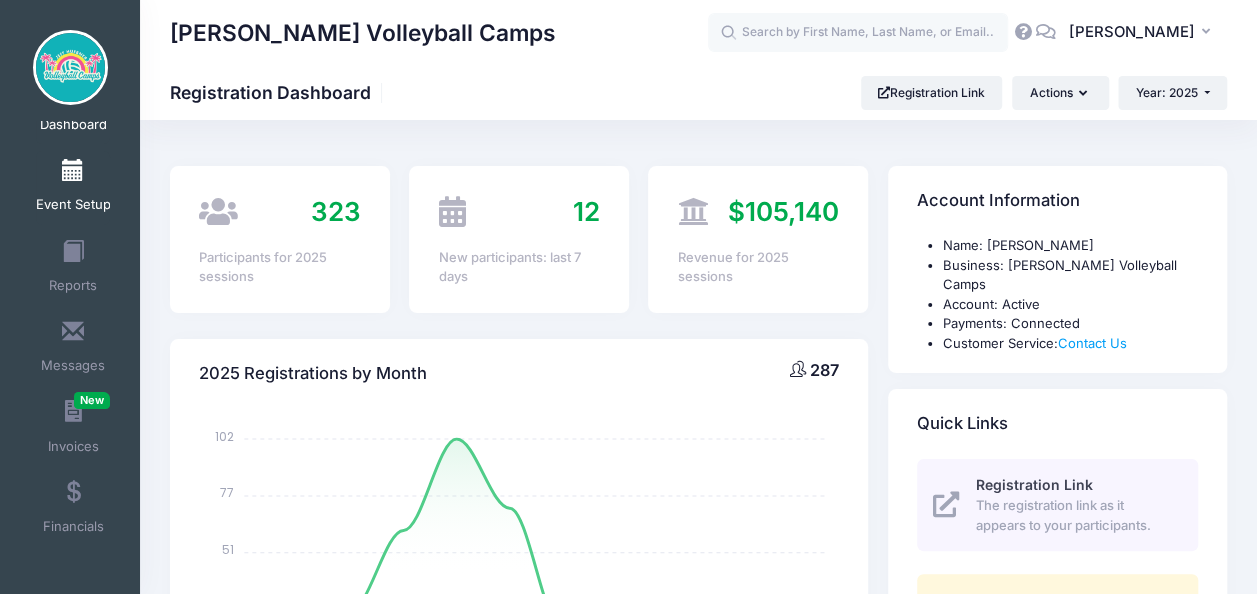 click on "Event Setup" at bounding box center [73, 188] 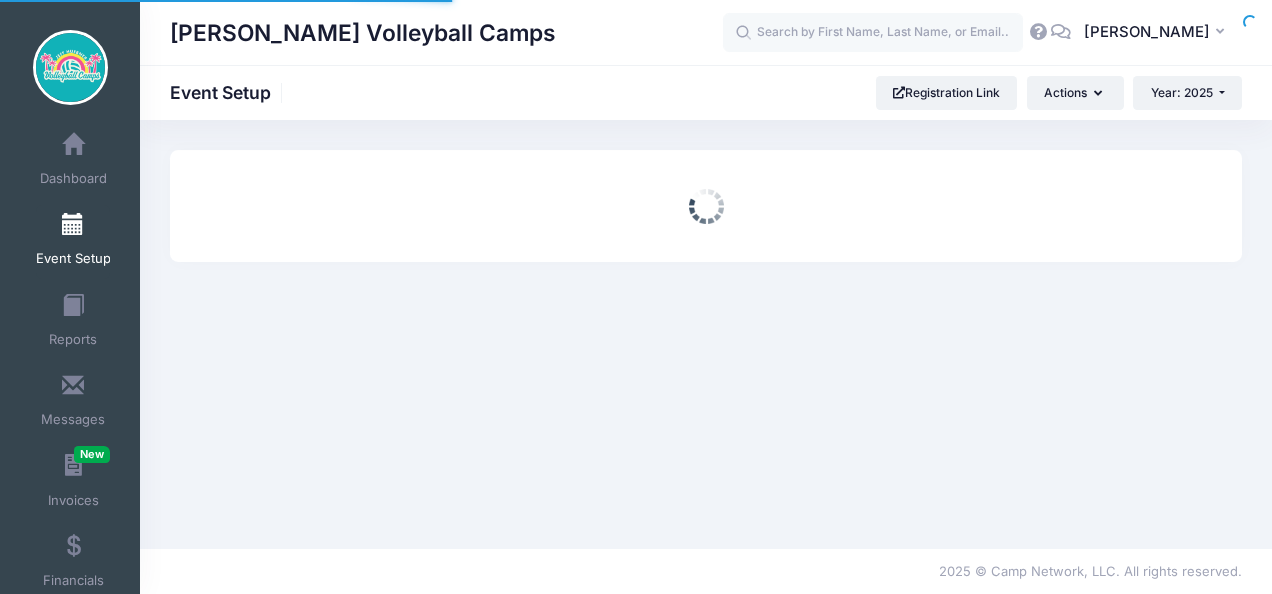 scroll, scrollTop: 0, scrollLeft: 0, axis: both 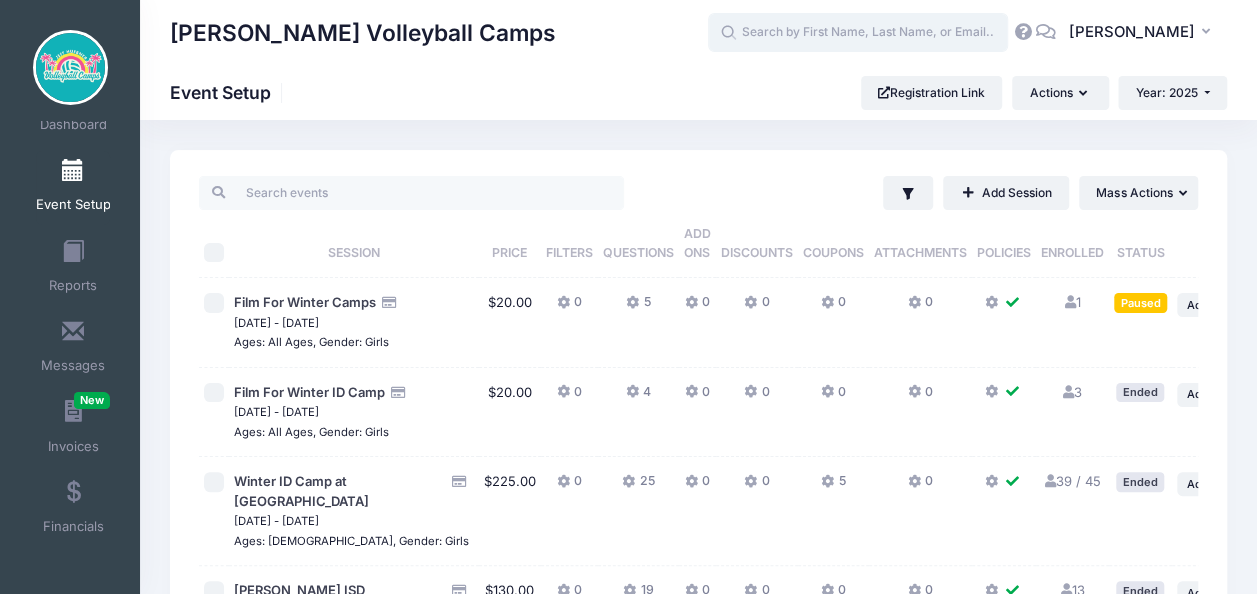 click at bounding box center (858, 33) 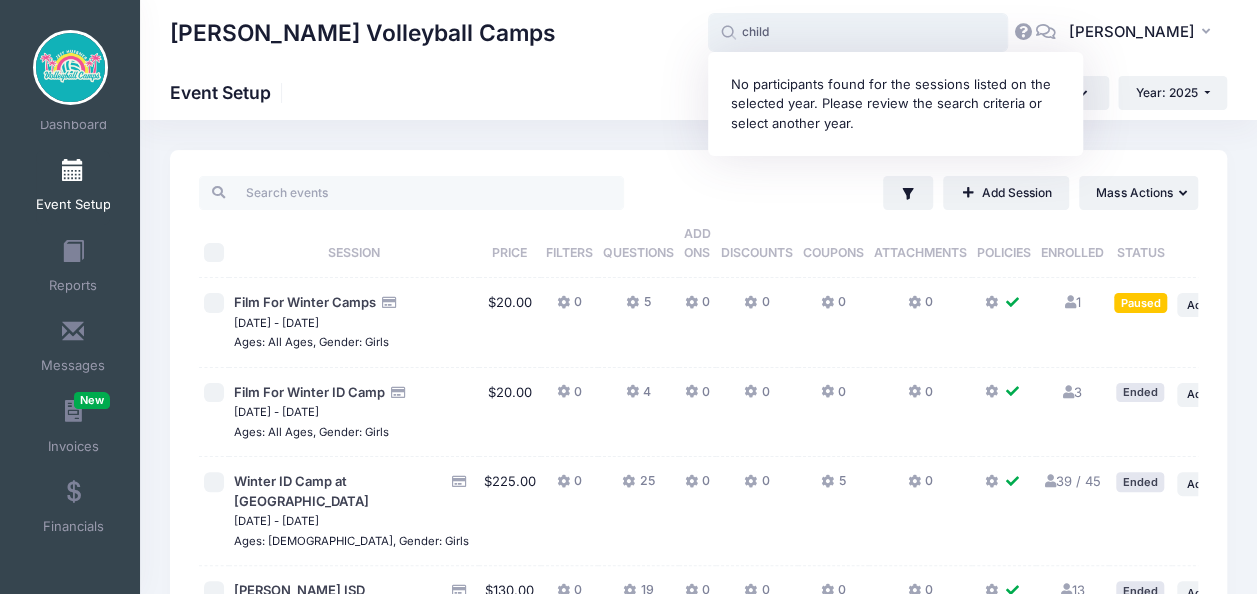 type on "child" 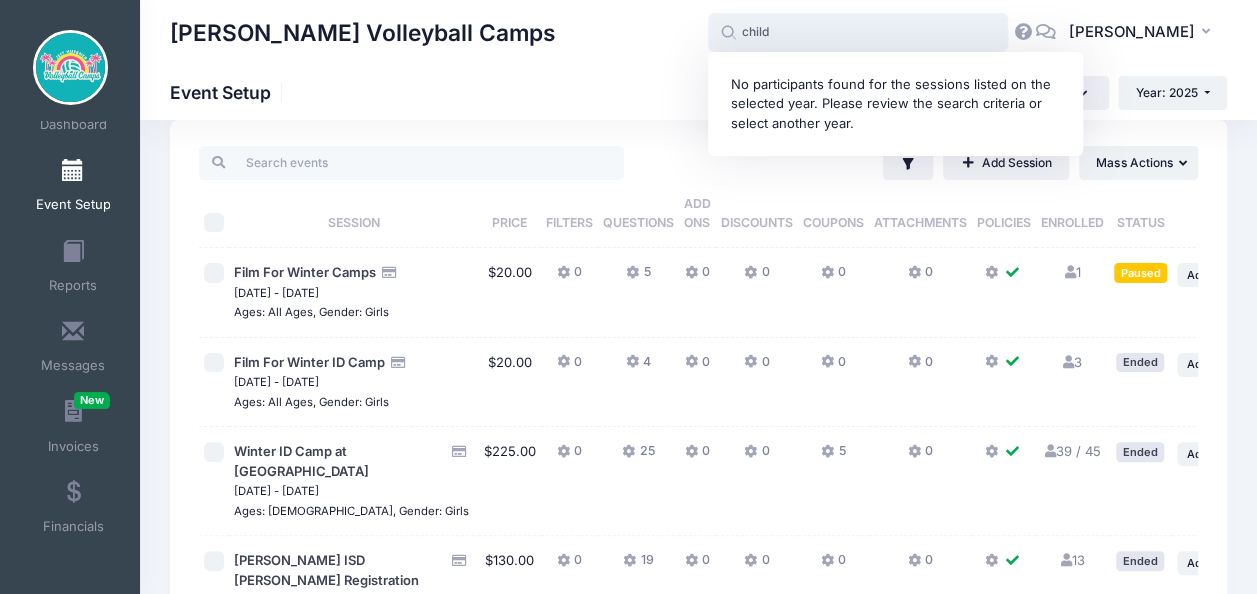 scroll, scrollTop: 0, scrollLeft: 0, axis: both 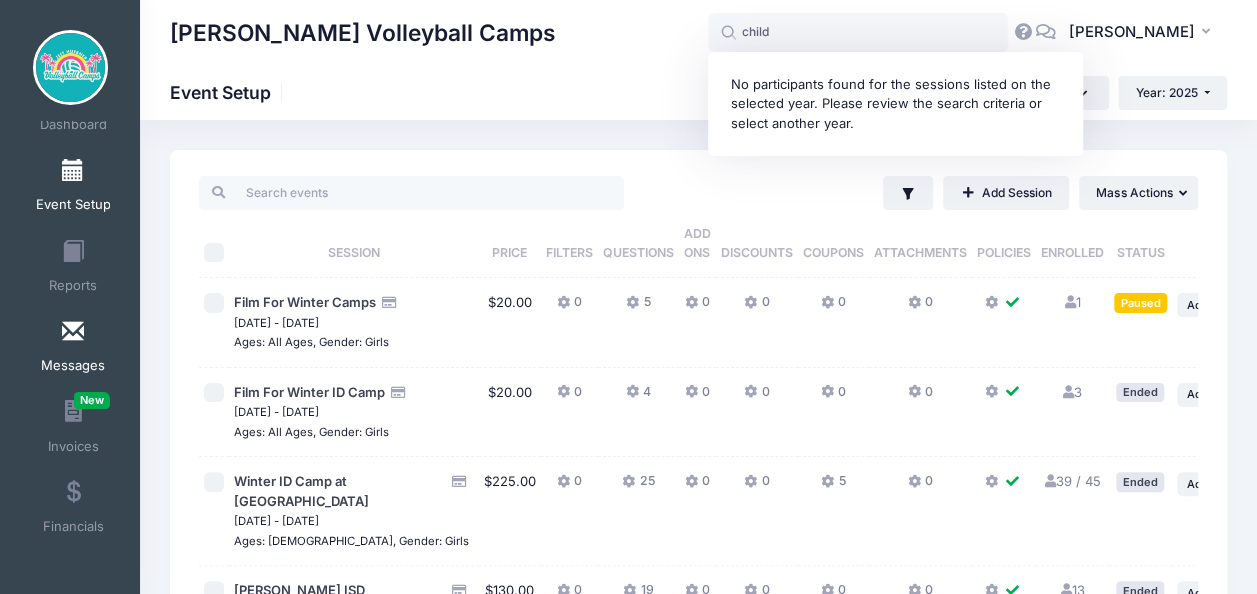 click on "Messages" at bounding box center (73, 349) 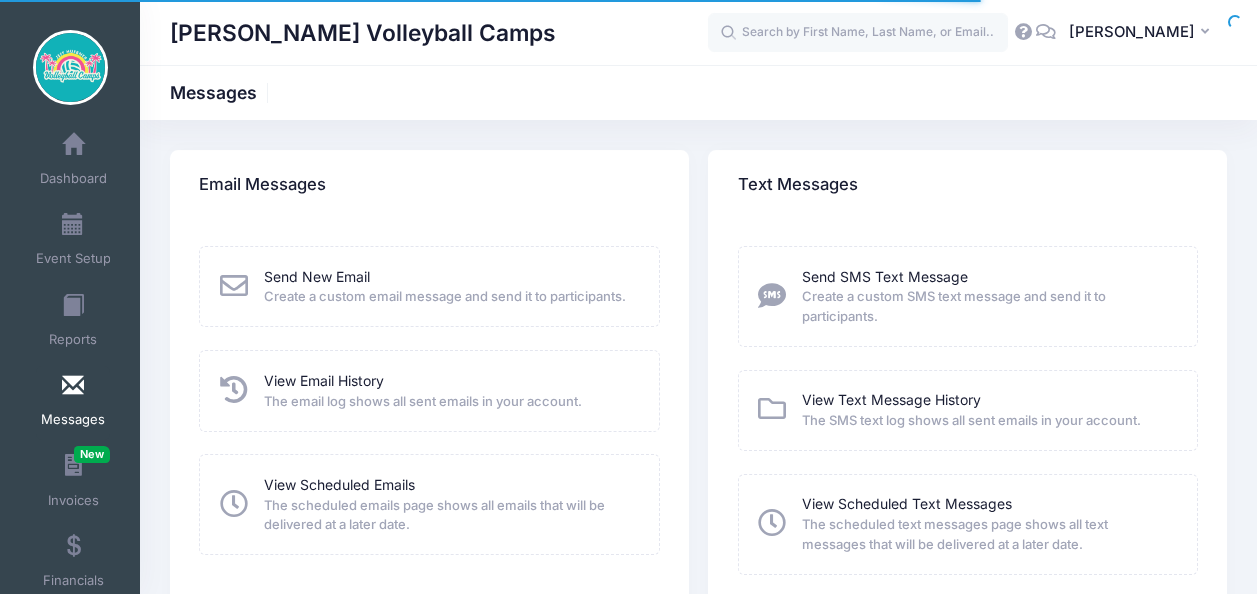 scroll, scrollTop: 0, scrollLeft: 0, axis: both 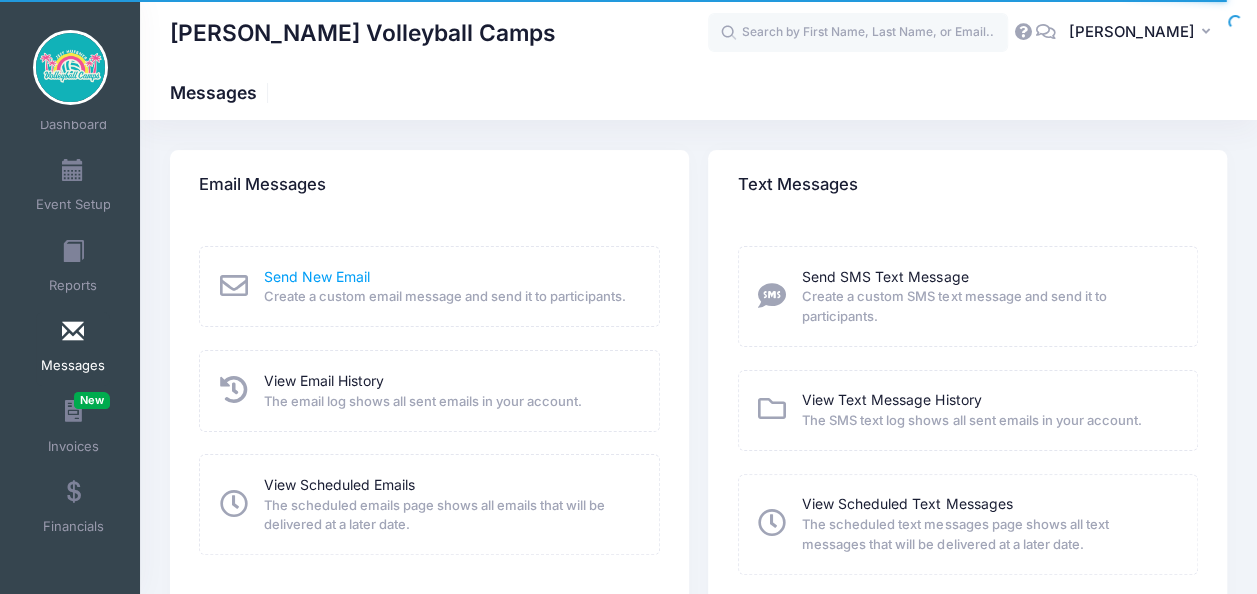 click on "Send New Email" at bounding box center (317, 276) 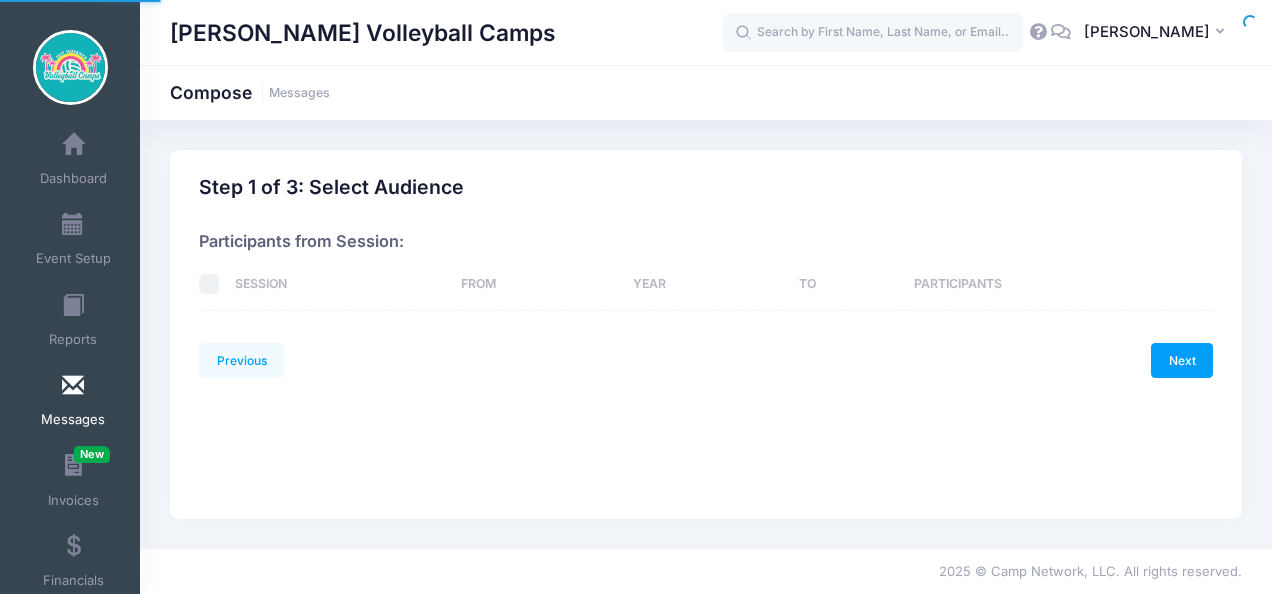 scroll, scrollTop: 0, scrollLeft: 0, axis: both 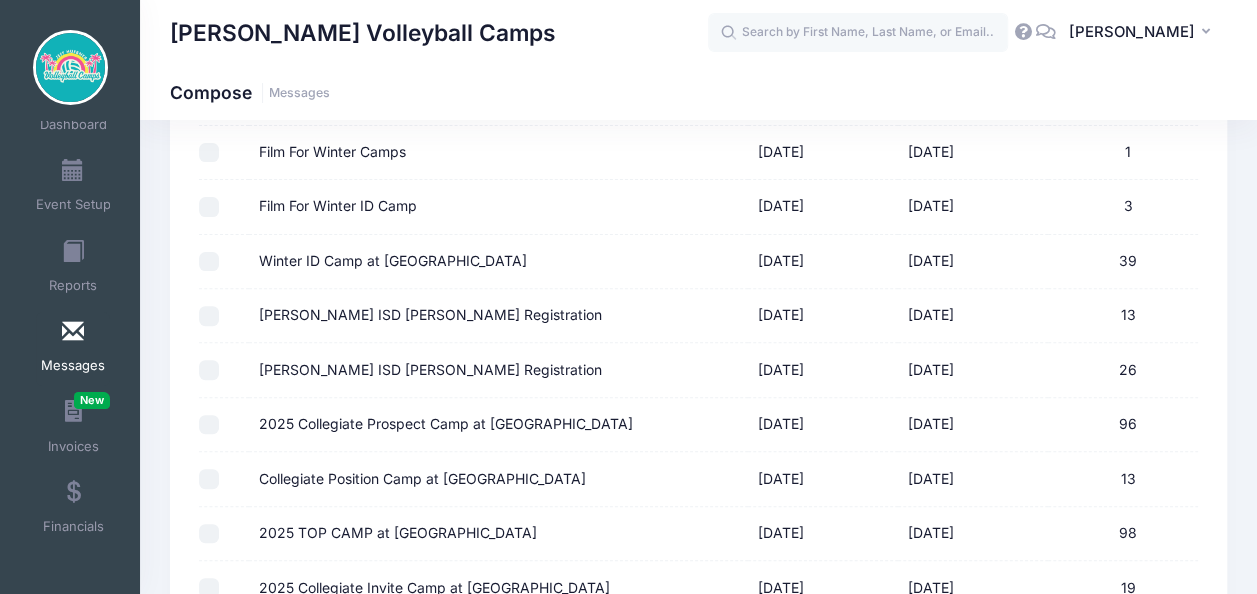 click on "2025 Collegiate Prospect Camp at [GEOGRAPHIC_DATA]" at bounding box center [209, 425] 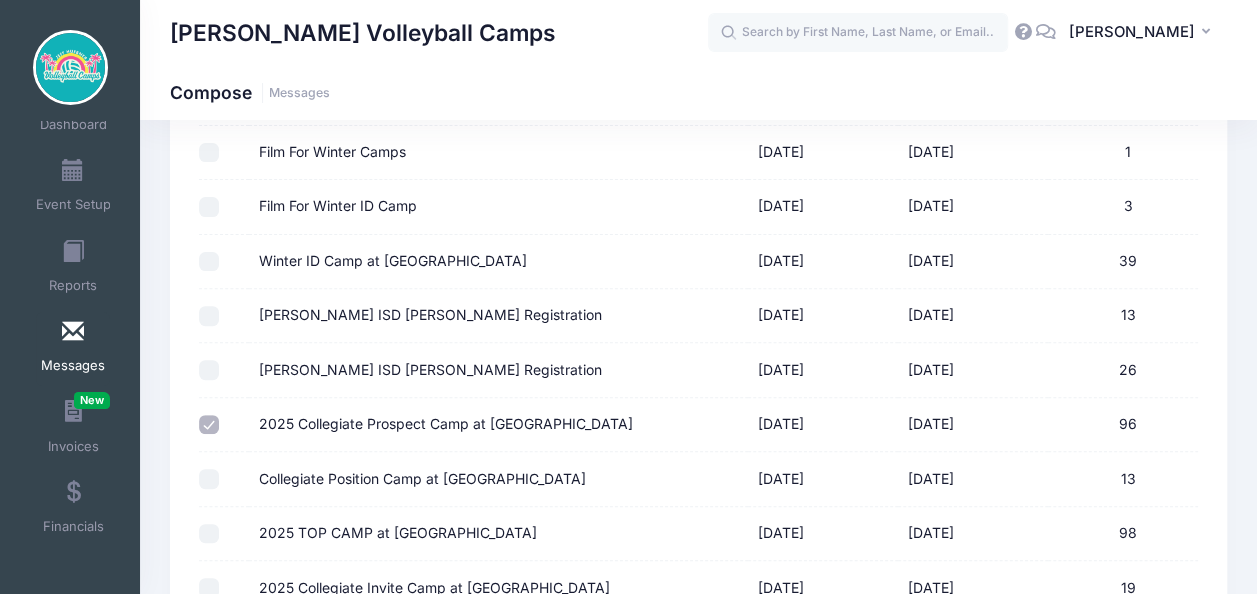 click on "Collegiate Position Camp at [GEOGRAPHIC_DATA]" at bounding box center [209, 479] 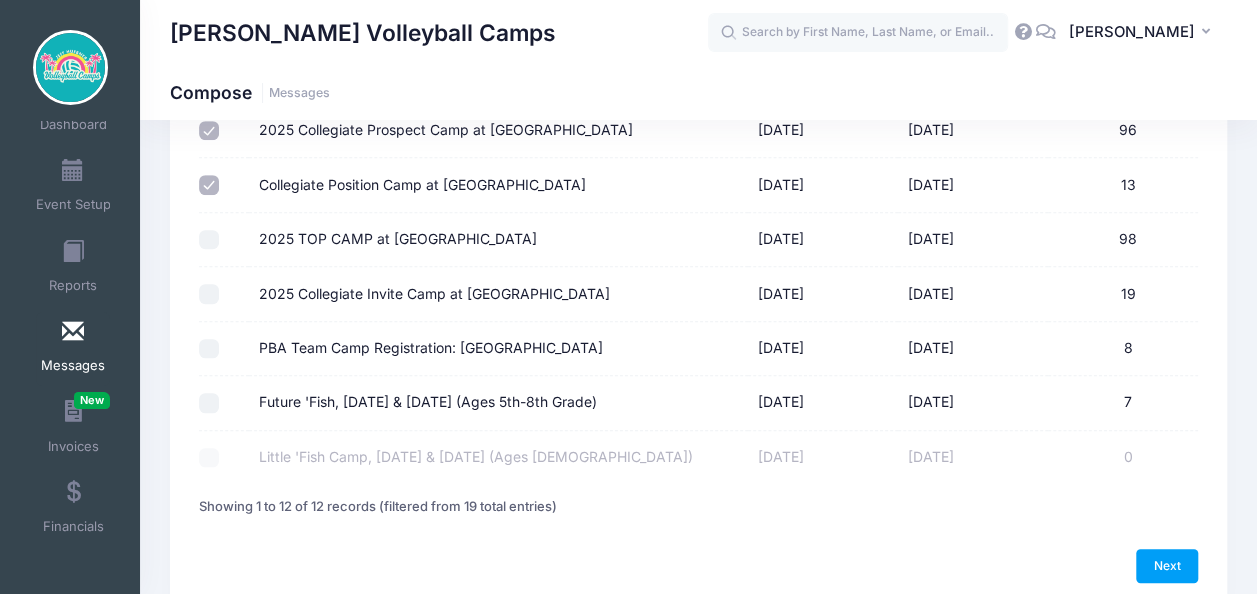 scroll, scrollTop: 500, scrollLeft: 0, axis: vertical 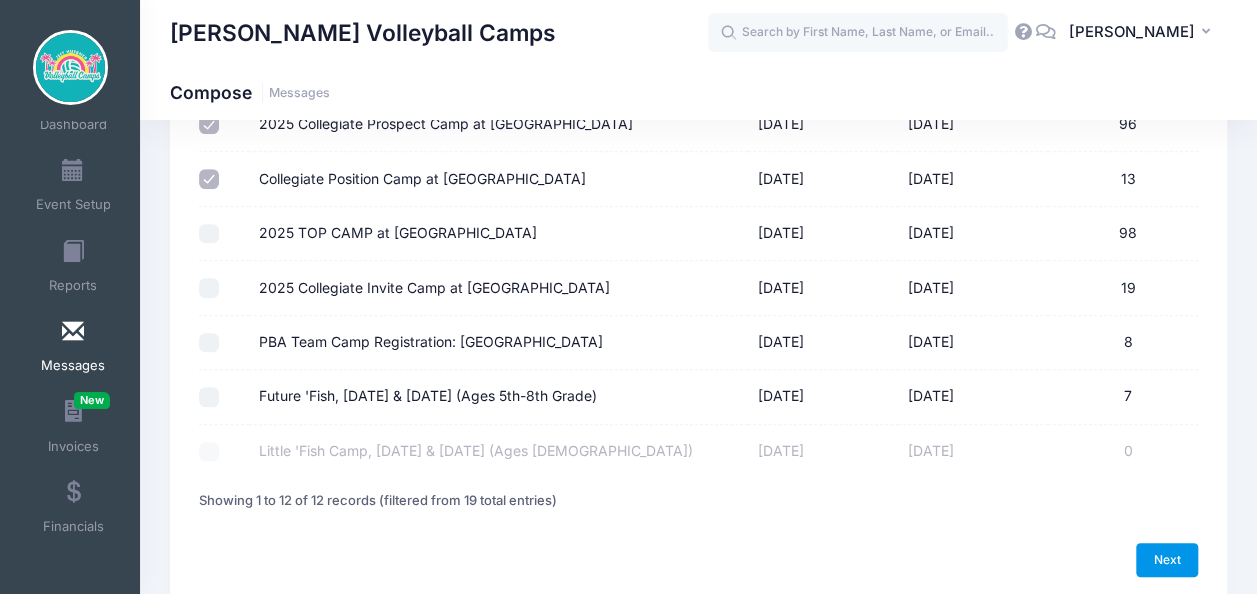 click on "Next" at bounding box center (1167, 560) 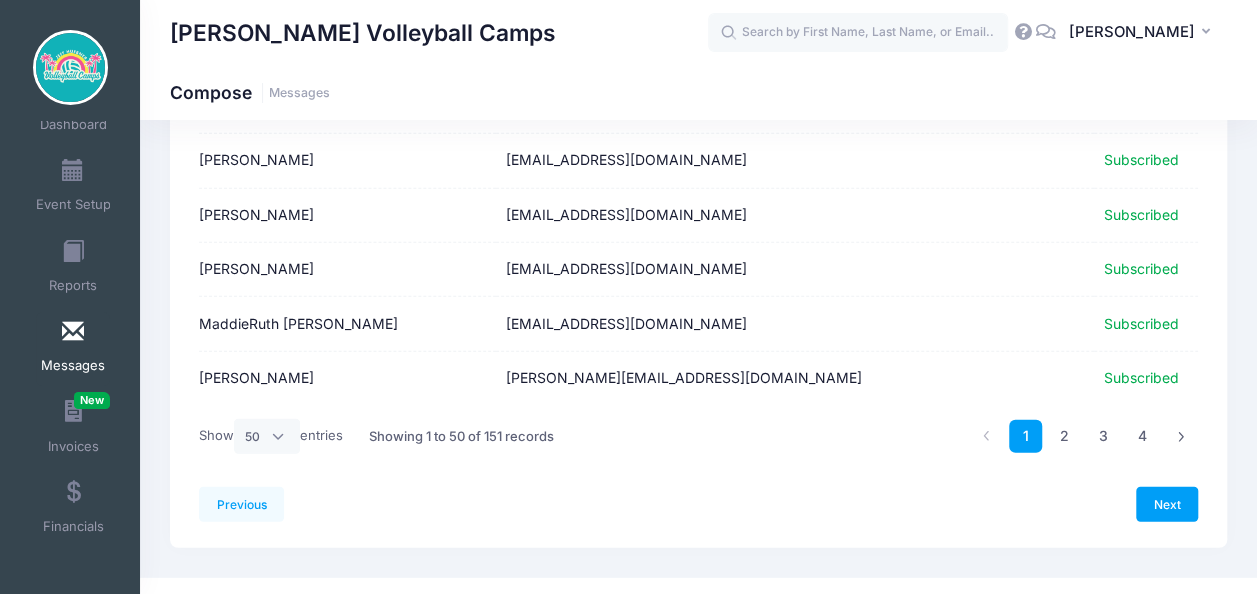 scroll, scrollTop: 2628, scrollLeft: 0, axis: vertical 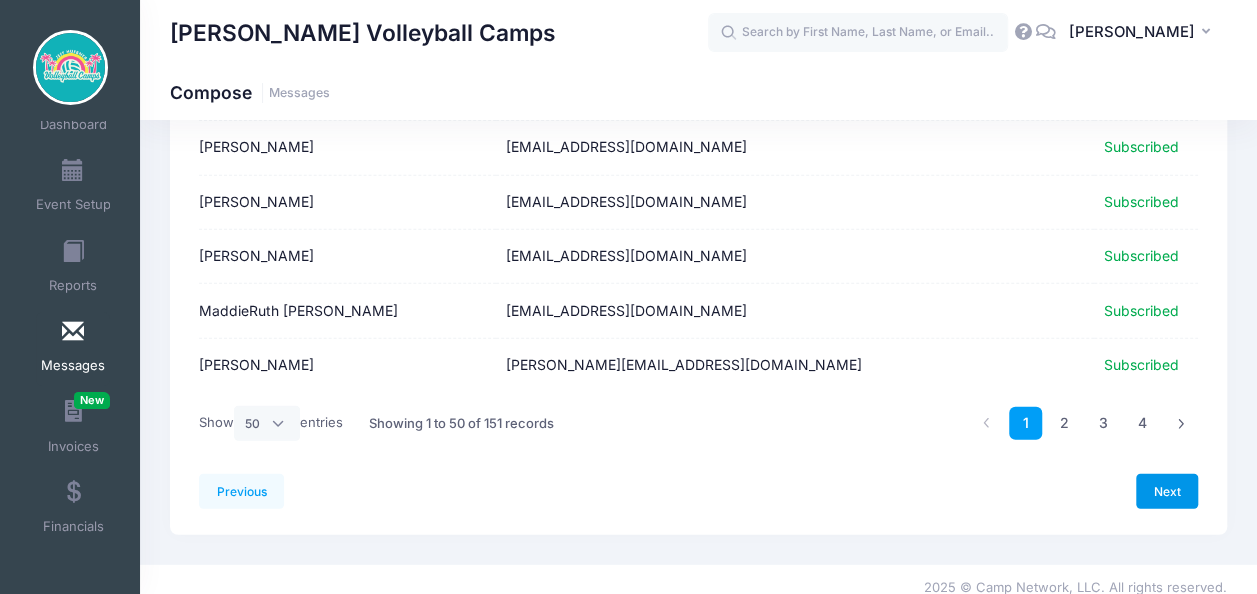 click on "Next" at bounding box center (1167, 491) 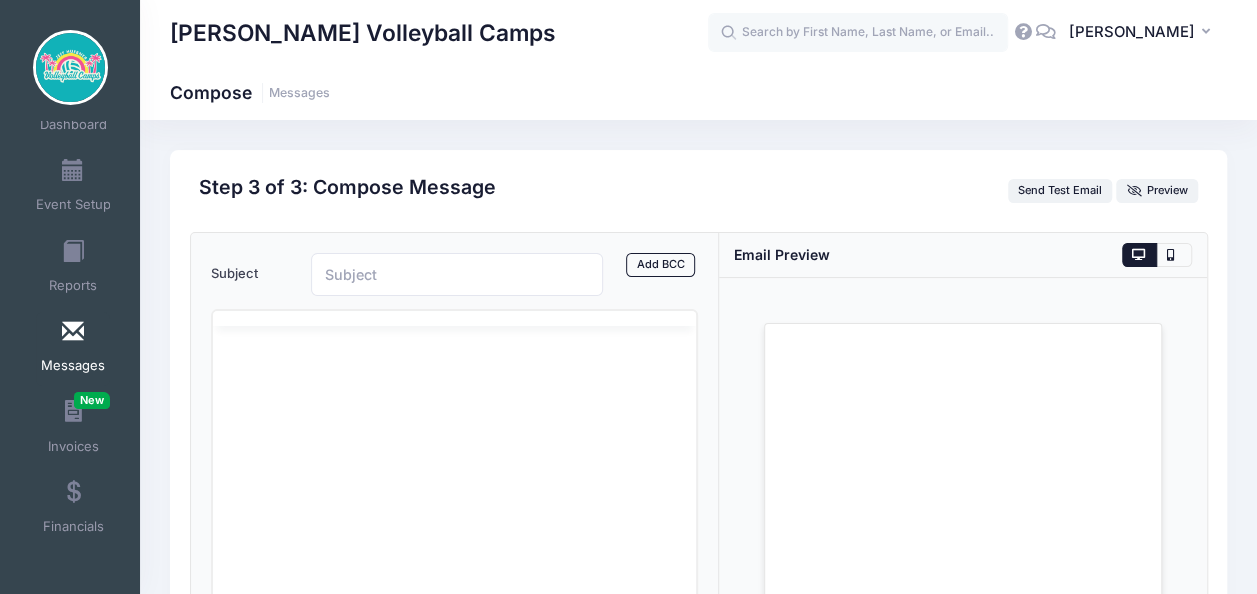 scroll, scrollTop: 0, scrollLeft: 0, axis: both 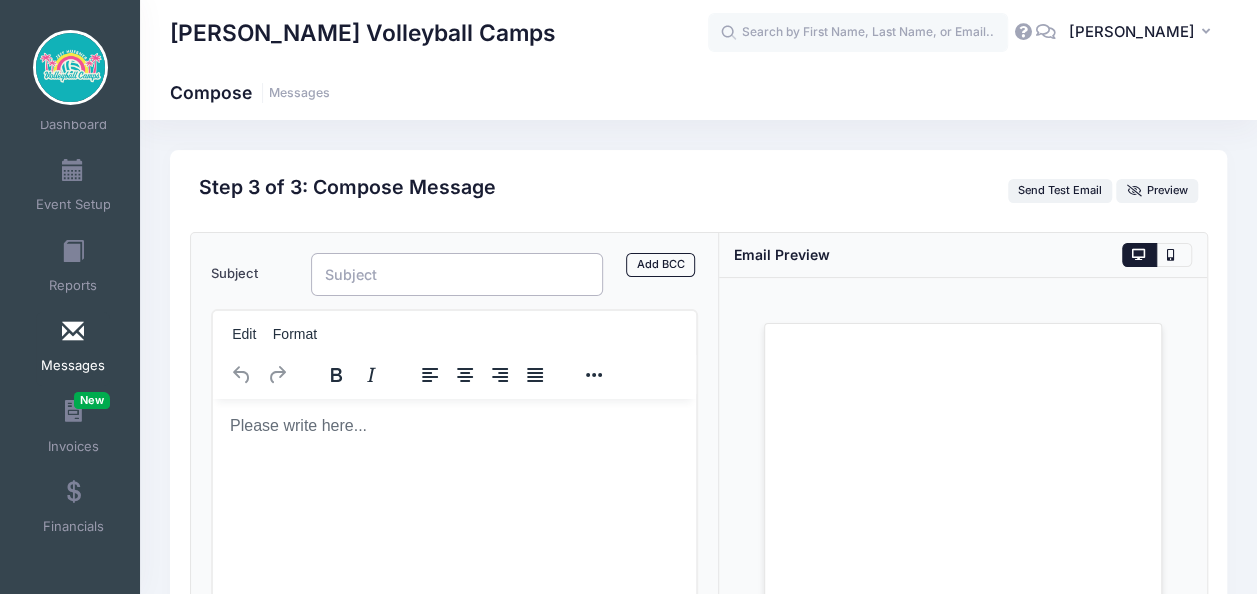 click on "Subject" at bounding box center [457, 274] 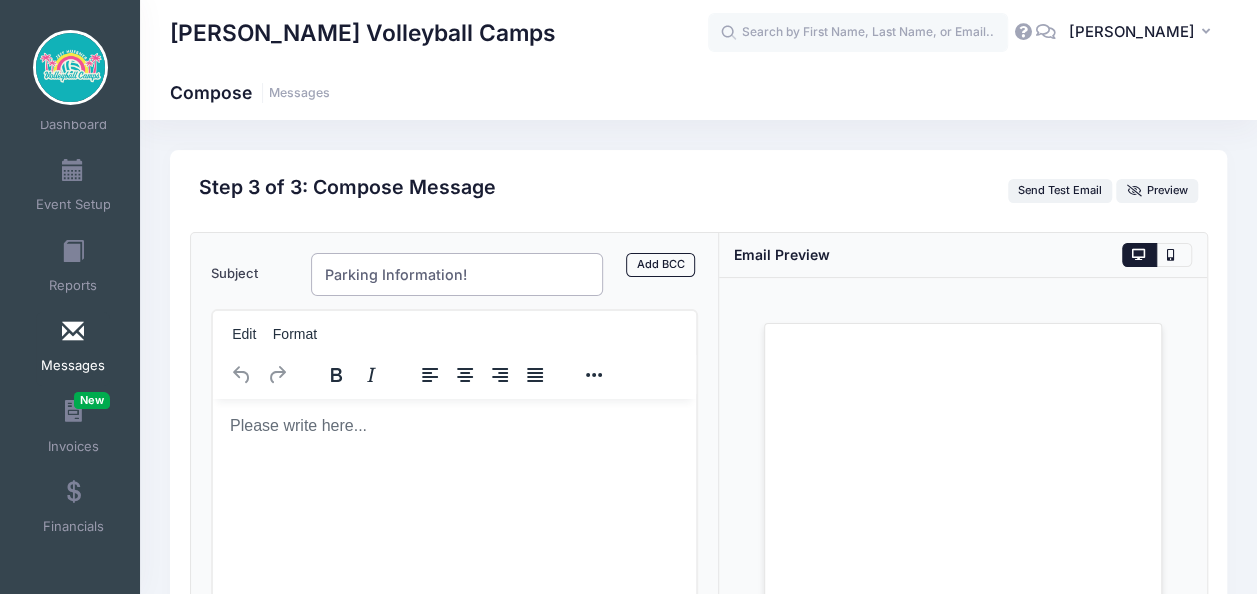 type on "Parking Information!" 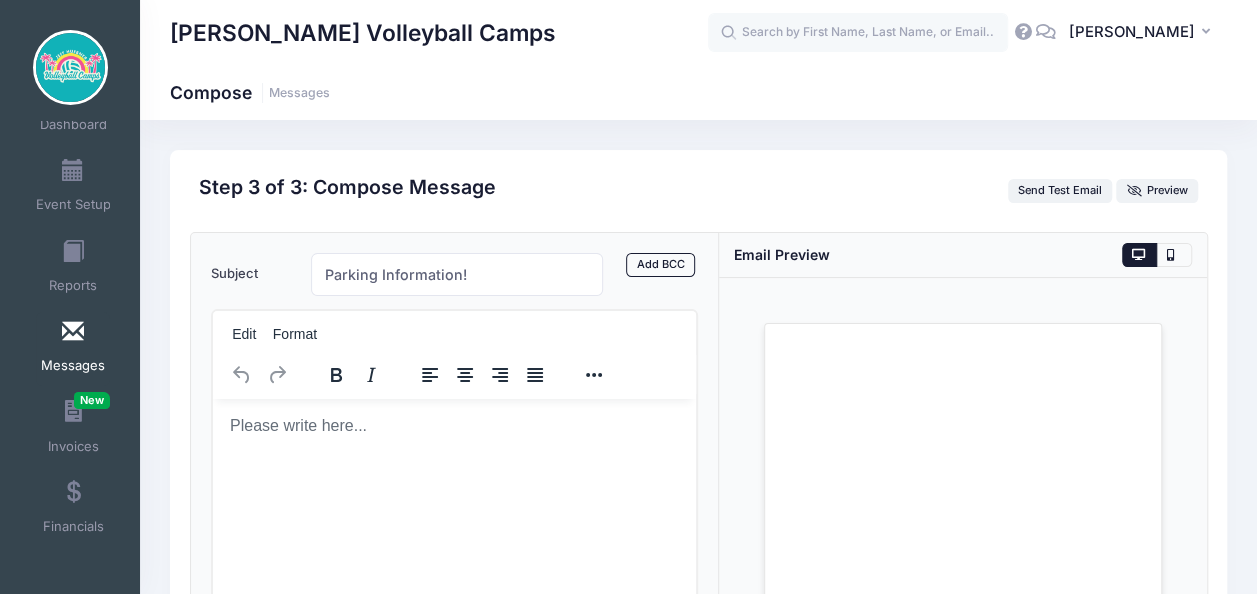 click at bounding box center [454, 425] 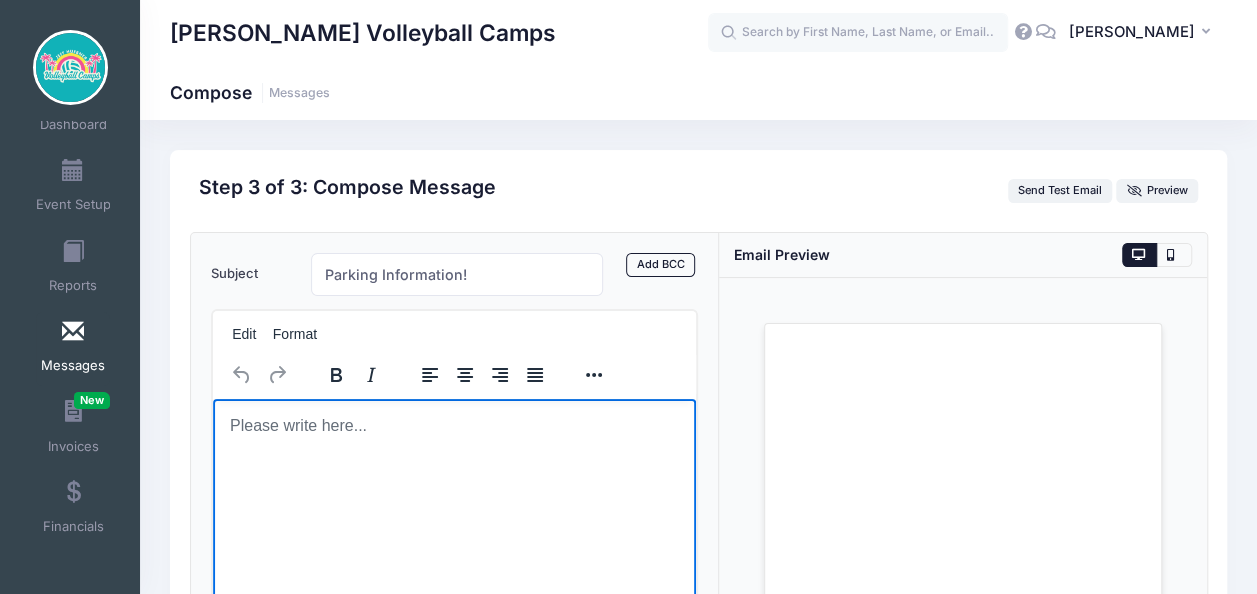 scroll, scrollTop: 134, scrollLeft: 0, axis: vertical 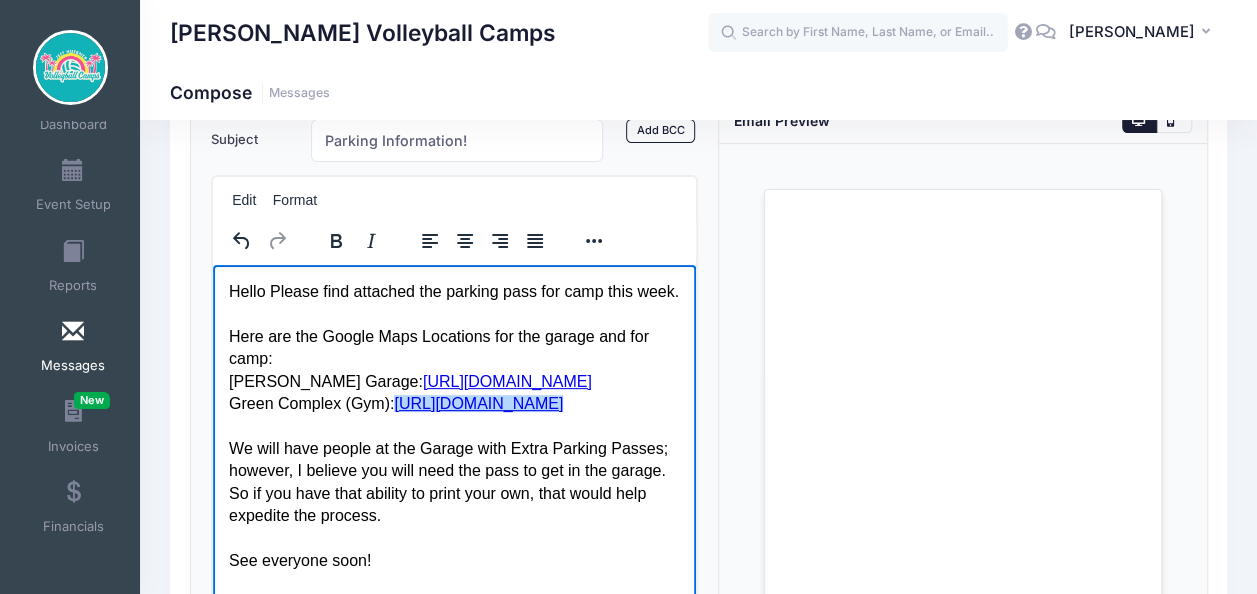 drag, startPoint x: 595, startPoint y: 448, endPoint x: 525, endPoint y: 448, distance: 70 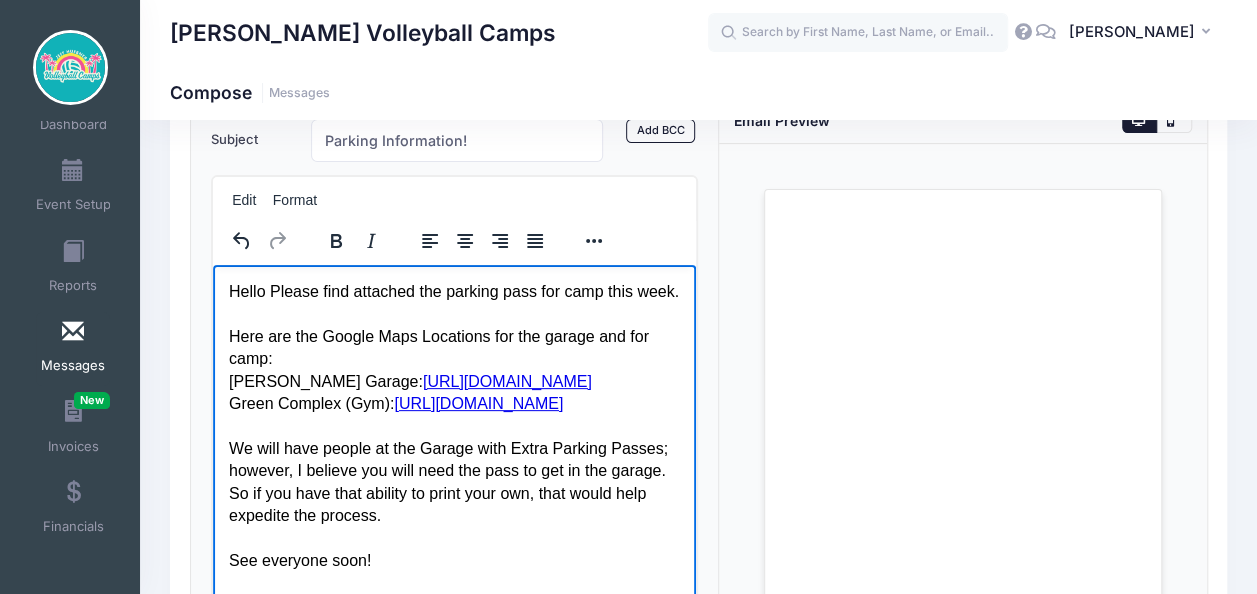 click on "Green Complex (Gym):  https://maps.app.goo.gl/NAynRPWxd9WFnufj7﻿" at bounding box center (454, 403) 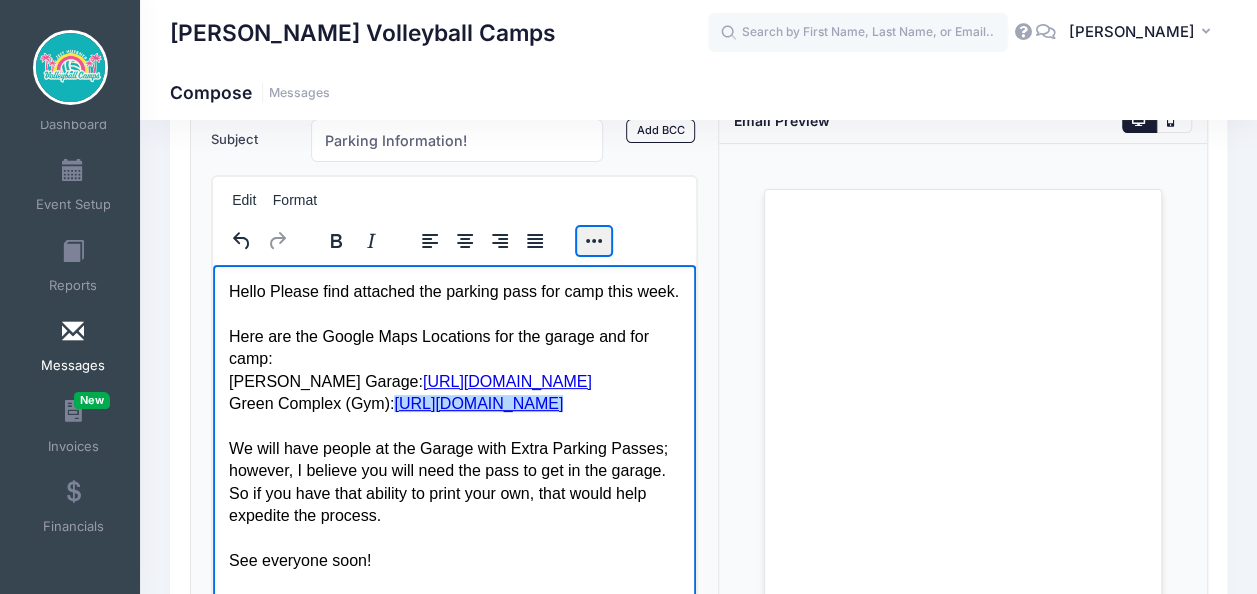 click at bounding box center [594, 241] 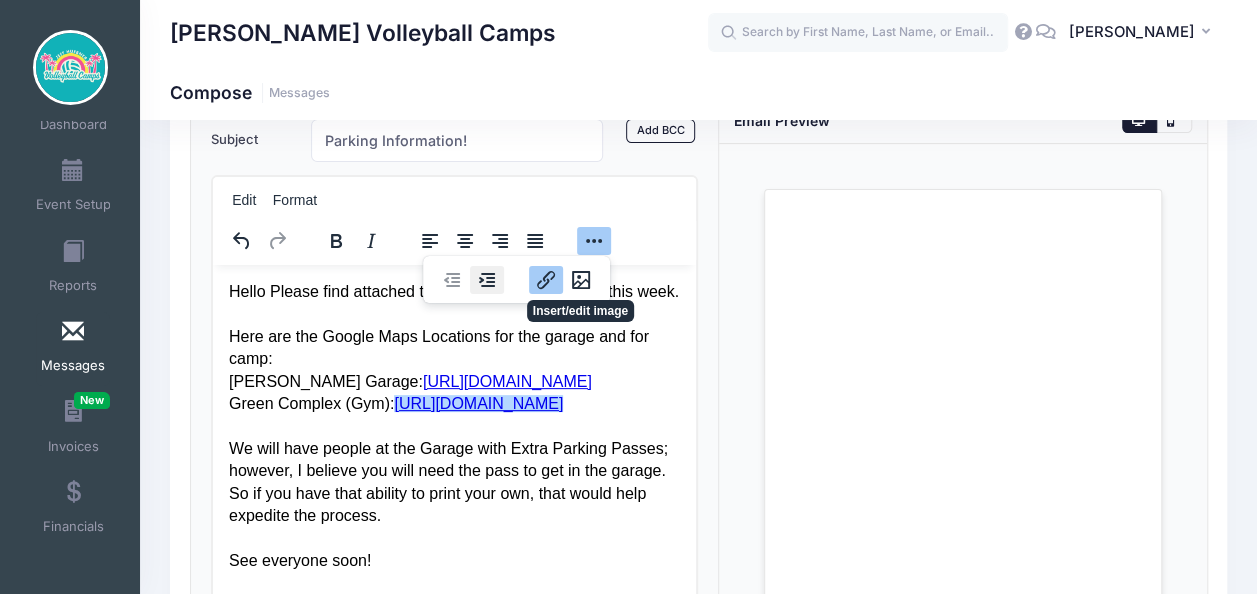 click 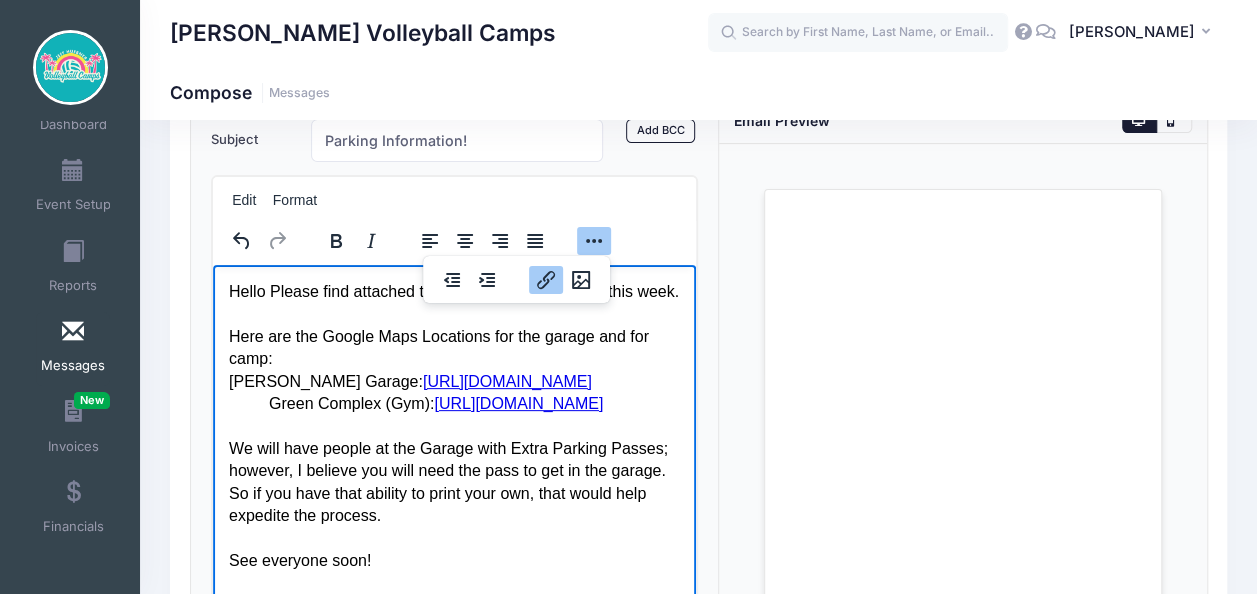 click on "Green Complex (Gym):  https://maps.app.goo.gl/NAynRPWxd9WFnufj7" at bounding box center [454, 403] 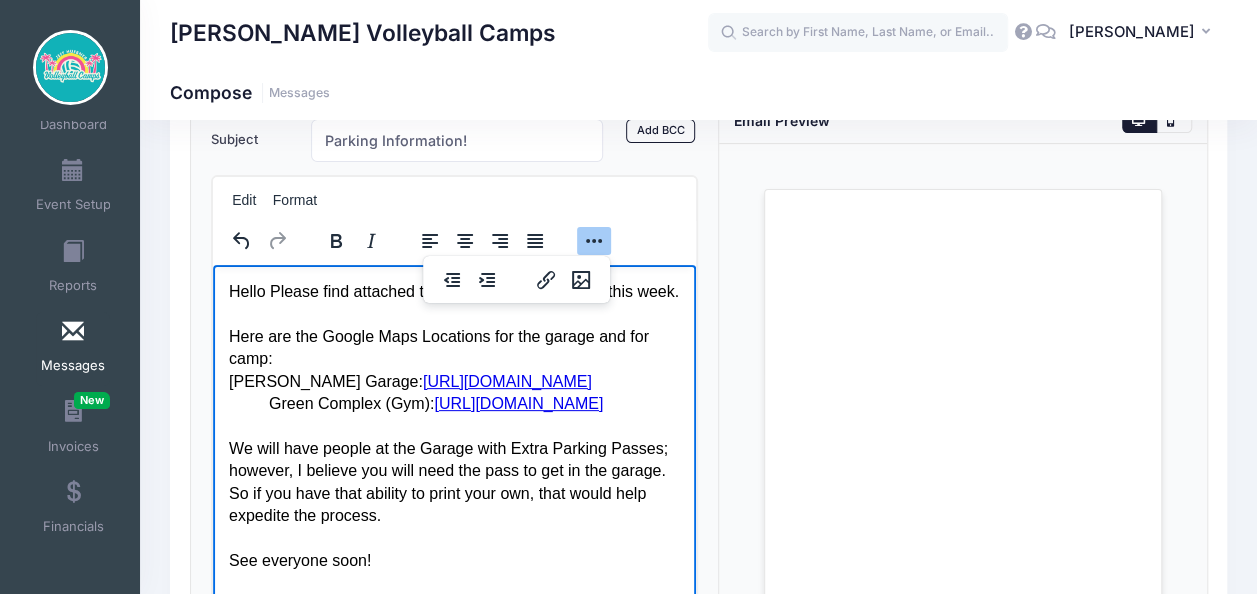 type 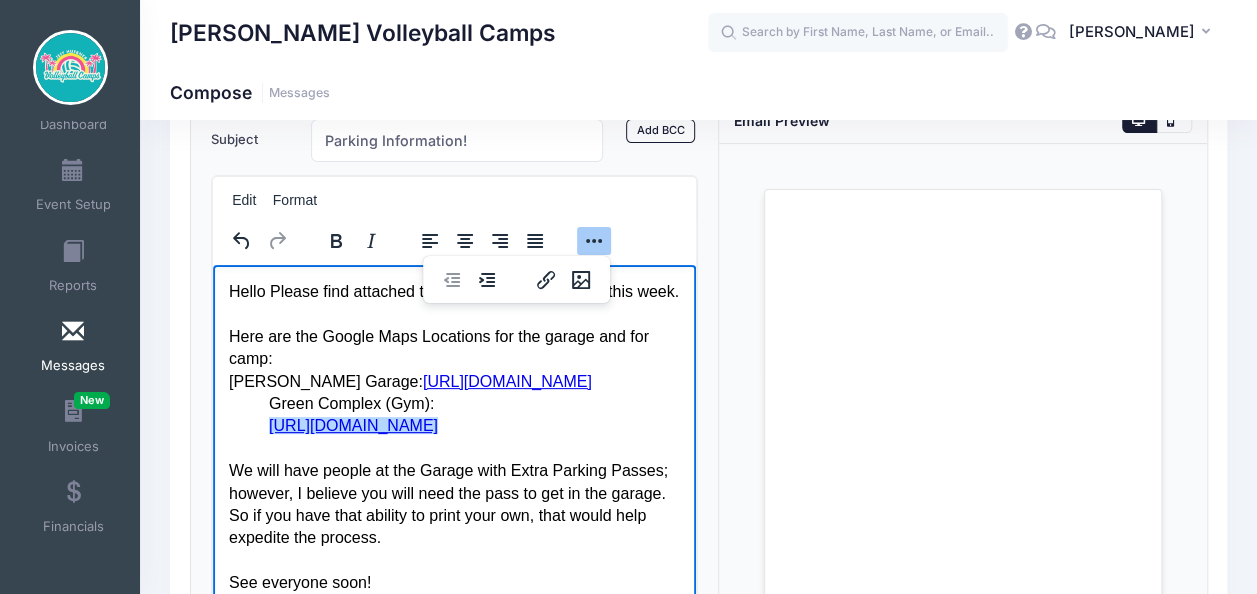 click on "https://maps.app.goo.gl/sxjymmz3yXDY3qaC7" at bounding box center [506, 380] 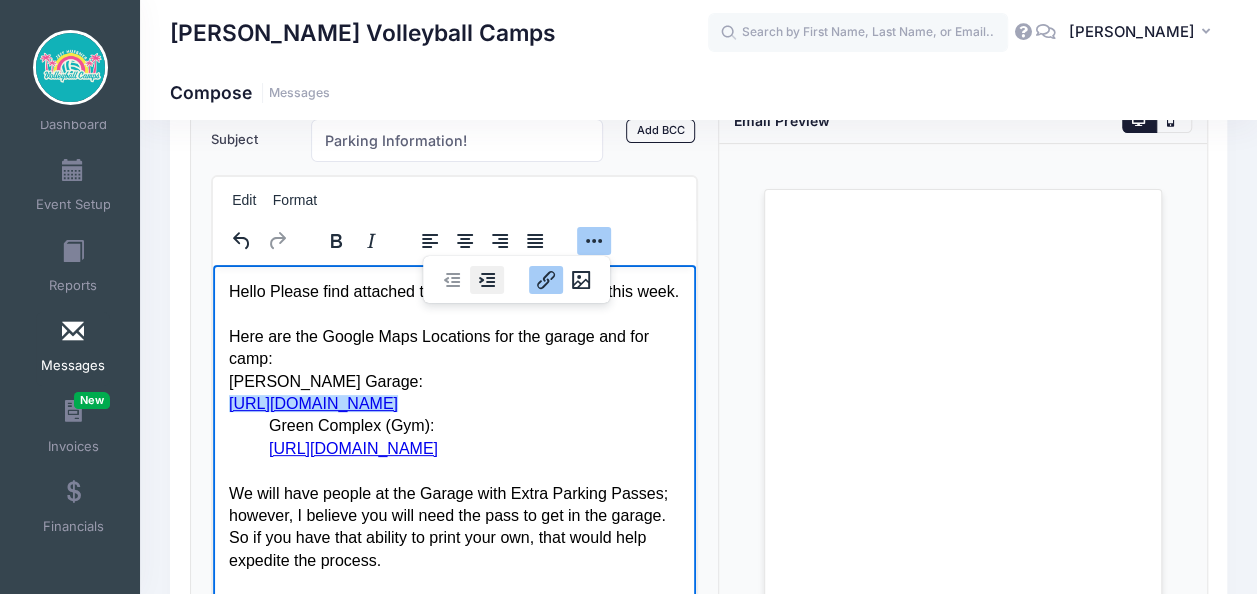 click 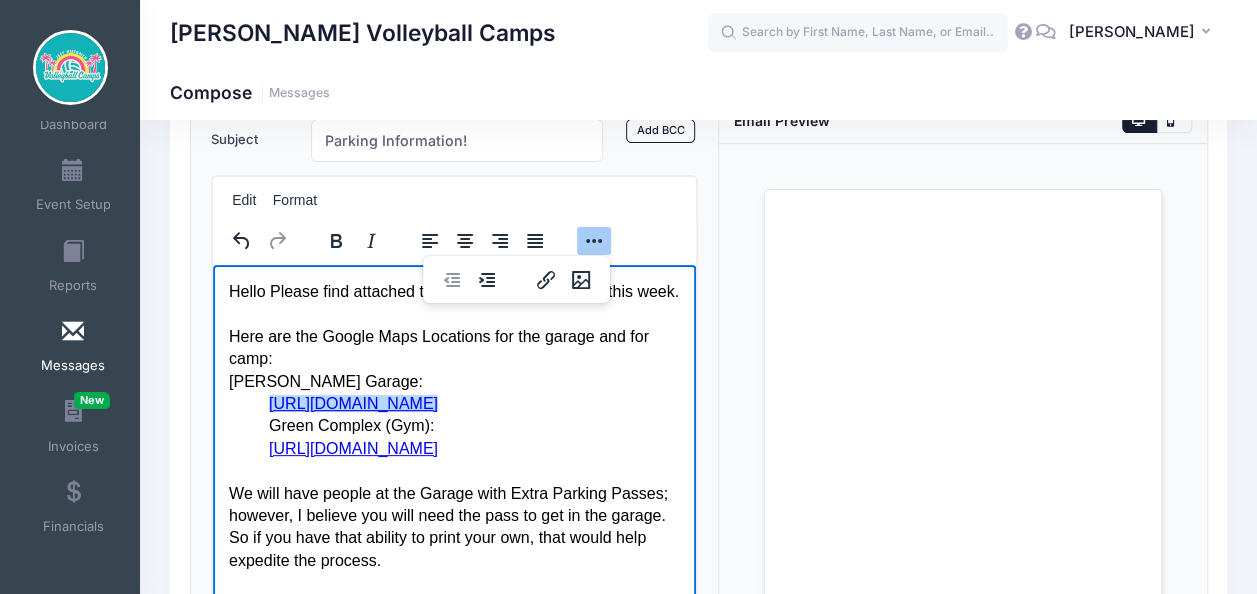 click on "Dixie Garage:" at bounding box center (454, 381) 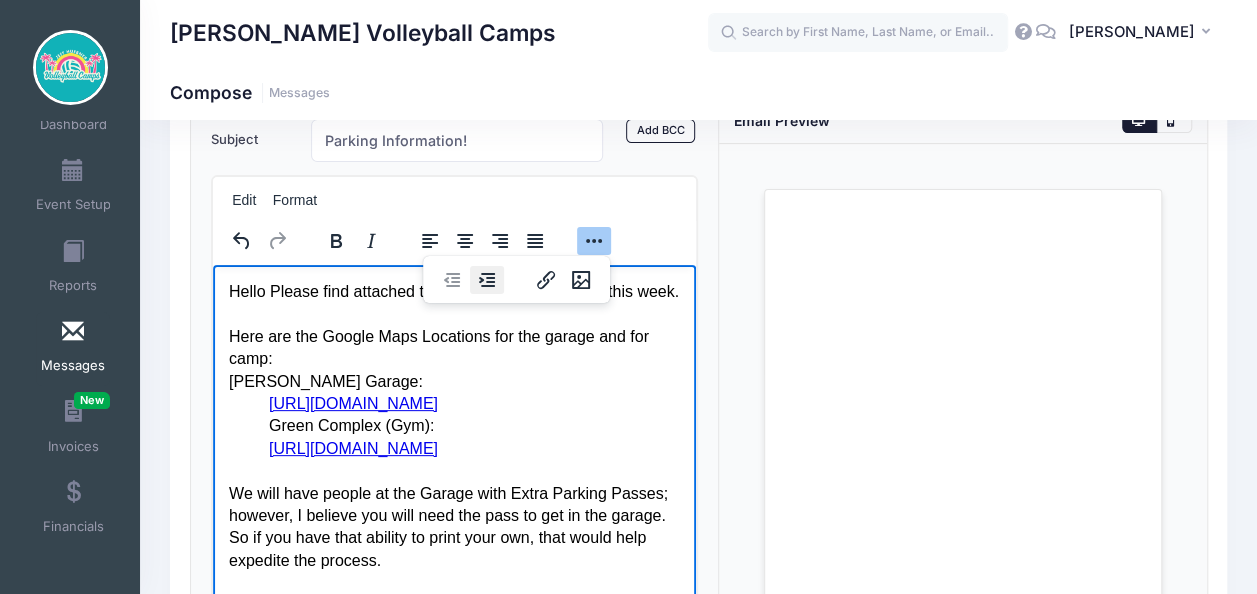 click 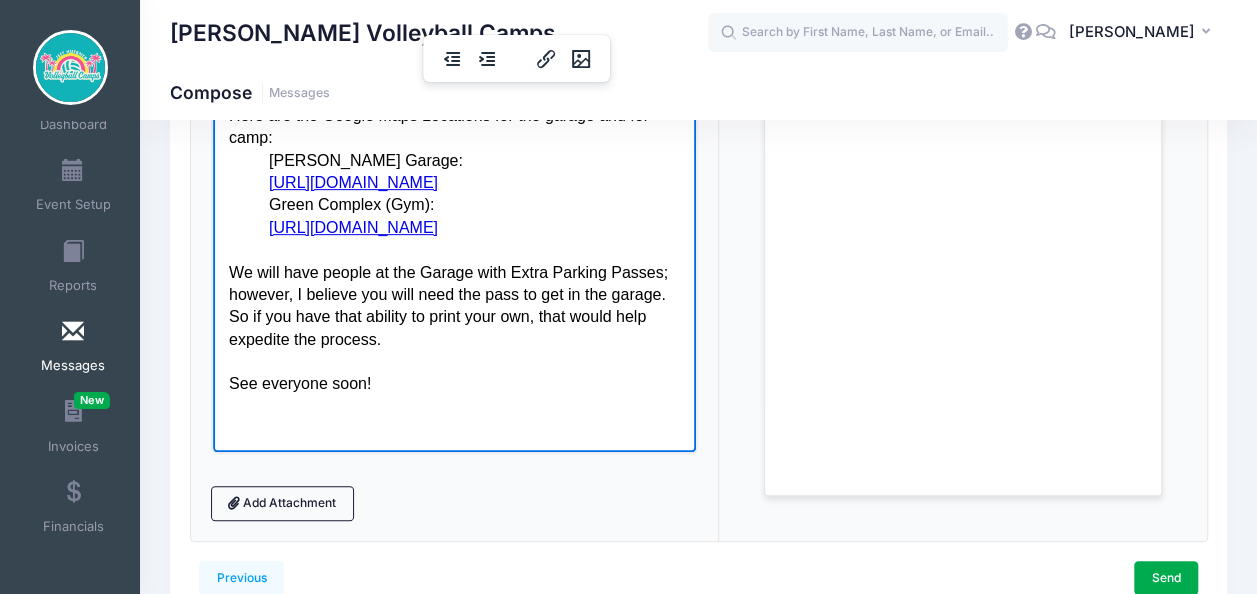 scroll, scrollTop: 400, scrollLeft: 0, axis: vertical 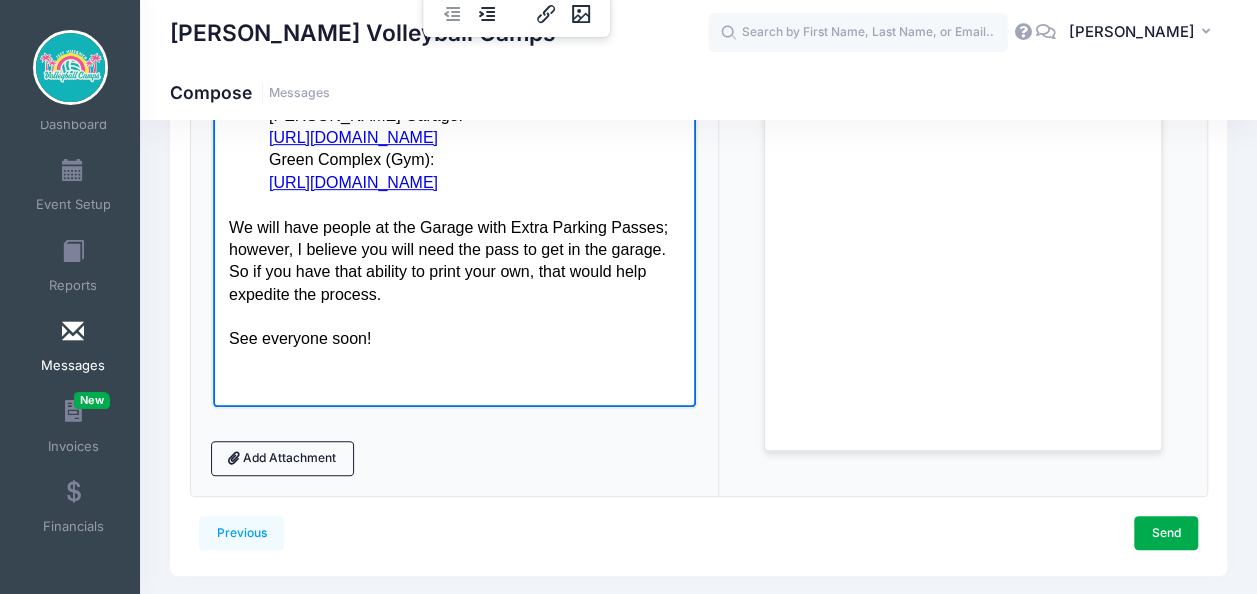 click on "See everyone soon!" at bounding box center (454, 339) 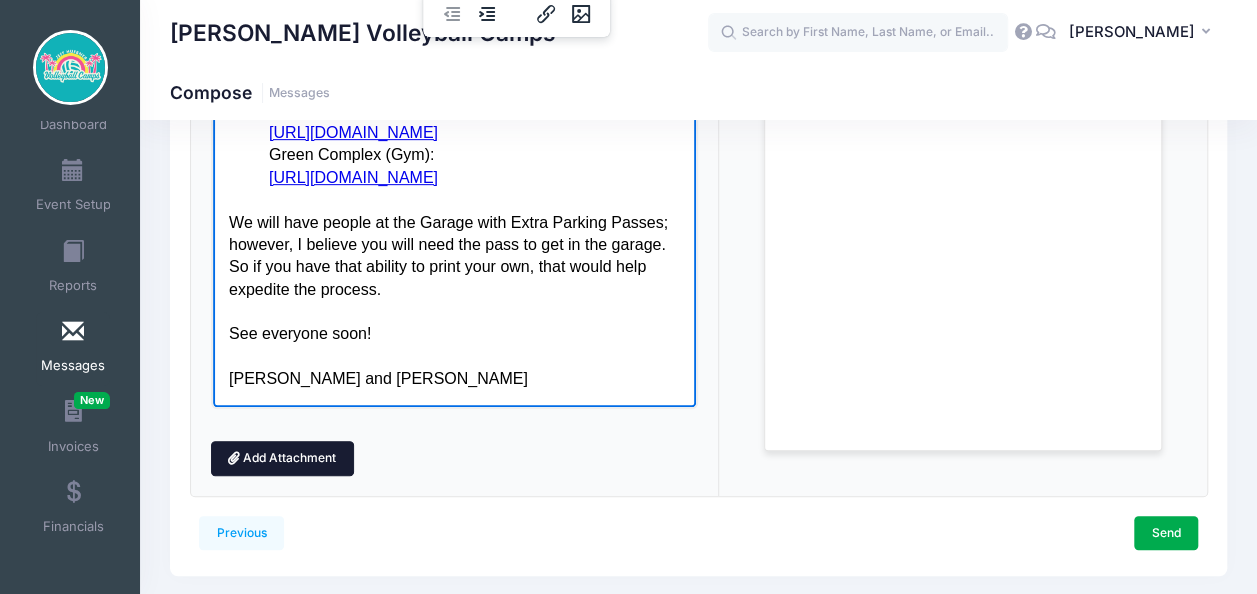 click on "Add Attachment" at bounding box center [282, 458] 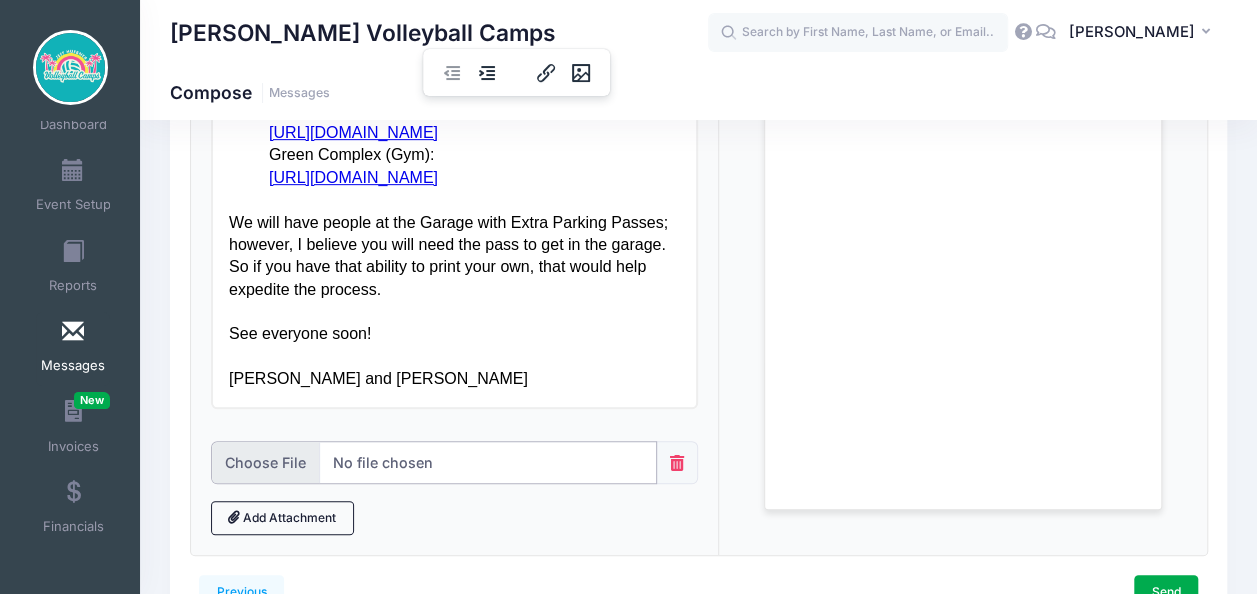 click at bounding box center [434, 462] 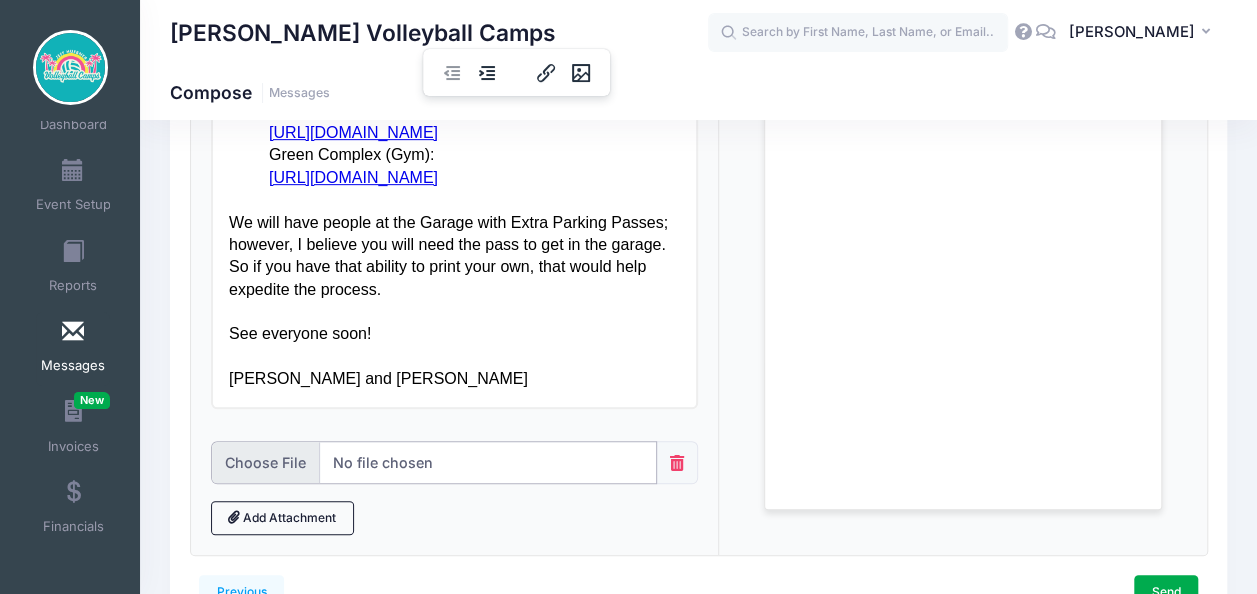 type on "C:\fakepath\07182025_Dixie Garage_Volleyball College Prospect Camp.pdf" 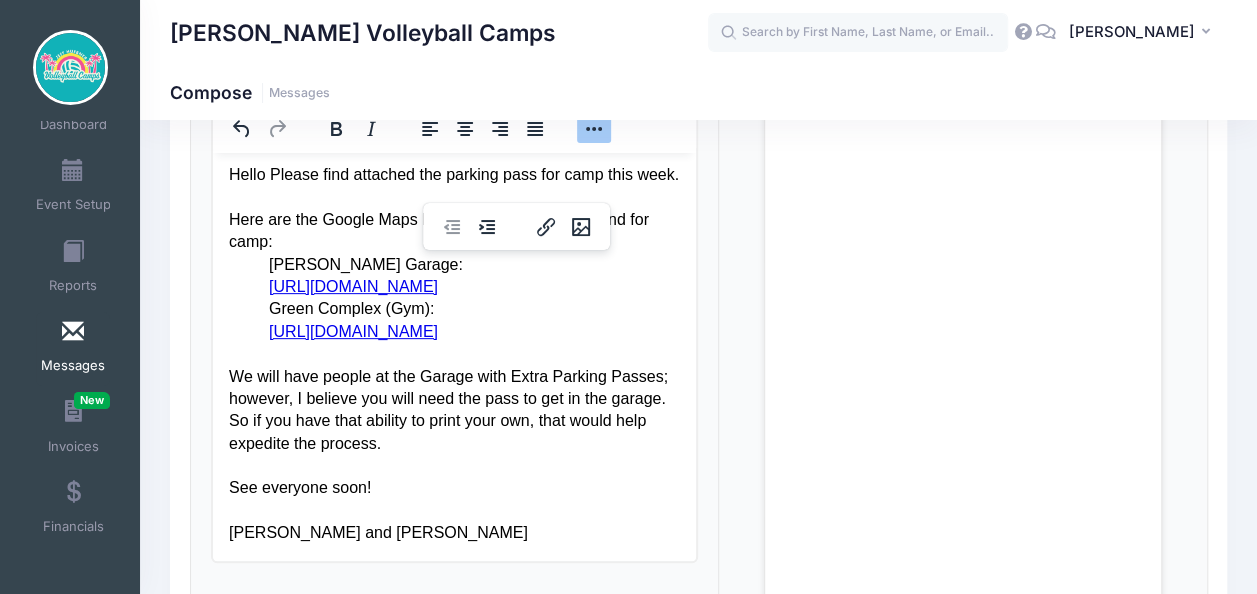 scroll, scrollTop: 514, scrollLeft: 0, axis: vertical 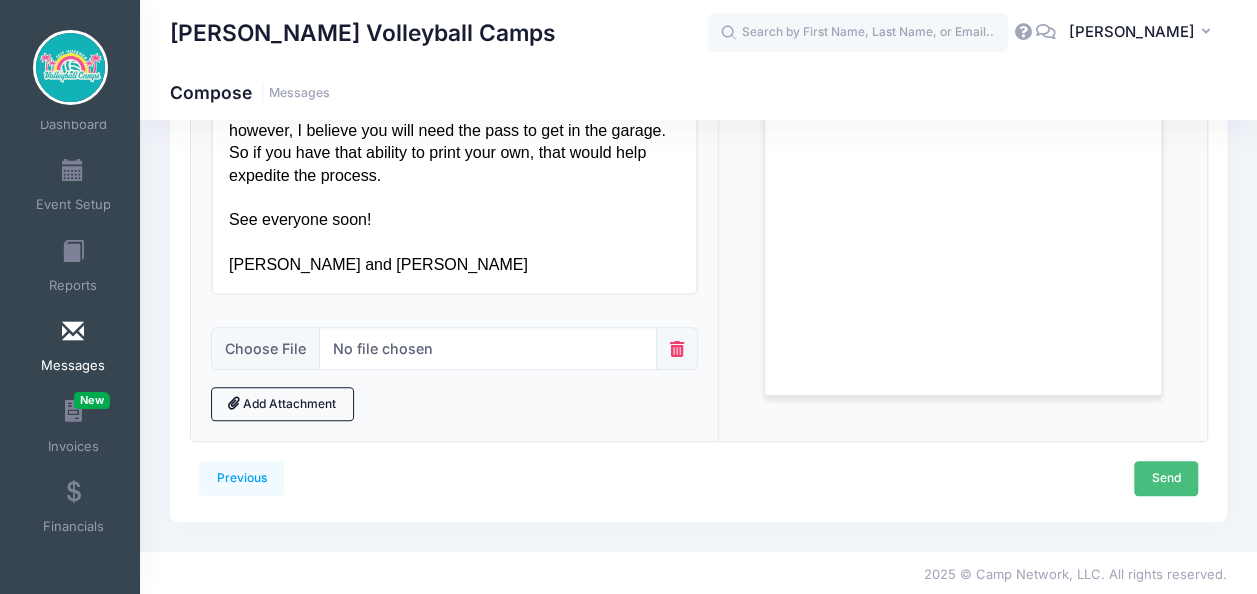 click on "Send" at bounding box center (1166, 478) 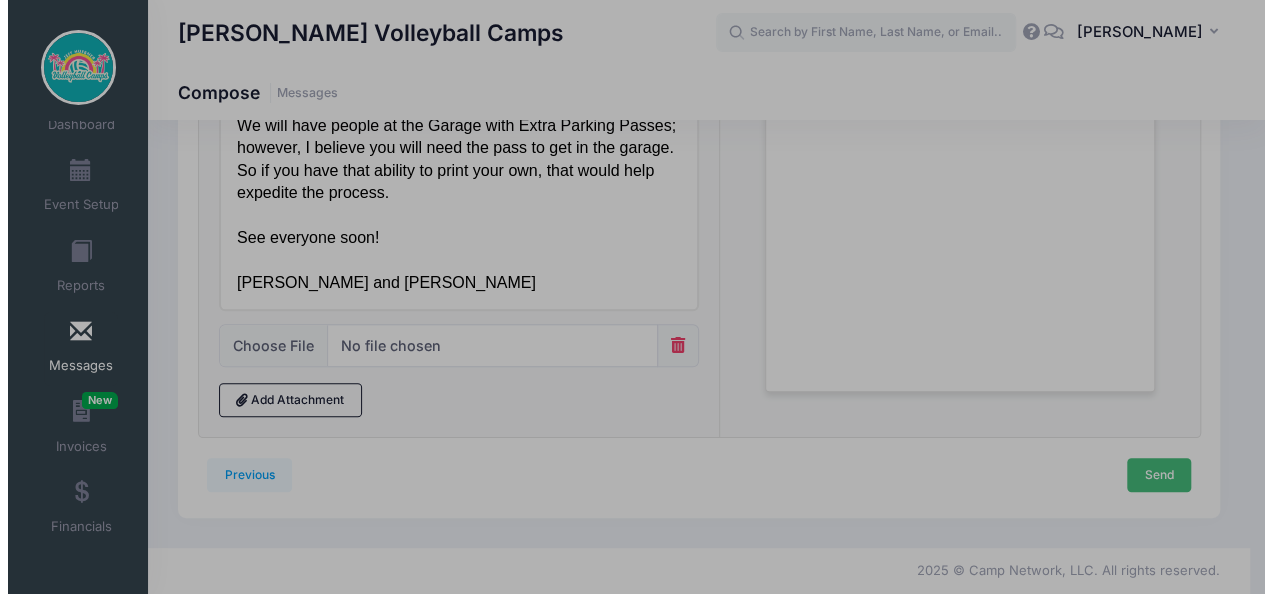 scroll, scrollTop: 0, scrollLeft: 0, axis: both 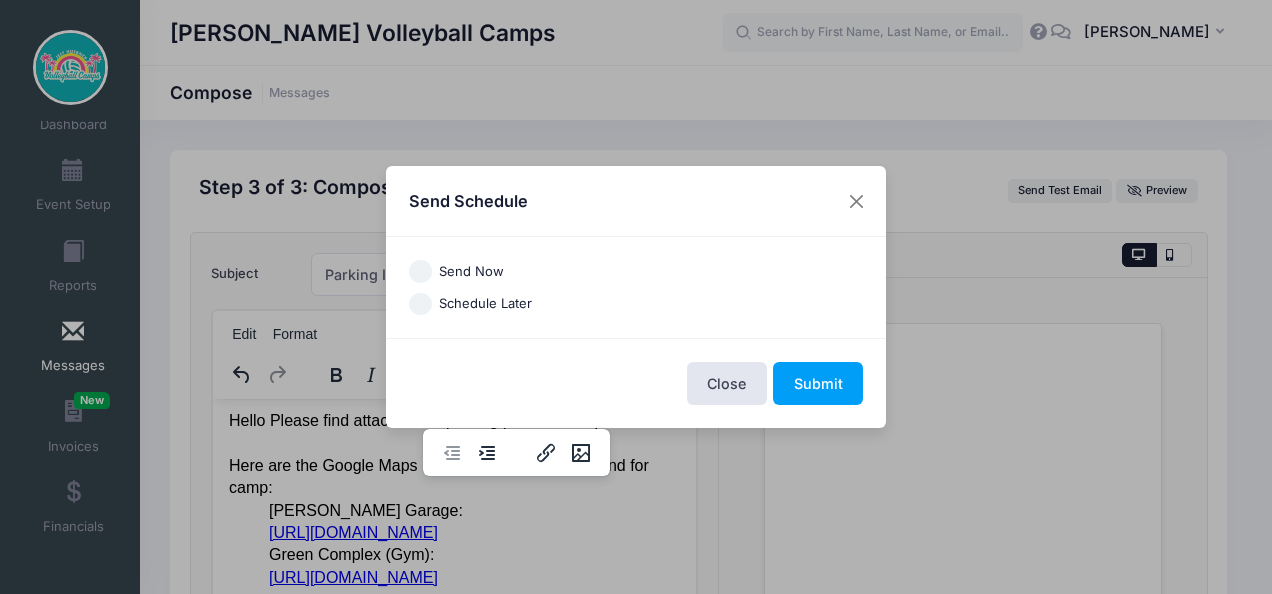 click on "Send Now" at bounding box center (420, 271) 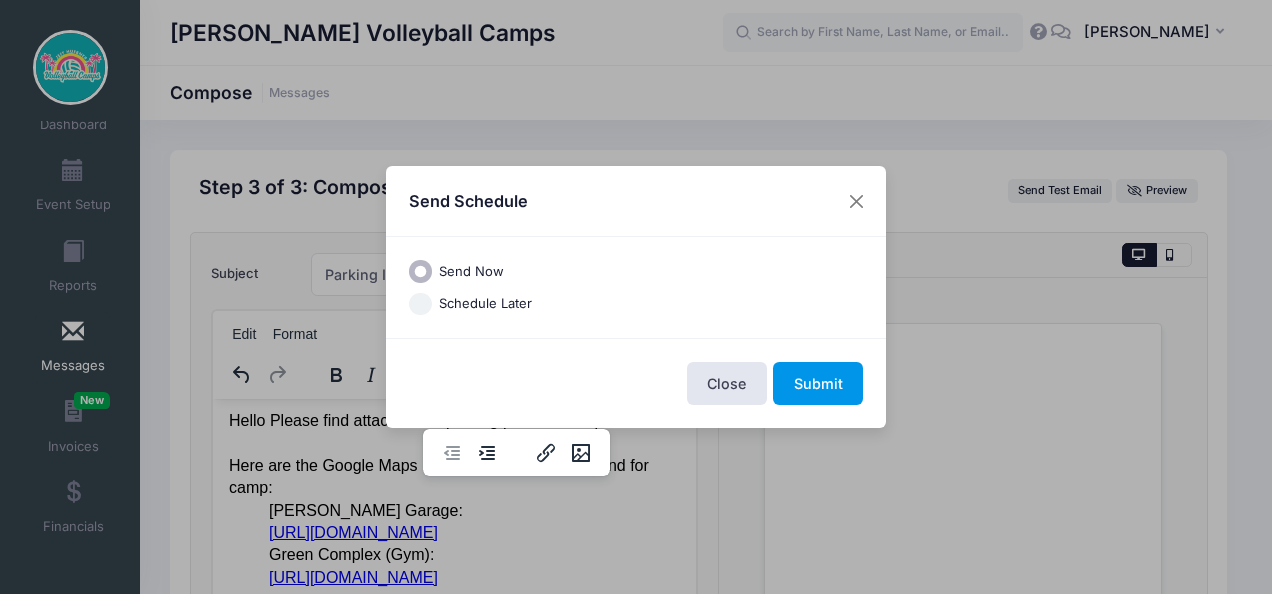 click on "Submit" at bounding box center [818, 383] 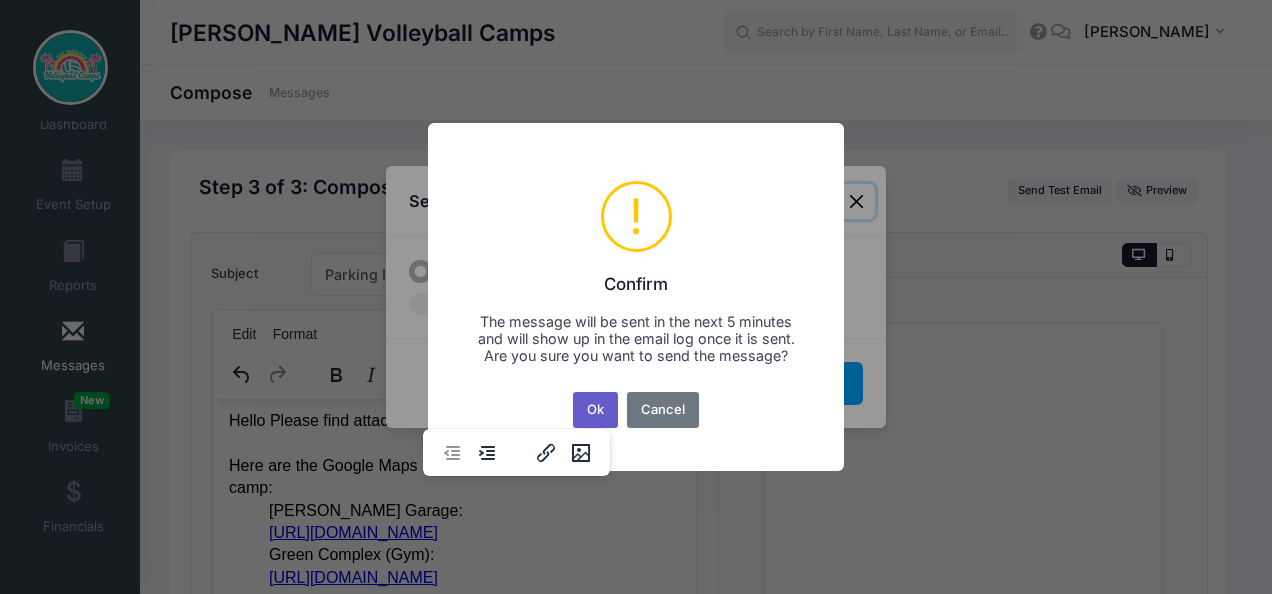 click on "Ok" at bounding box center [596, 410] 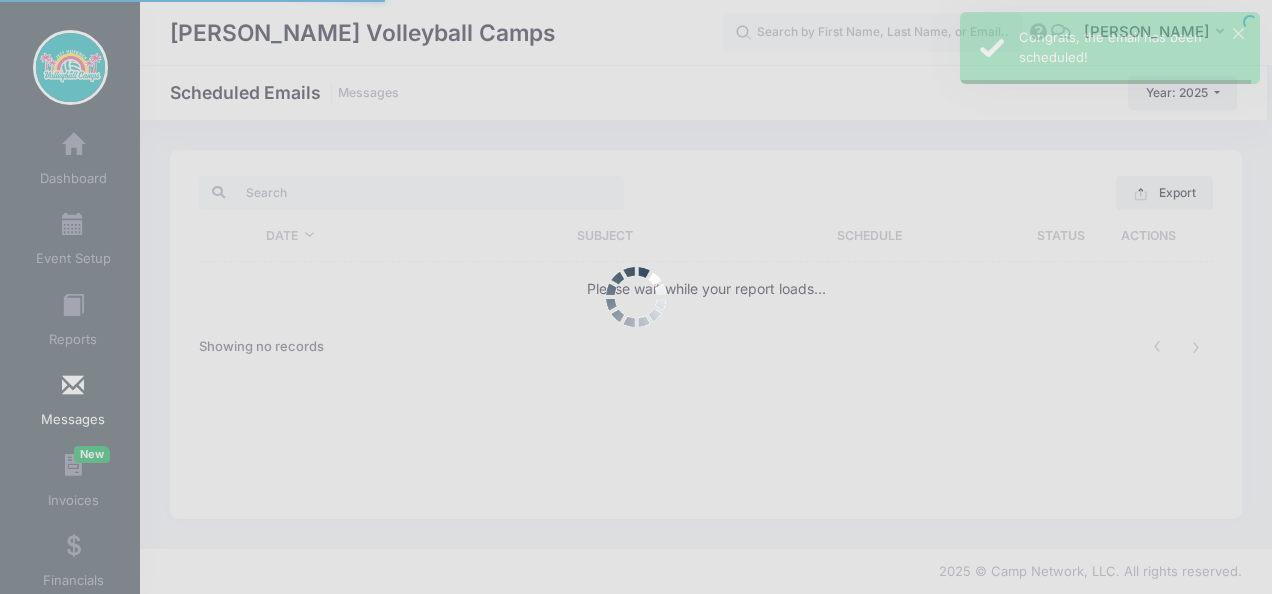 scroll, scrollTop: 0, scrollLeft: 0, axis: both 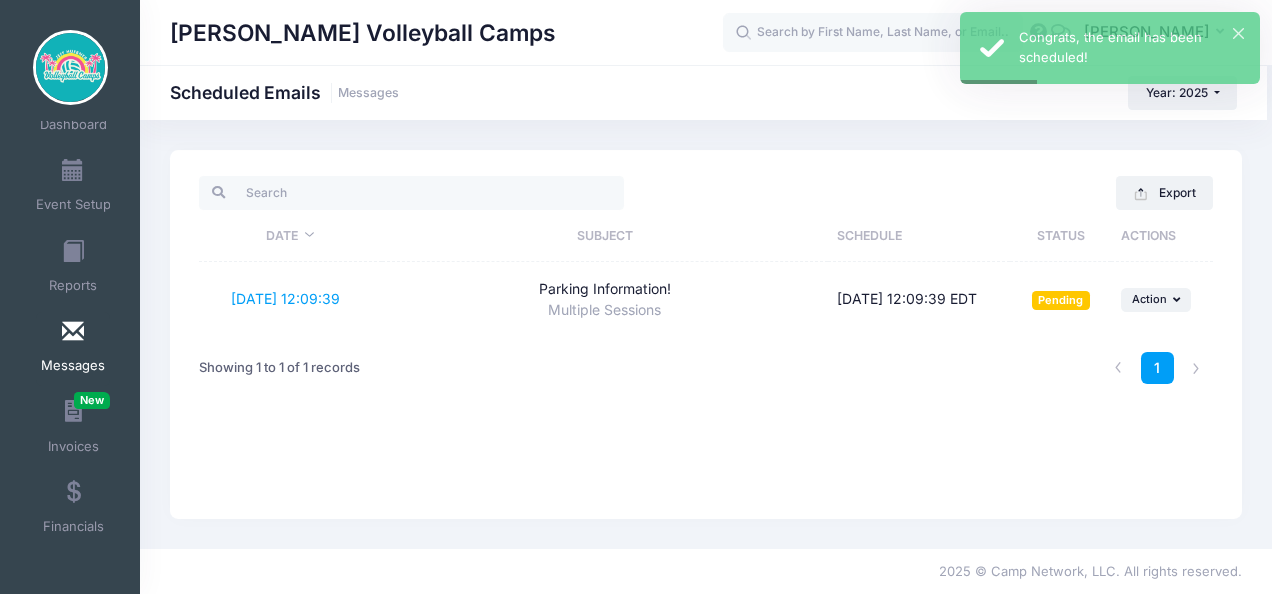 click on "Messages" at bounding box center (73, 349) 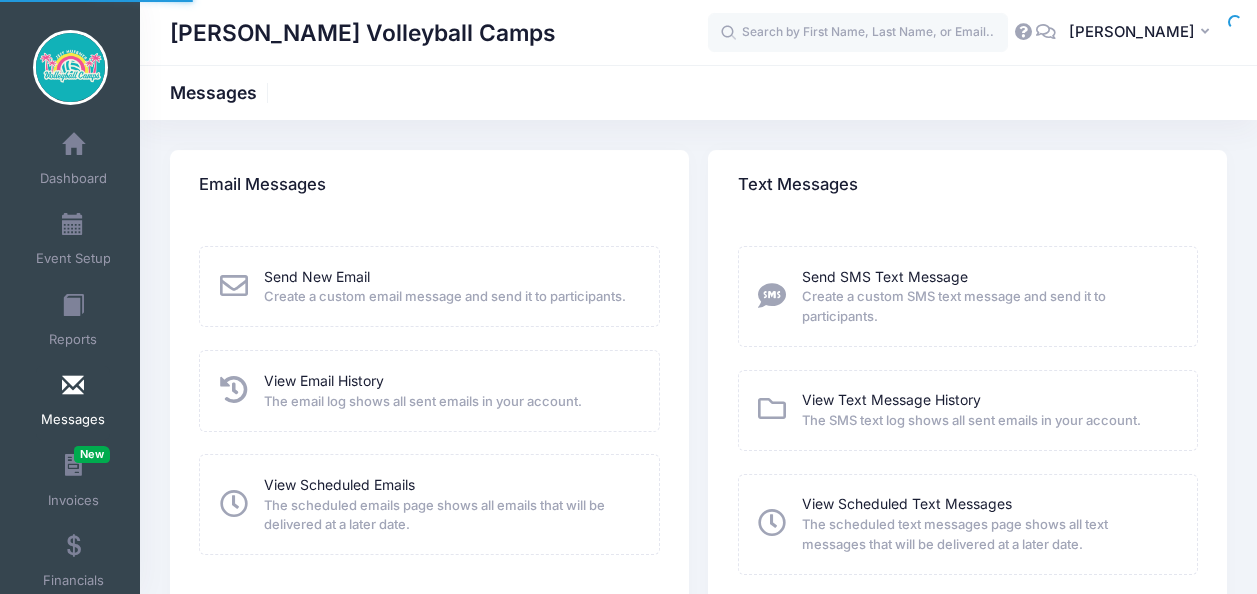scroll, scrollTop: 0, scrollLeft: 0, axis: both 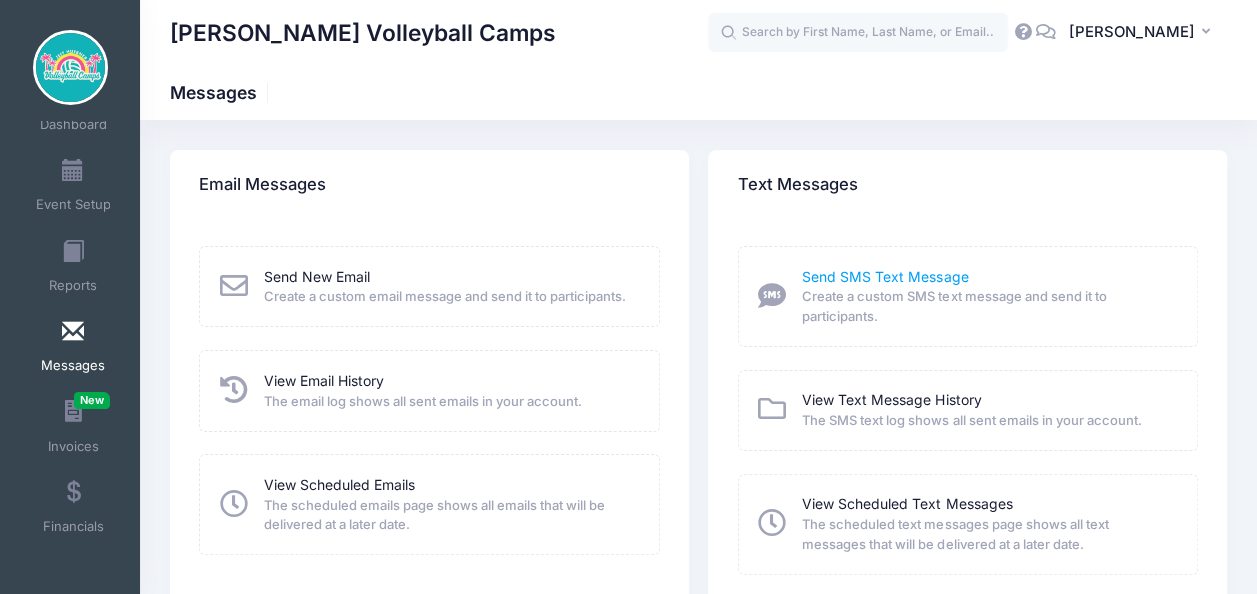 click on "Send SMS Text Message" at bounding box center [885, 276] 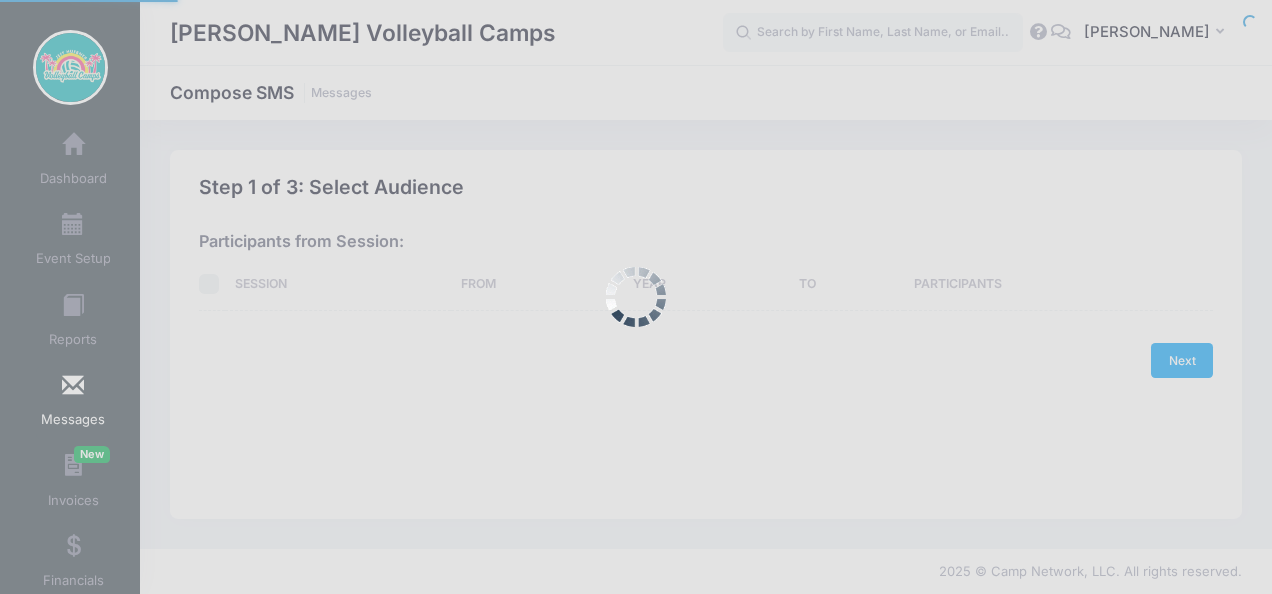 scroll, scrollTop: 0, scrollLeft: 0, axis: both 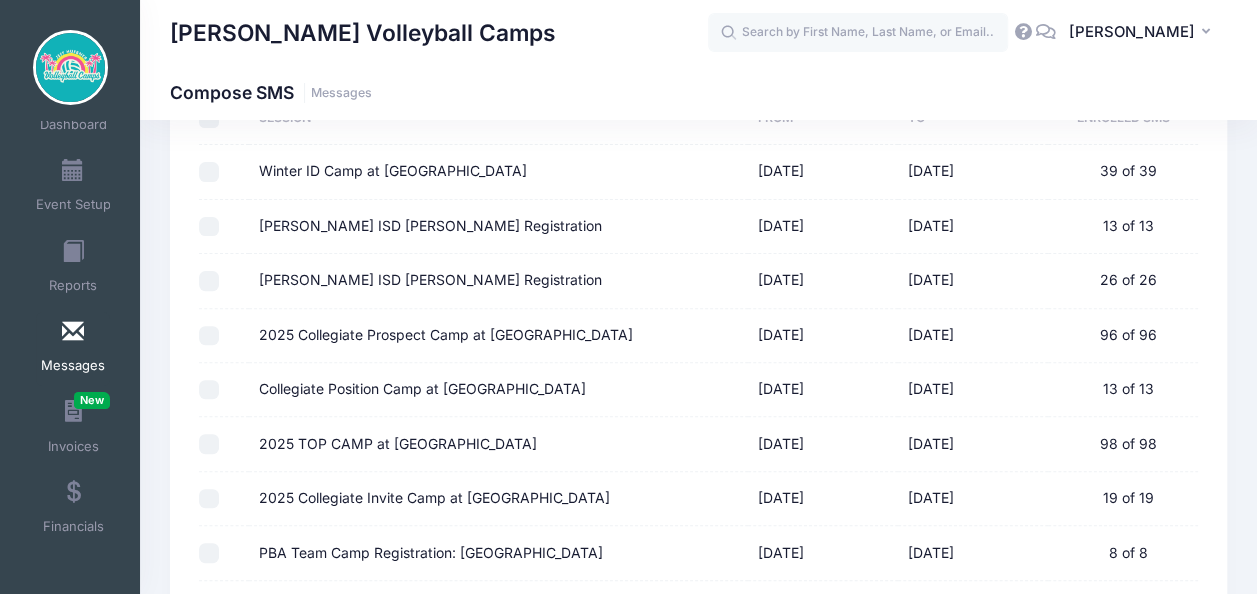 click on "2025 Collegiate Prospect Camp at Palm Beach Atlantic University" at bounding box center [209, 336] 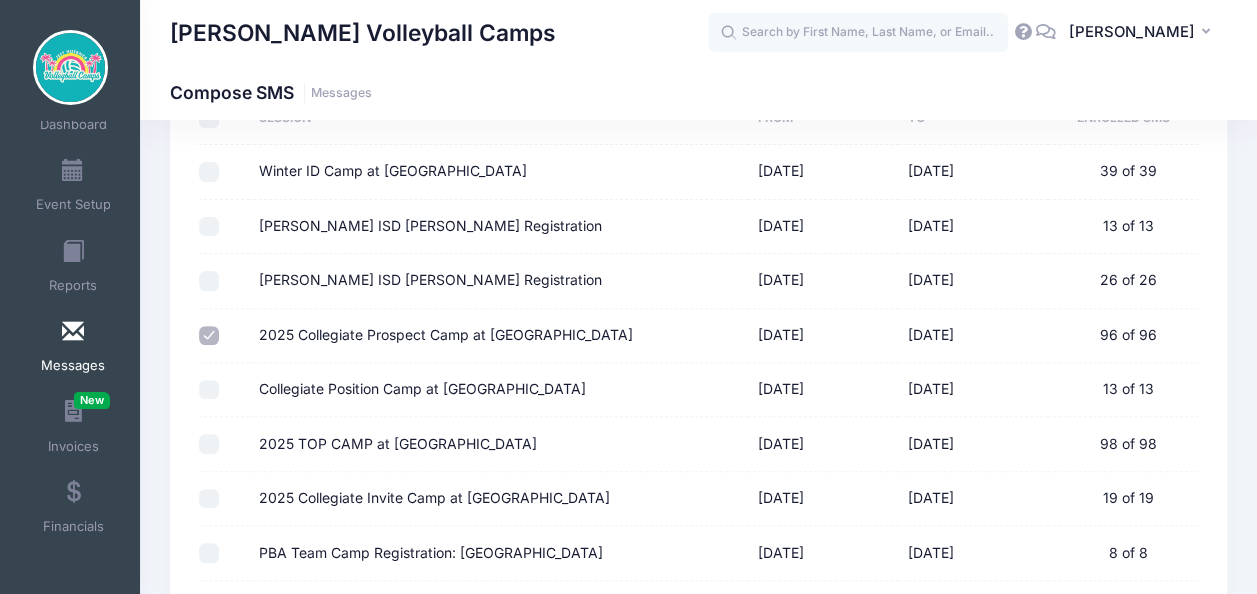 click on "Collegiate Position Camp at Palm Beach Atlantic University" at bounding box center [209, 390] 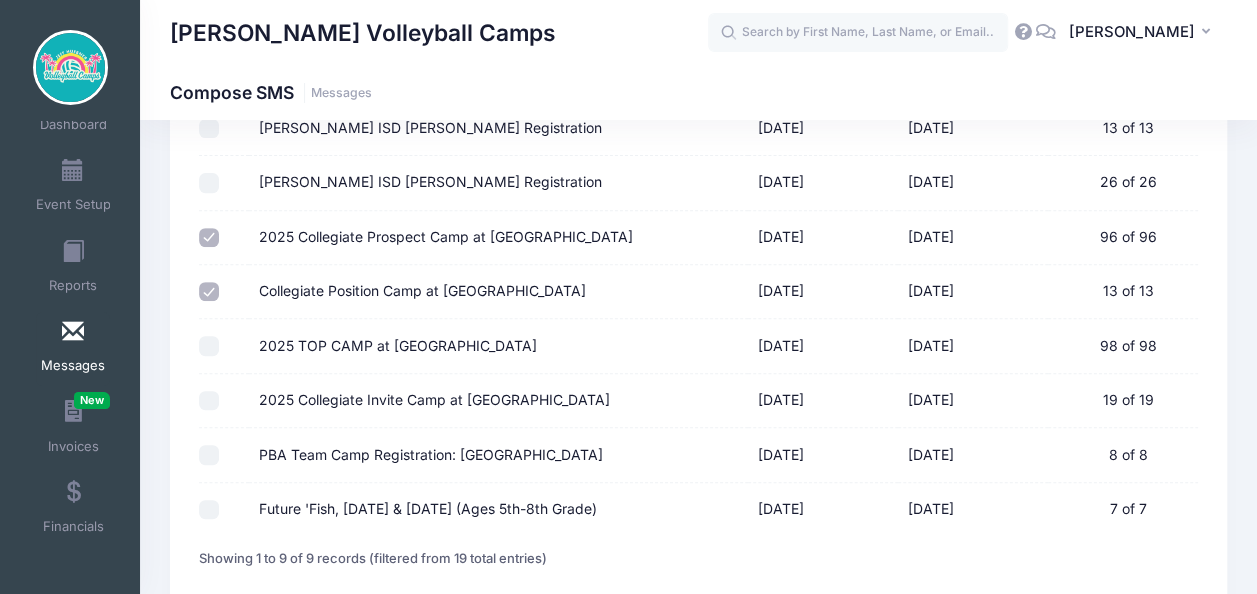 scroll, scrollTop: 437, scrollLeft: 0, axis: vertical 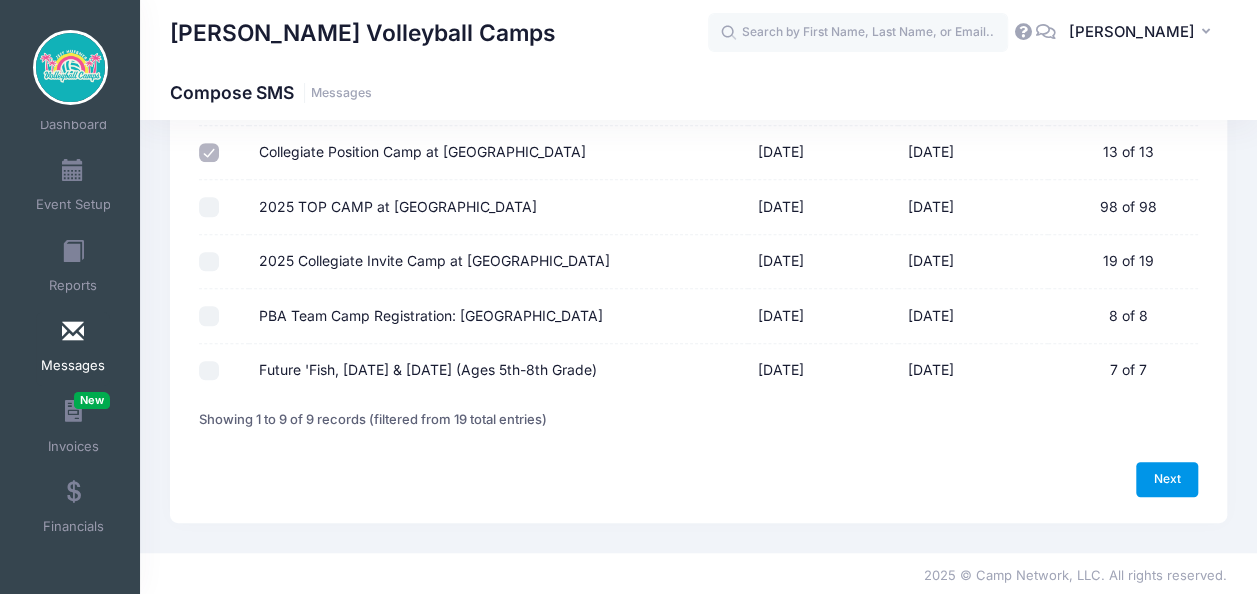 click on "Next" at bounding box center (1167, 479) 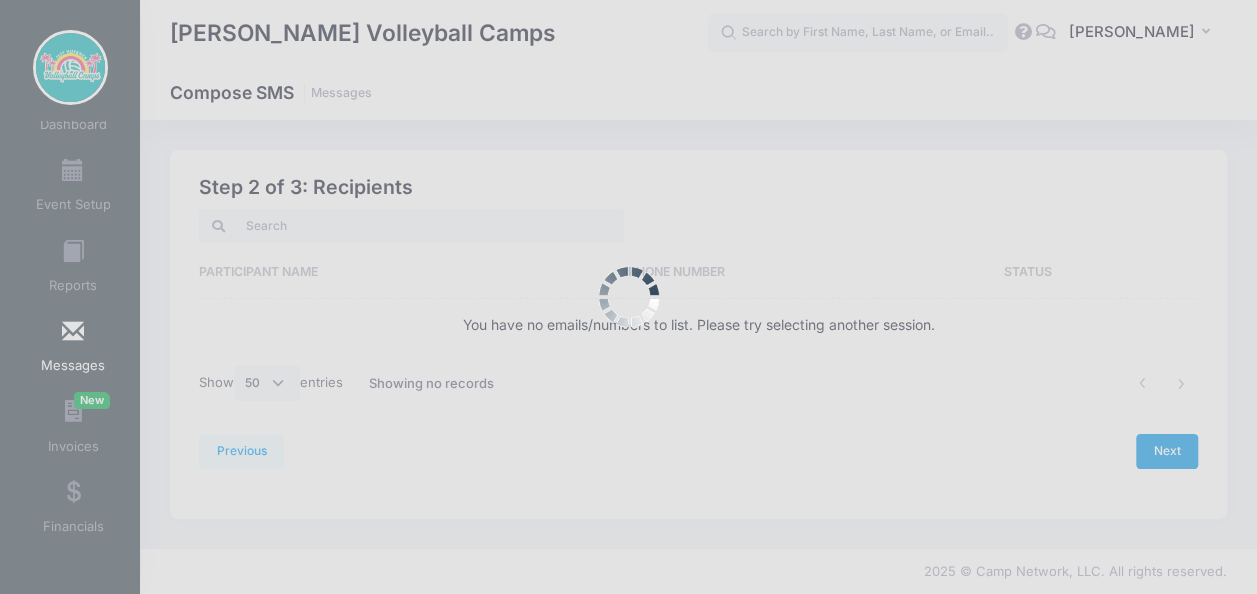 scroll, scrollTop: 0, scrollLeft: 0, axis: both 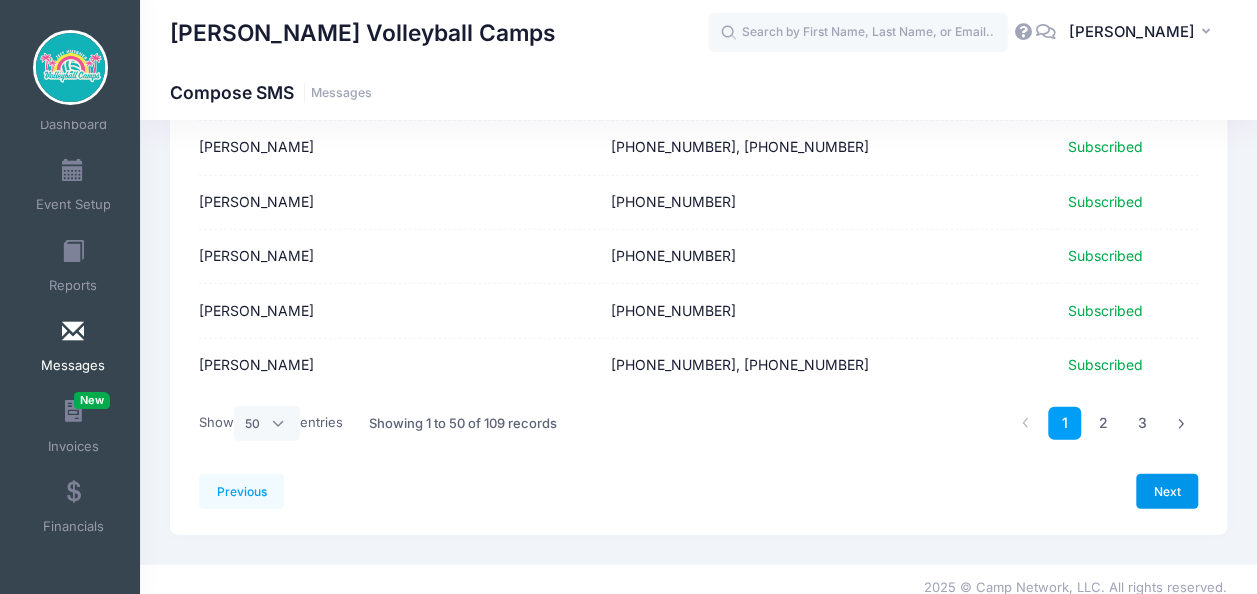 click on "Next" at bounding box center (1167, 491) 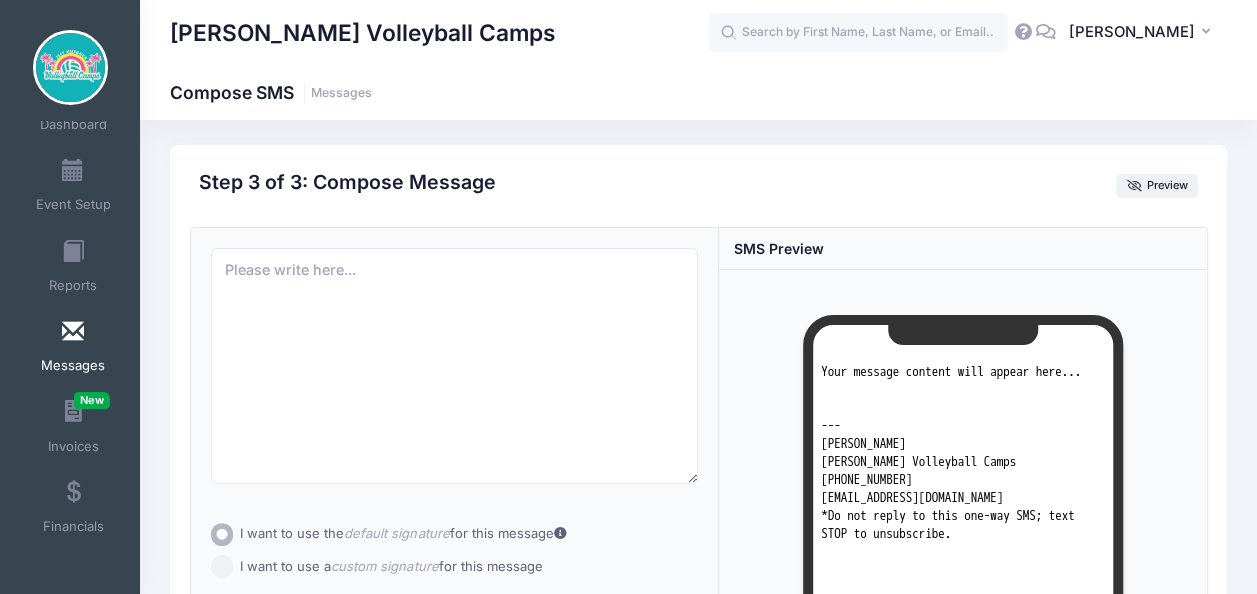 scroll, scrollTop: 0, scrollLeft: 0, axis: both 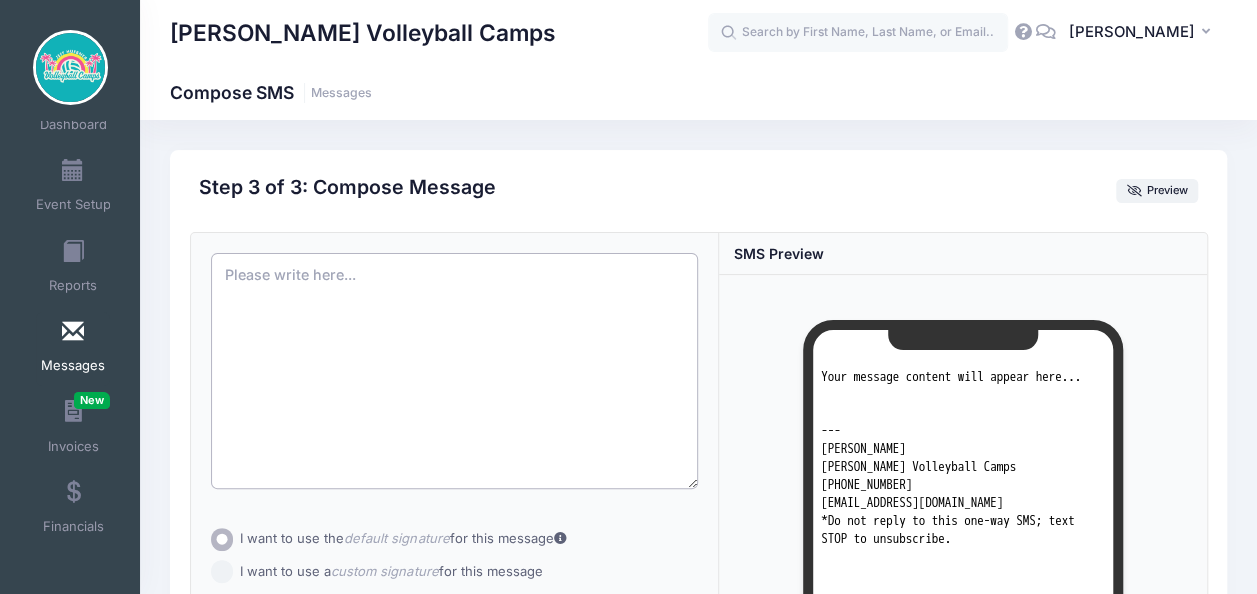 click at bounding box center [455, 371] 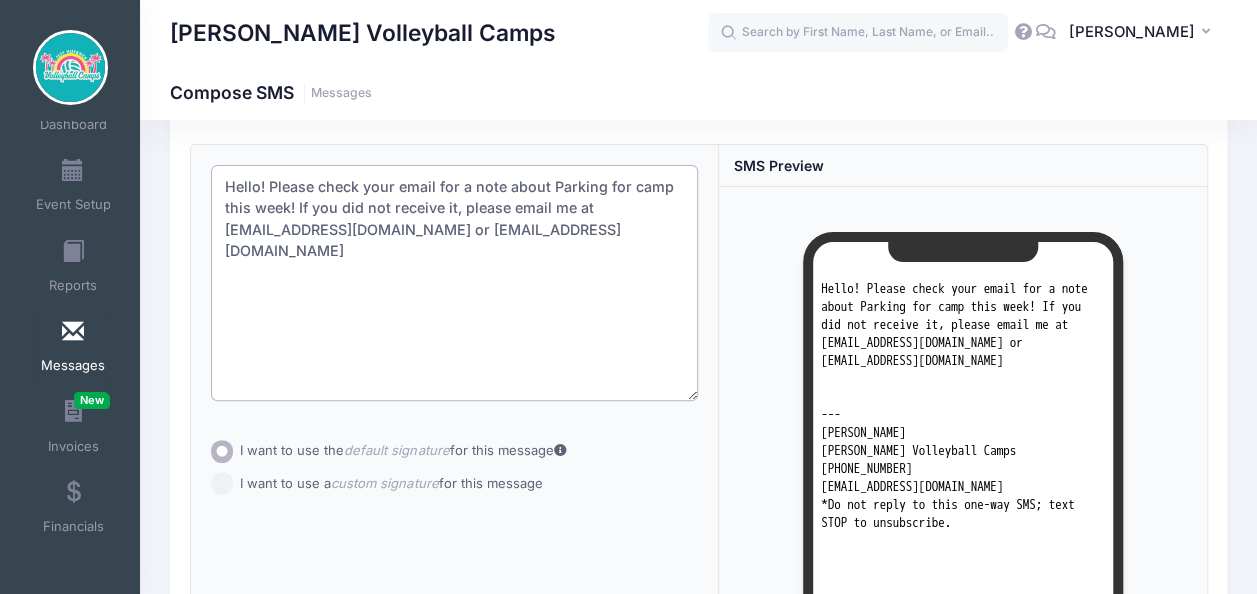 scroll, scrollTop: 200, scrollLeft: 0, axis: vertical 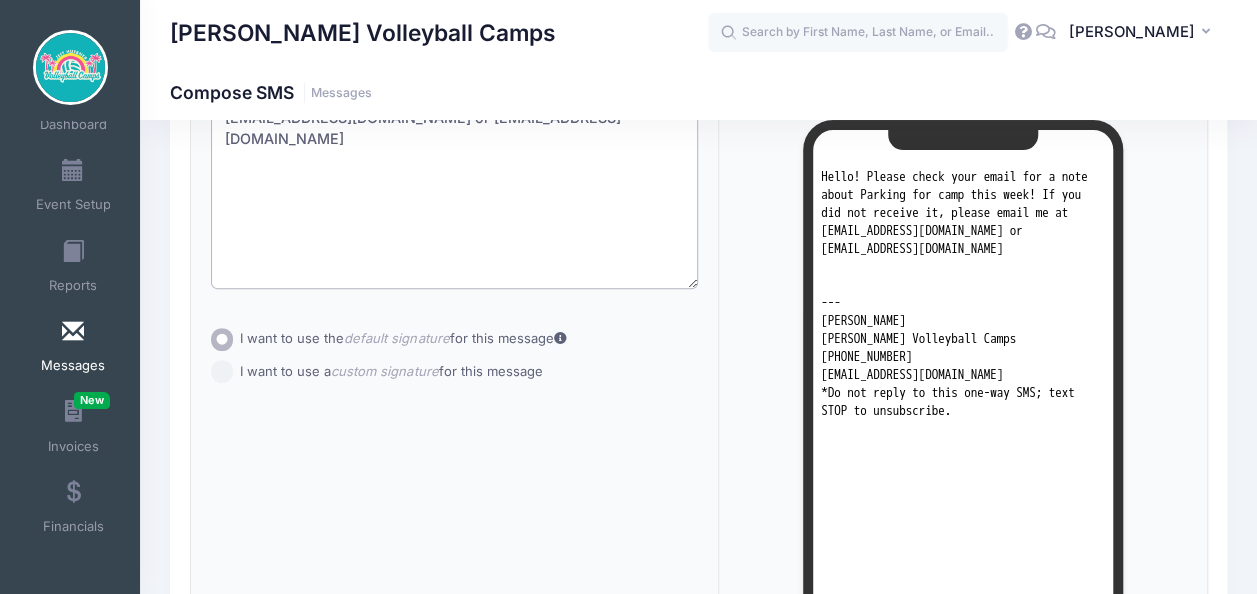 type on "Hello! Please check your email for a note about Parking for camp this week! If you did not receive it, please email me at Jeff_huebner@pba.edu or jeffhuebnervolleyballcamps@gmail.com" 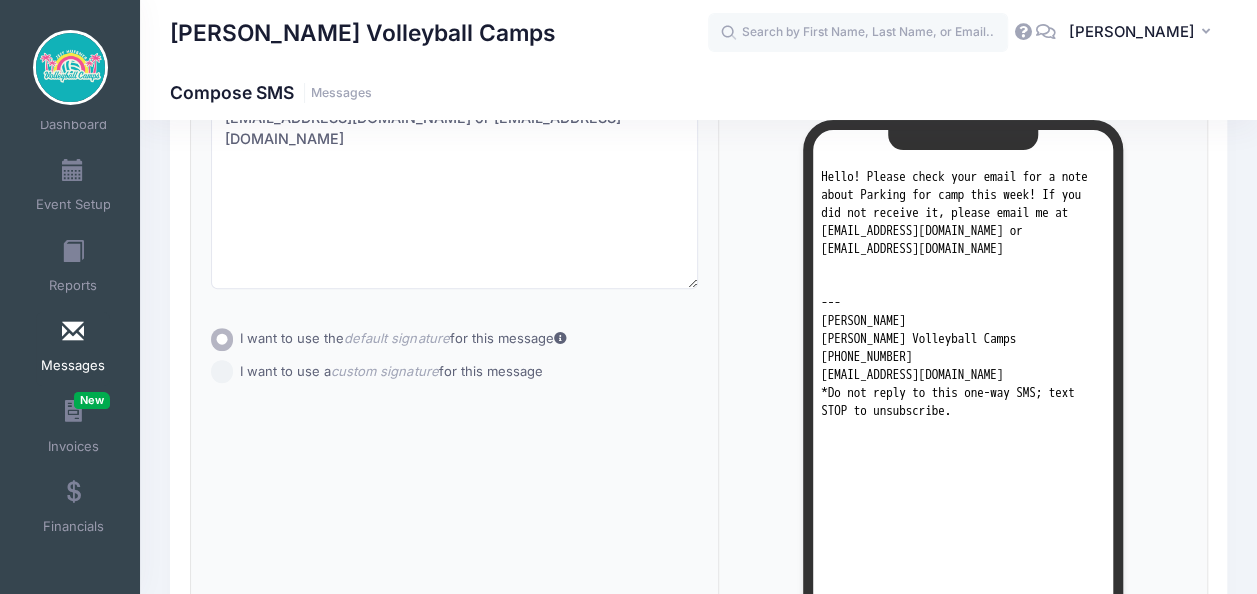 click on "Subject
Add CC
Add BCC
CC
​
BCC
​" at bounding box center (455, 383) 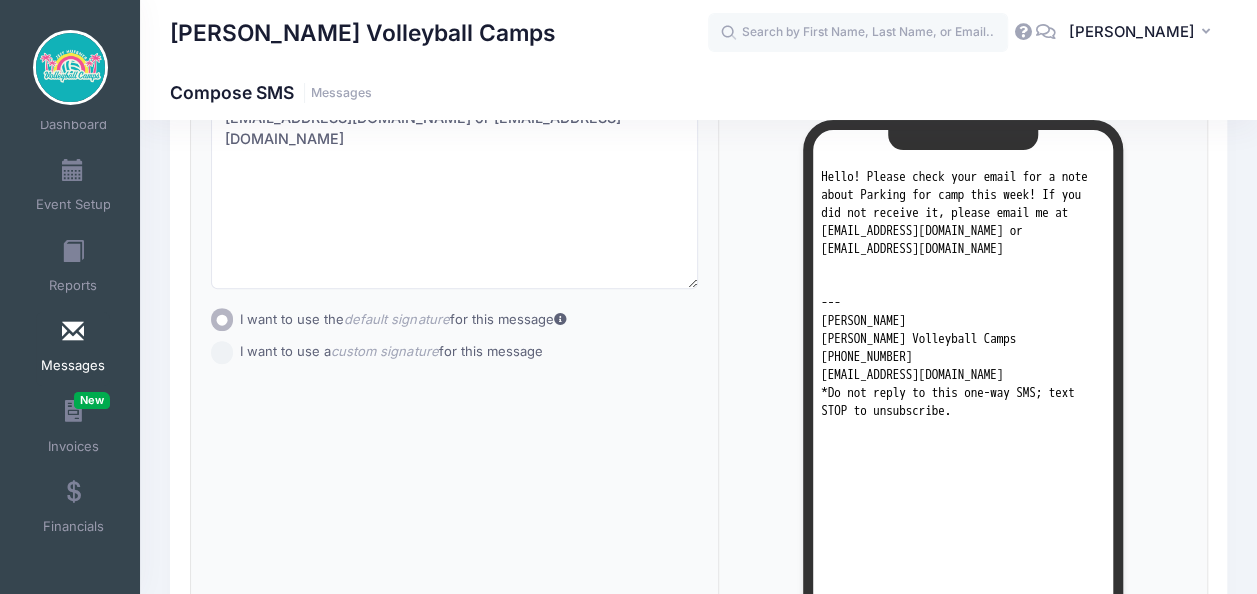 click on "I want to use a  custom signature  for this message" at bounding box center (391, 352) 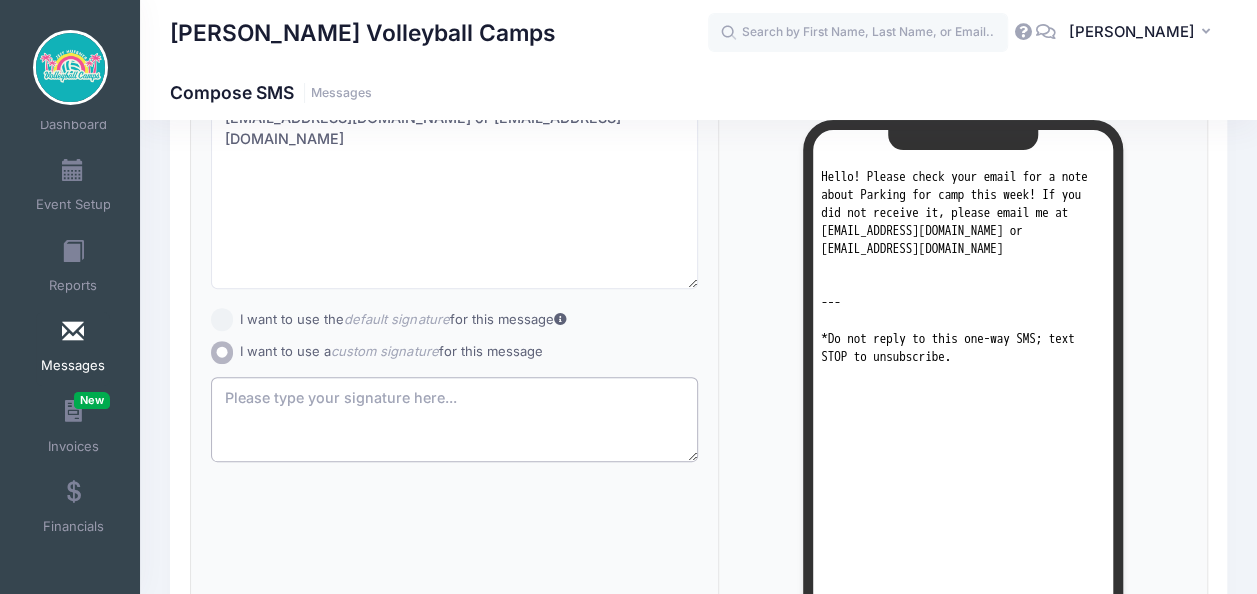 click at bounding box center [455, 420] 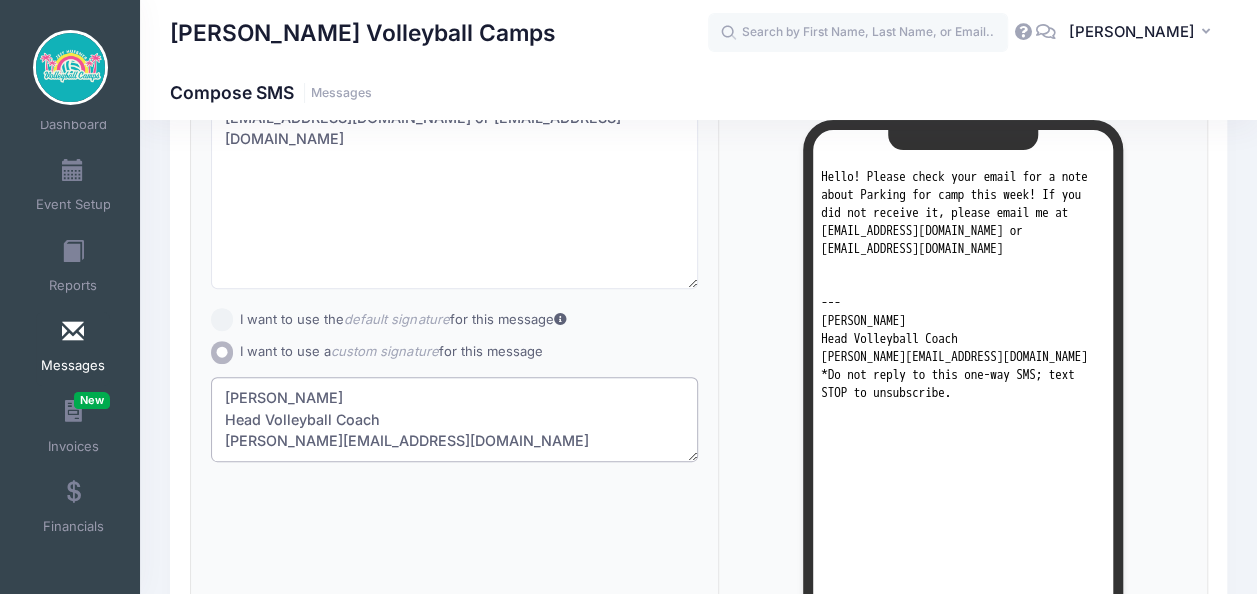 scroll, scrollTop: 10, scrollLeft: 0, axis: vertical 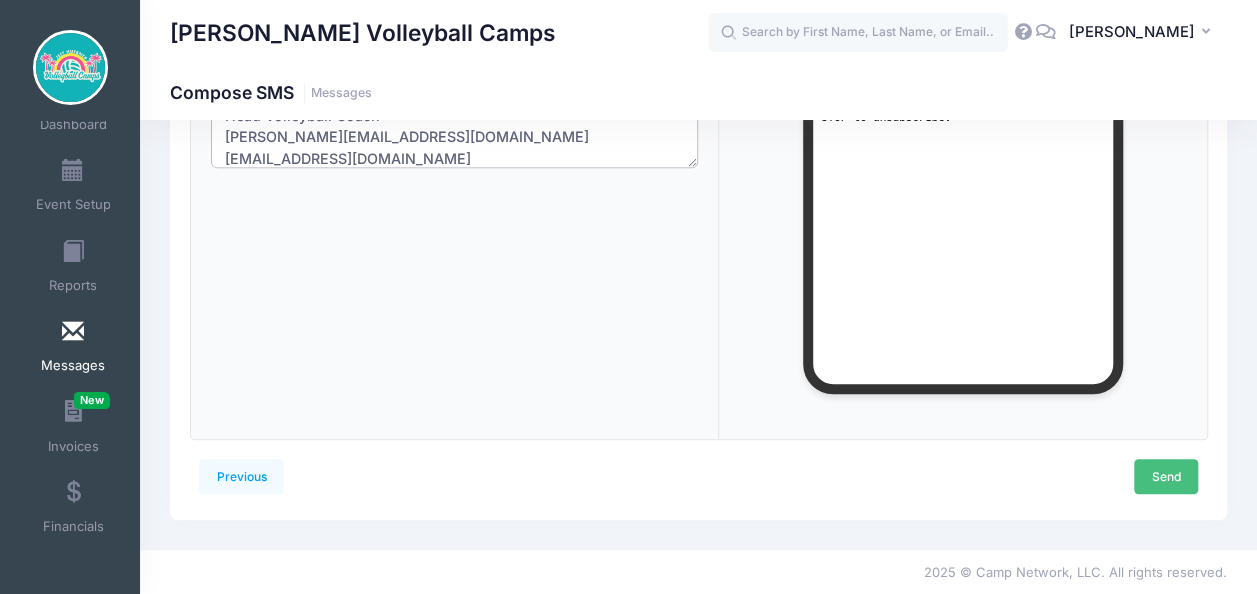 type on "Jeff Huebner
Head Volleyball Coach
Jeff_Huebner@pba.edu
jeffhuebnervolleyballcamps@gmail.com" 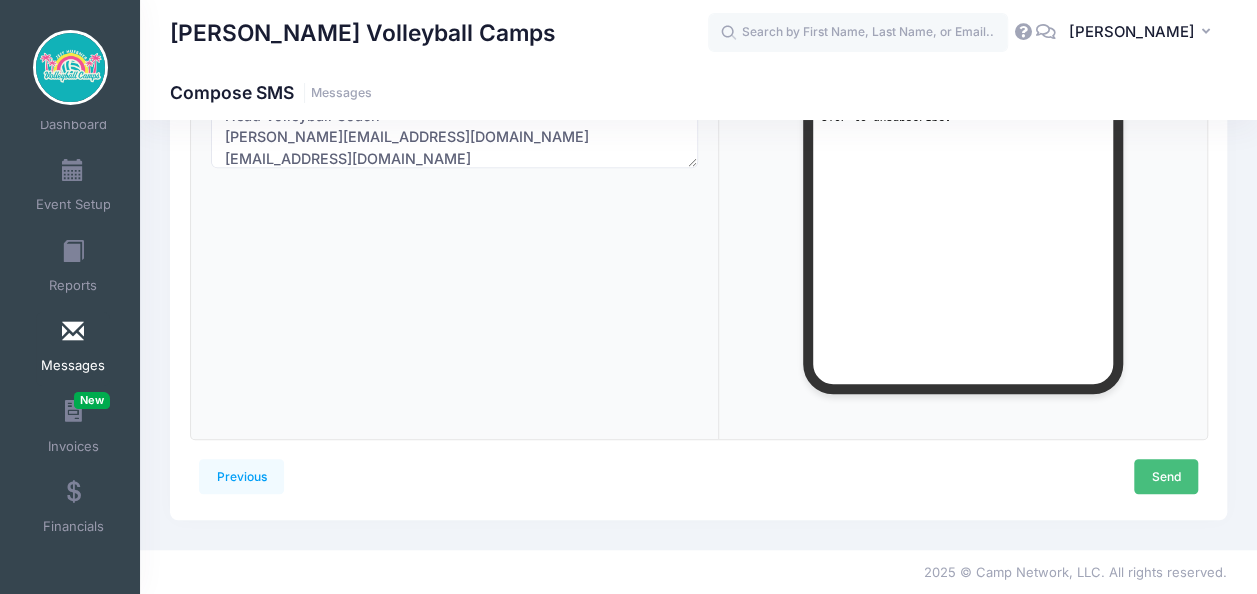 click on "Send" at bounding box center (1166, 476) 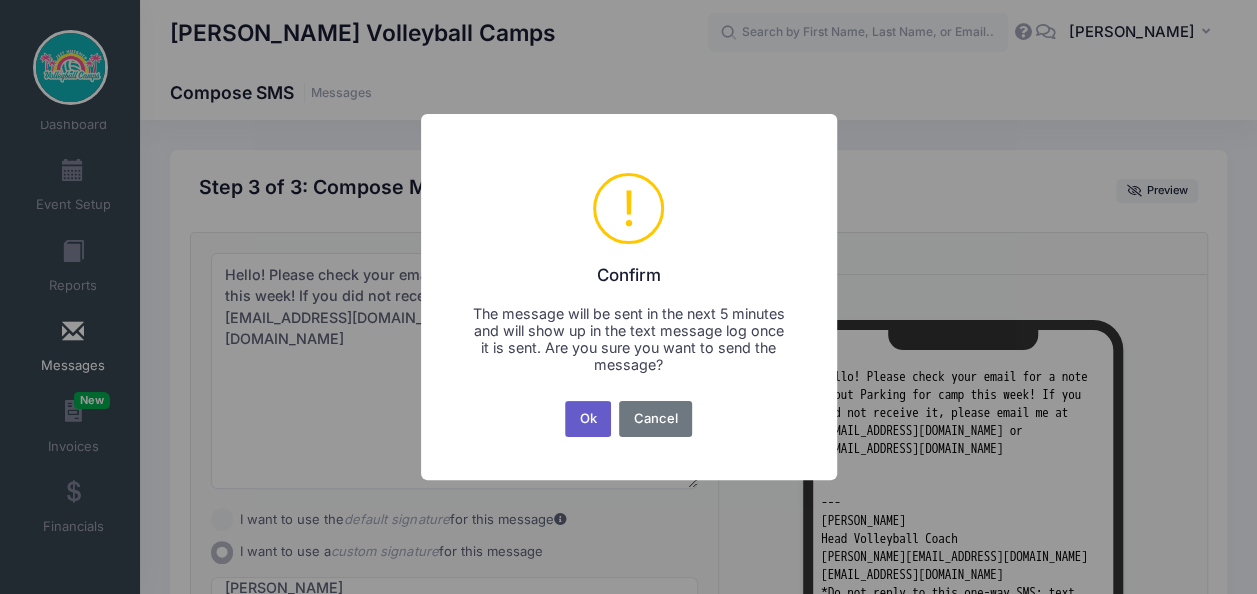 click on "Ok" at bounding box center (588, 419) 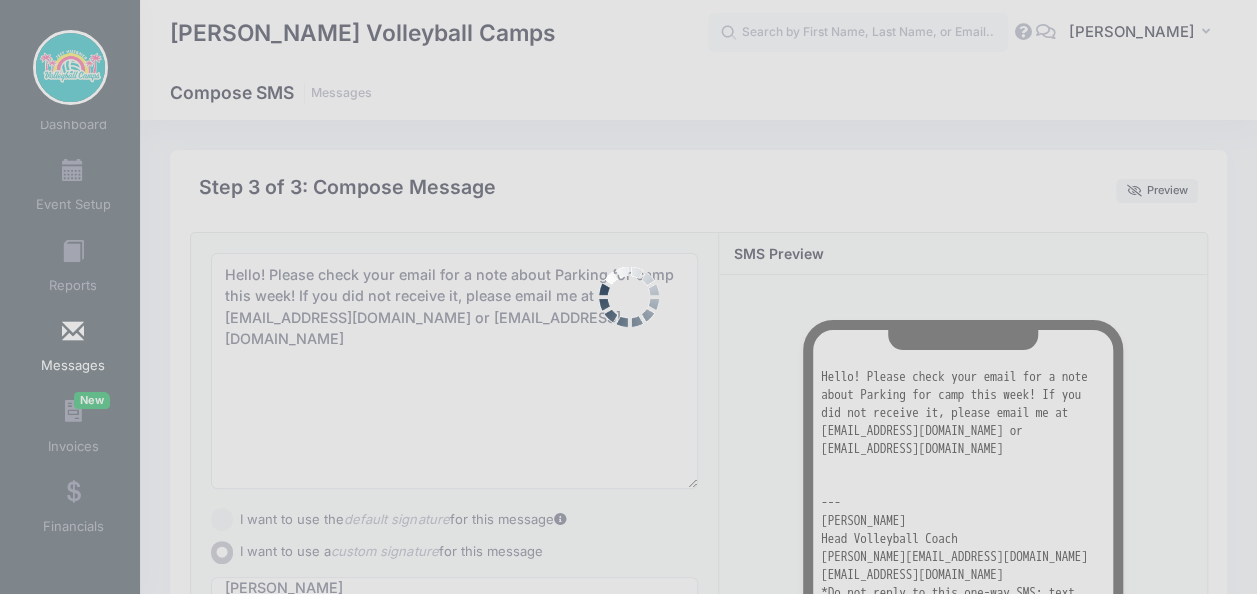 scroll, scrollTop: 494, scrollLeft: 0, axis: vertical 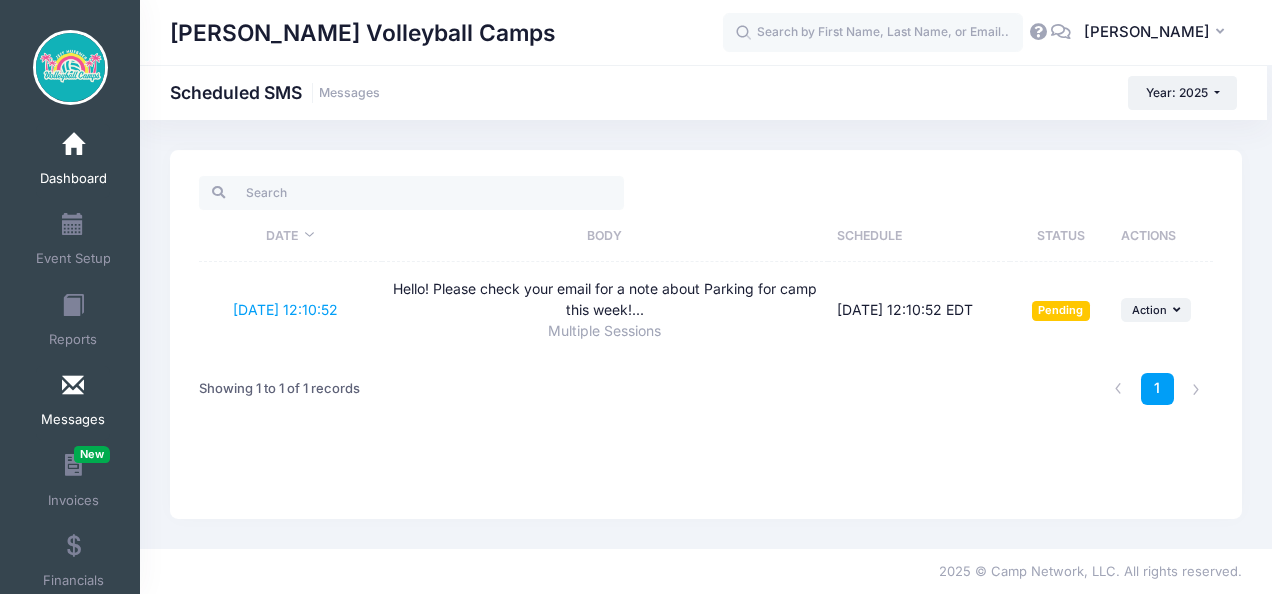 click on "Dashboard" at bounding box center (73, 161) 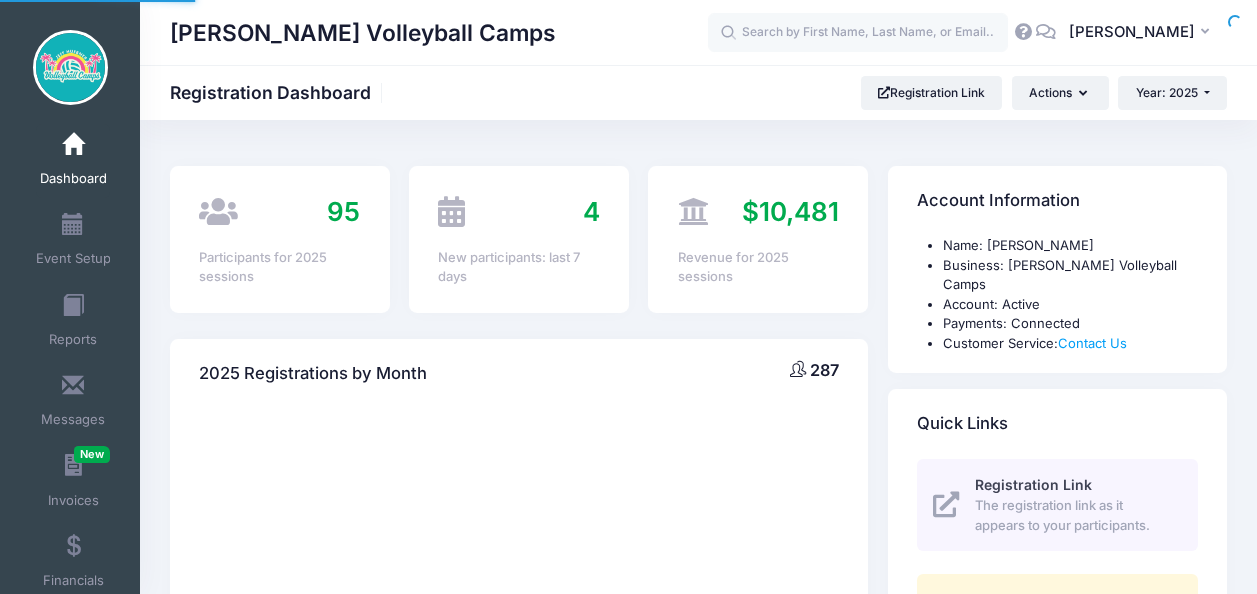 scroll, scrollTop: 0, scrollLeft: 0, axis: both 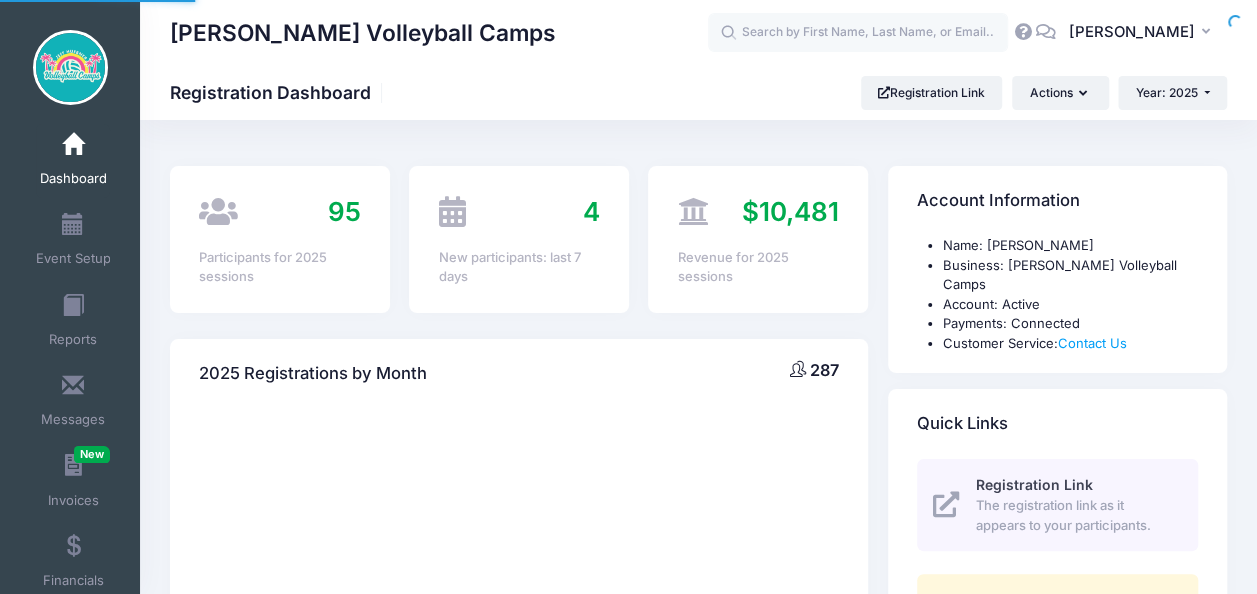select 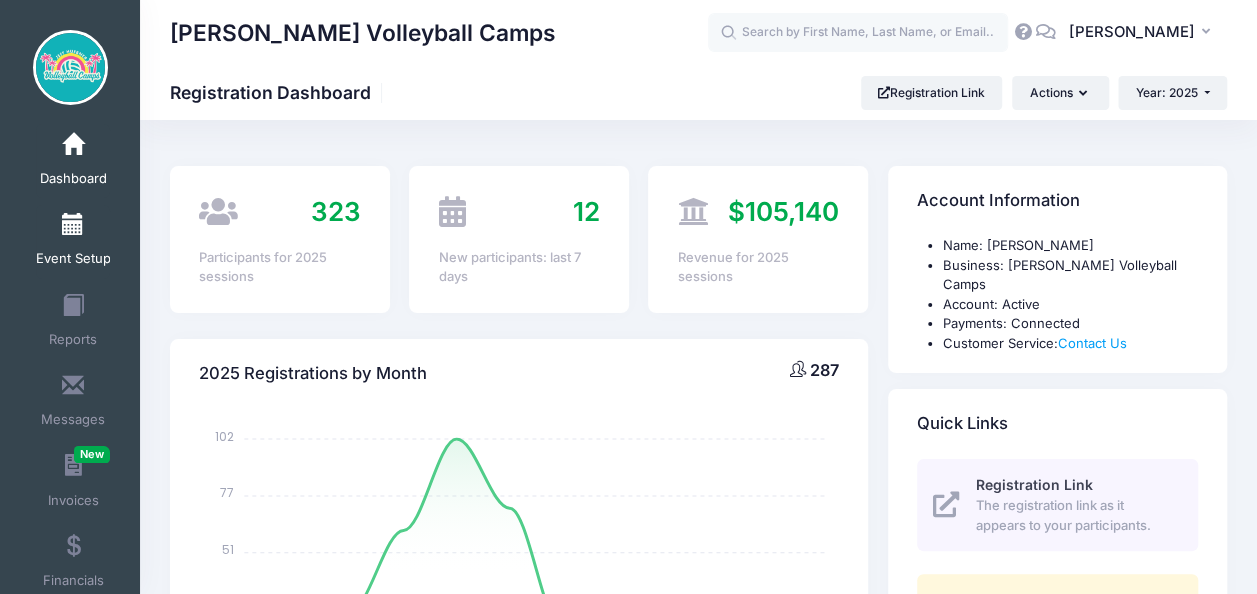 click on "Event Setup" at bounding box center [73, 259] 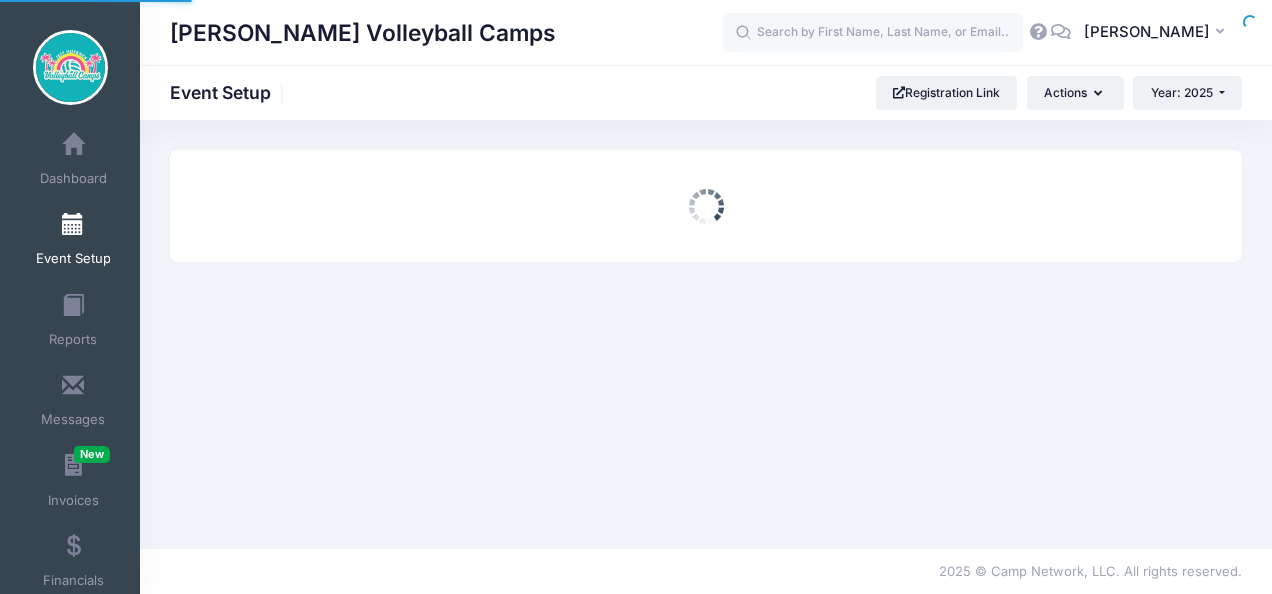 scroll, scrollTop: 0, scrollLeft: 0, axis: both 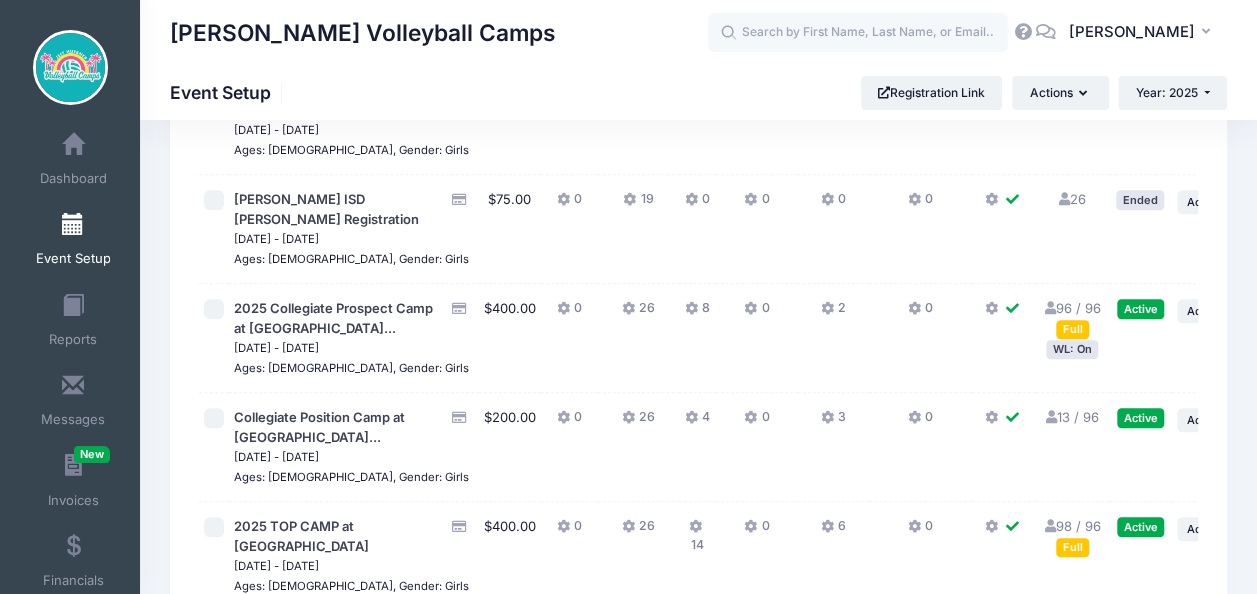 click on "WL:
On" at bounding box center [1072, 349] 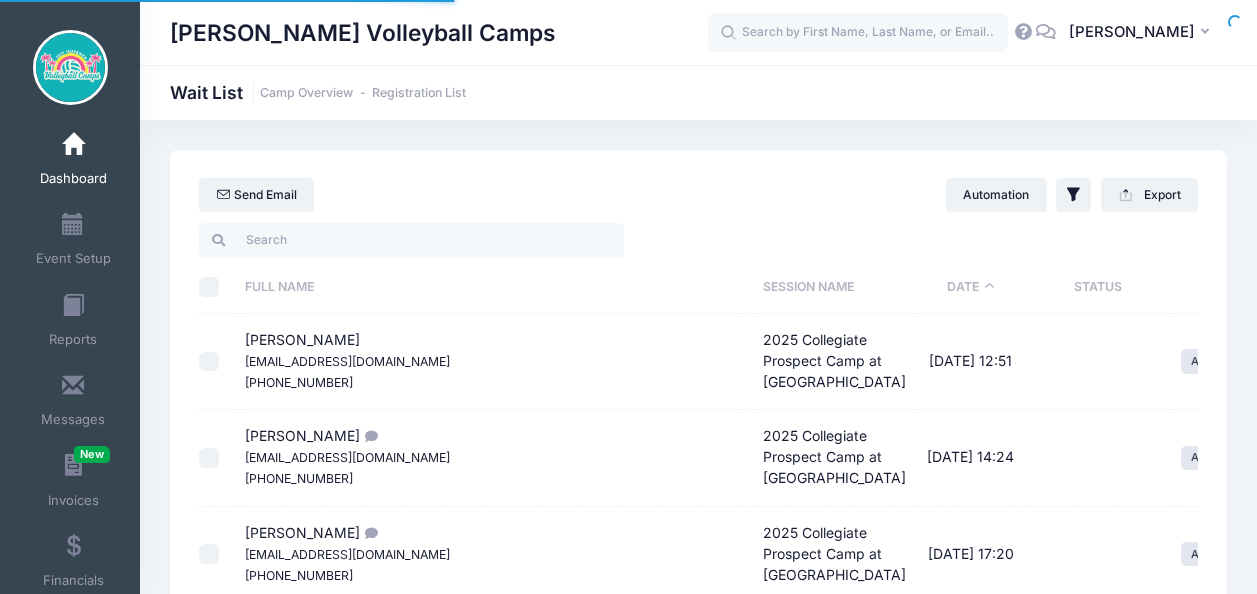 select on "50" 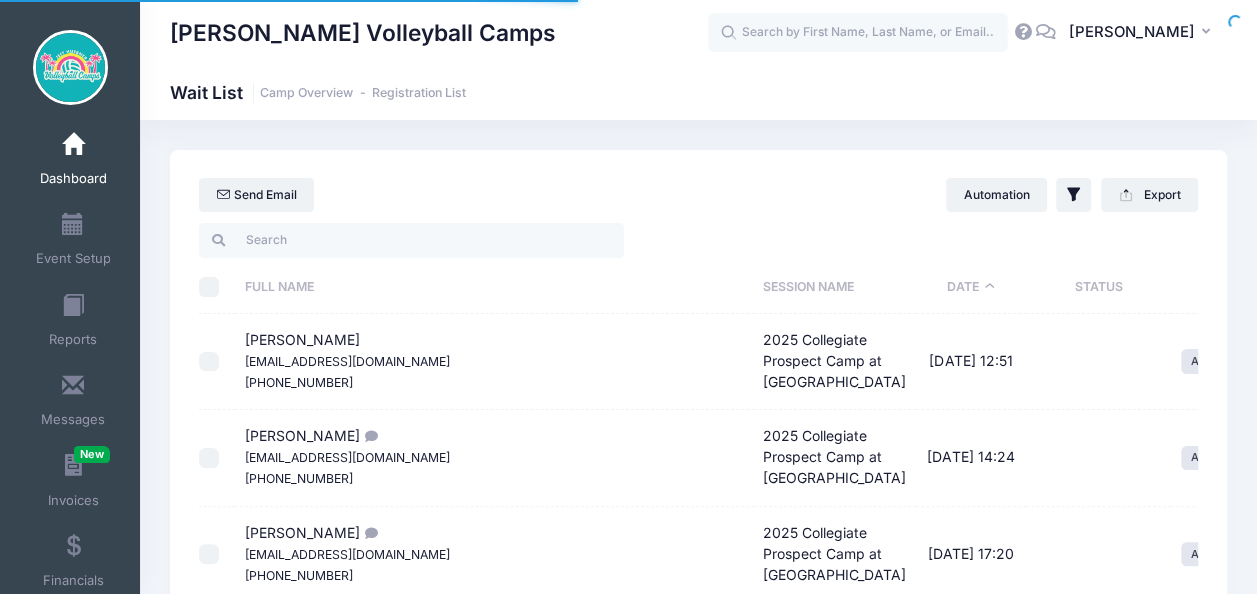 scroll, scrollTop: 0, scrollLeft: 0, axis: both 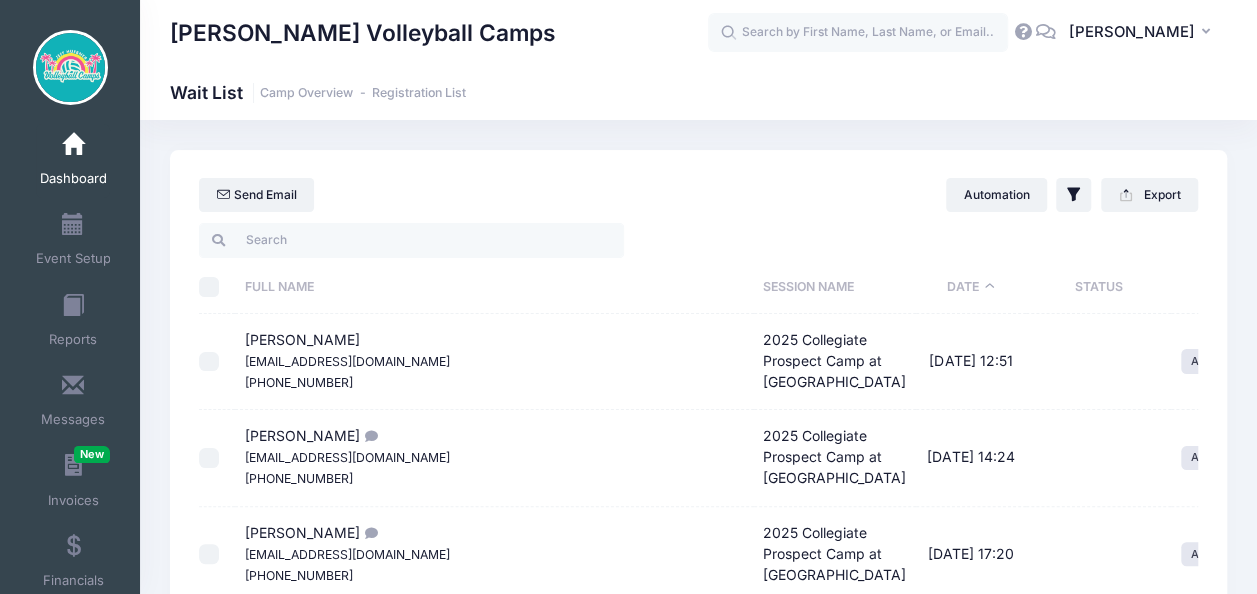 click on "Date" at bounding box center (971, 287) 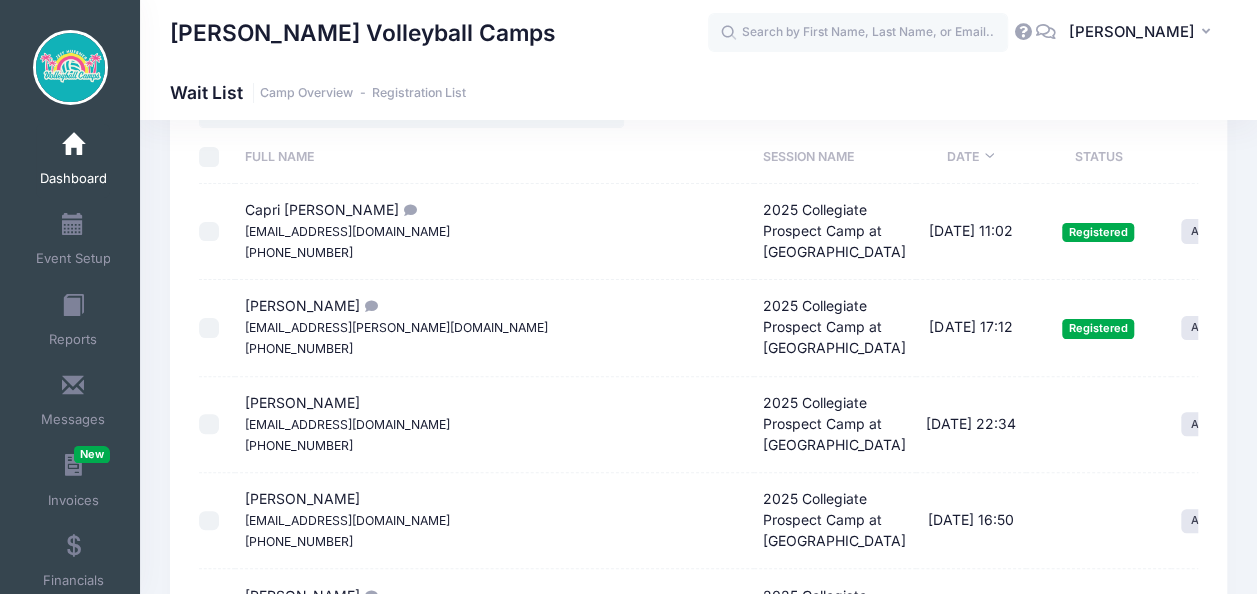 scroll, scrollTop: 300, scrollLeft: 0, axis: vertical 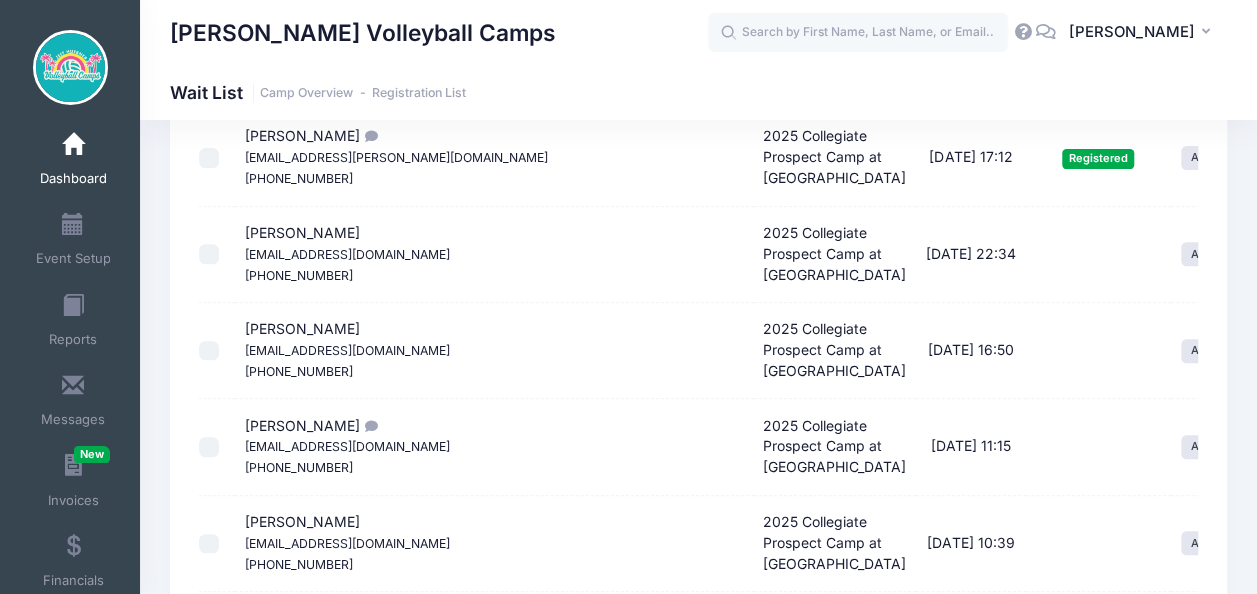 click on "Amber Briglia
lindybriglia@gmail.com
(772) 206-1287" at bounding box center [347, 253] 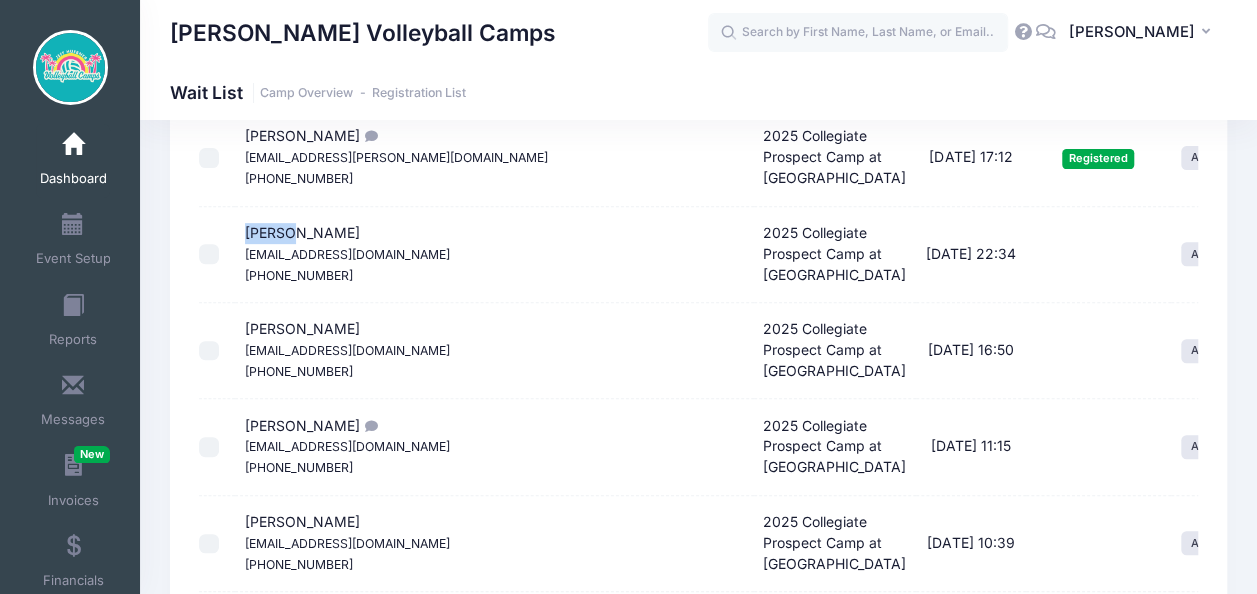 click on "Amber Briglia
lindybriglia@gmail.com
(772) 206-1287" at bounding box center (347, 253) 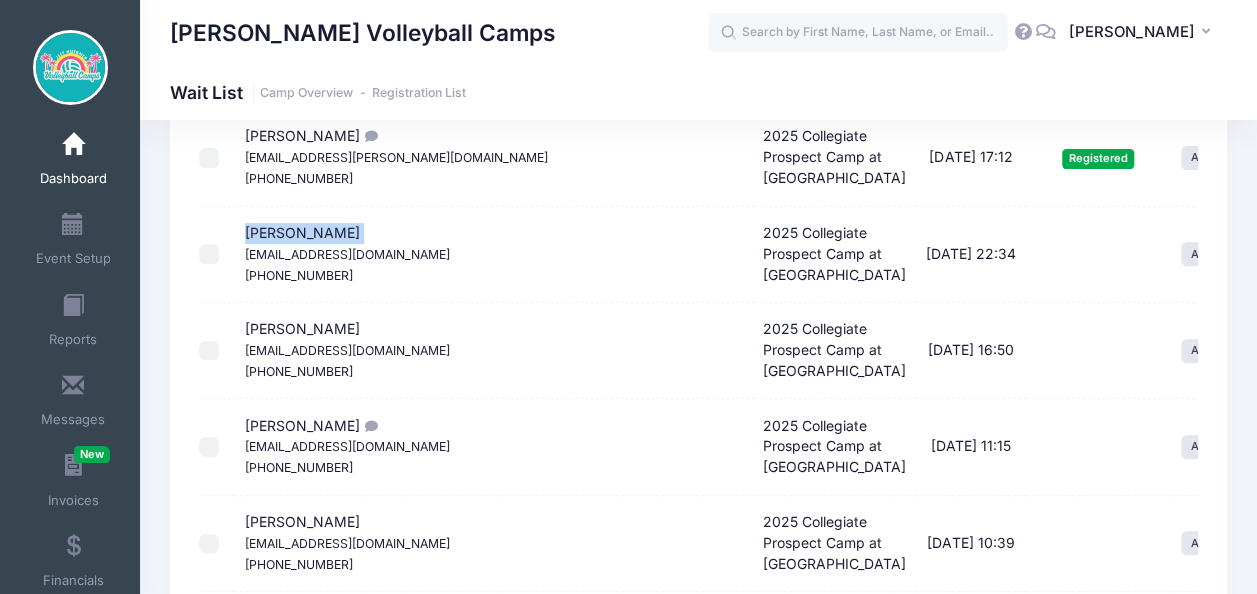 click on "Amber Briglia
lindybriglia@gmail.com
(772) 206-1287" at bounding box center (347, 253) 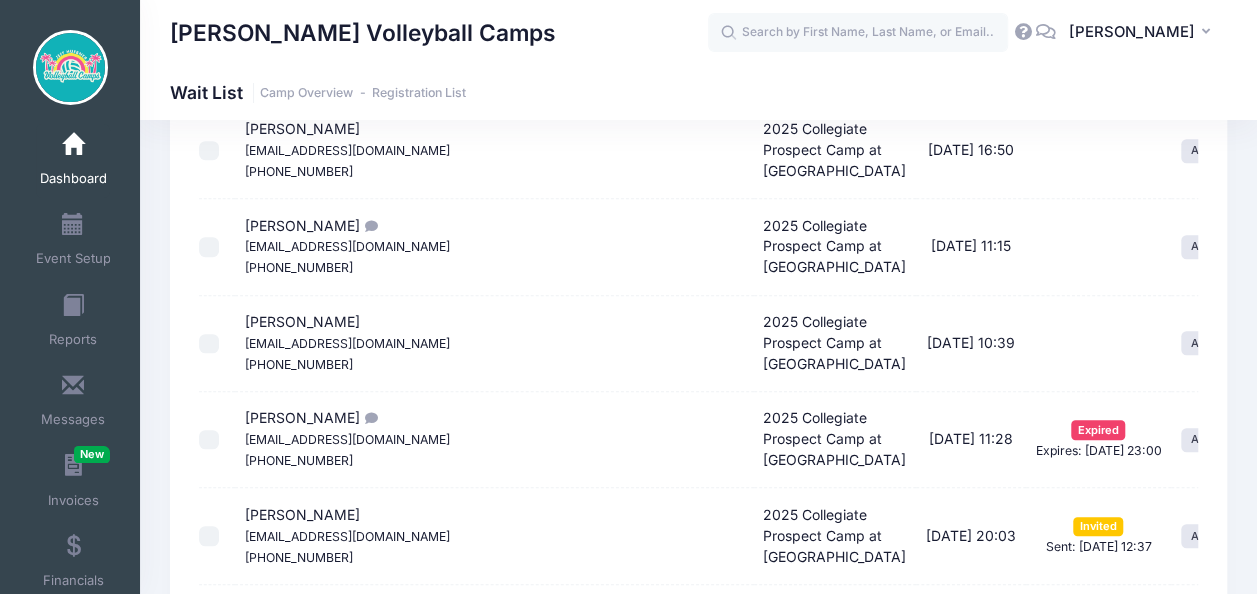 scroll, scrollTop: 600, scrollLeft: 0, axis: vertical 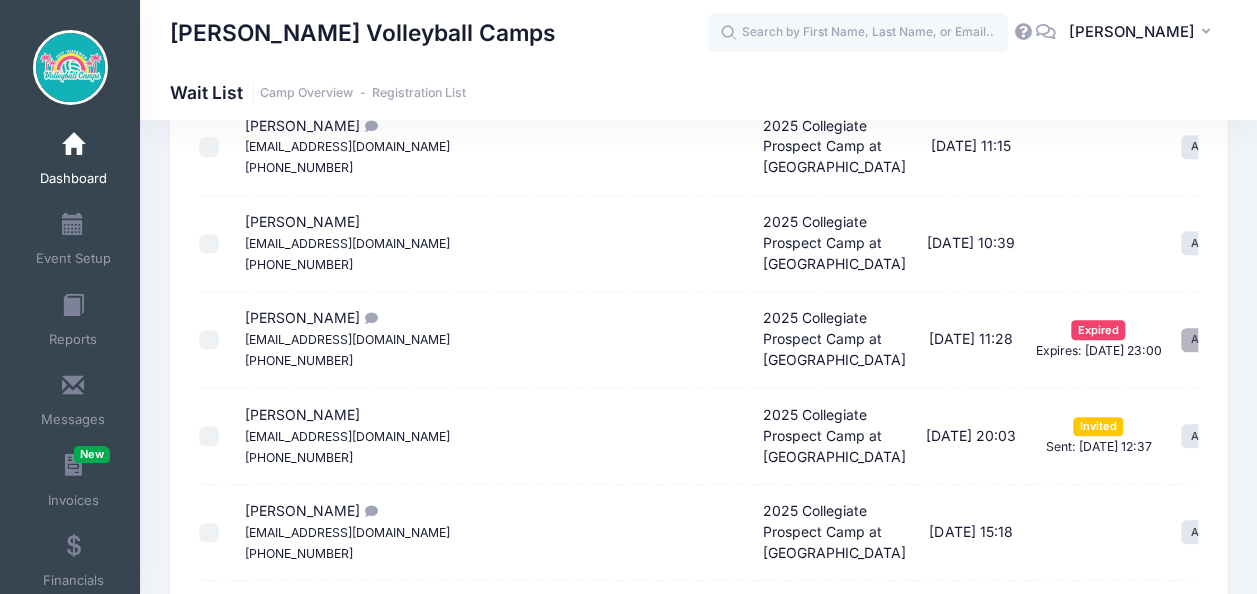 click on "Actions" at bounding box center [1219, 340] 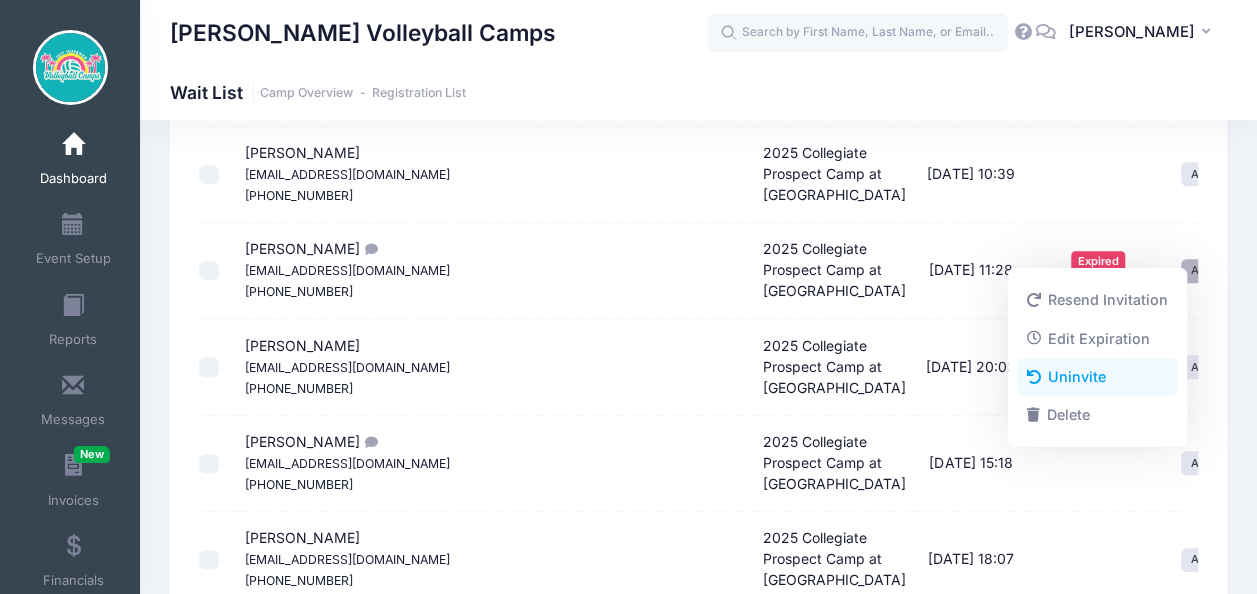 scroll, scrollTop: 700, scrollLeft: 0, axis: vertical 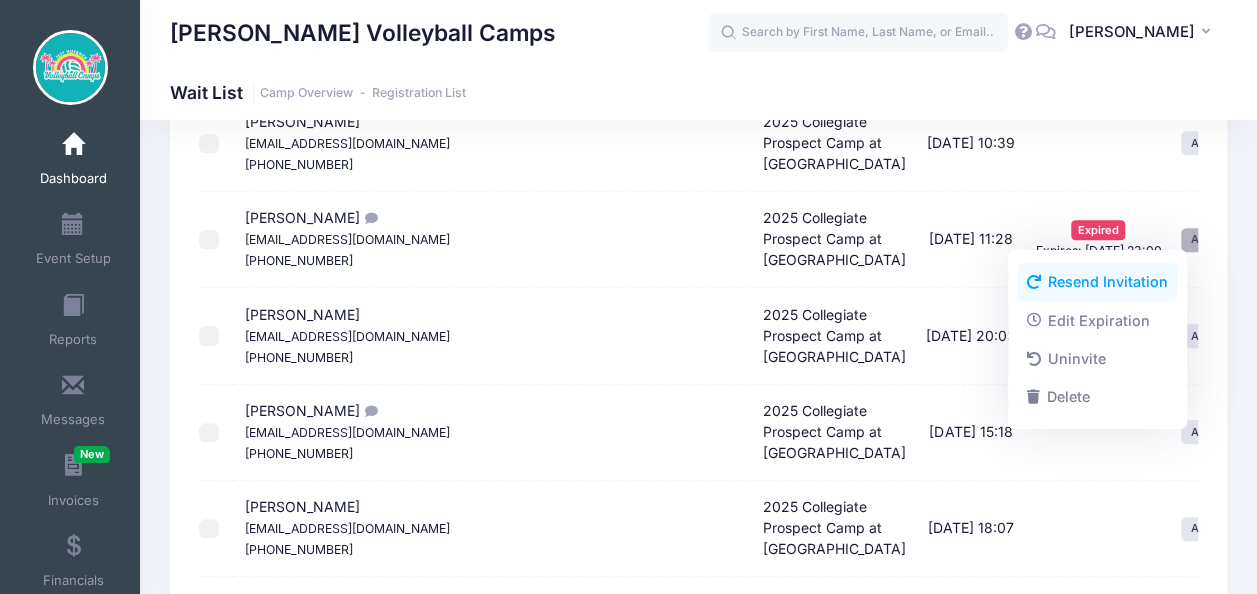 click on "Resend Invitation" at bounding box center (1097, 282) 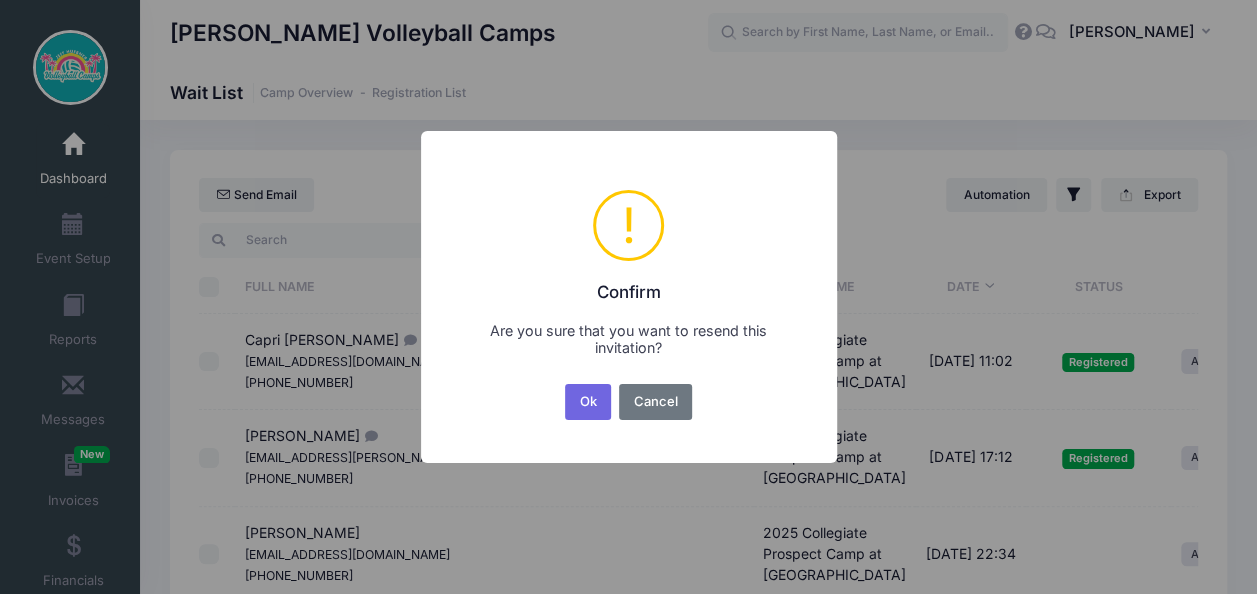 click on "Ok" at bounding box center [588, 402] 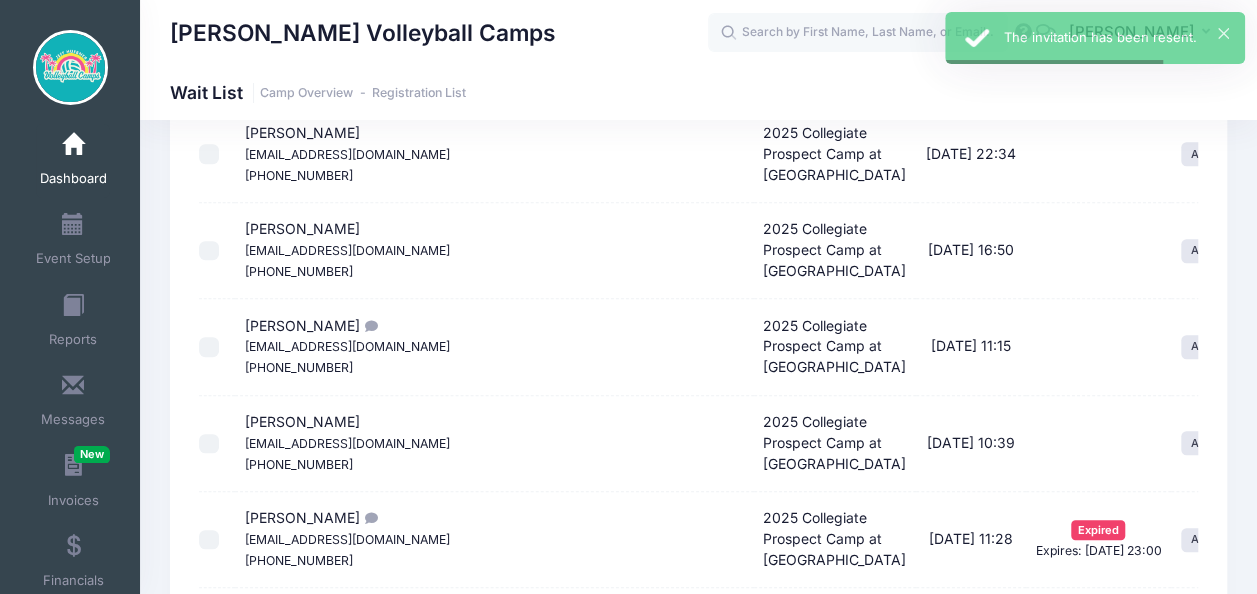 scroll, scrollTop: 500, scrollLeft: 0, axis: vertical 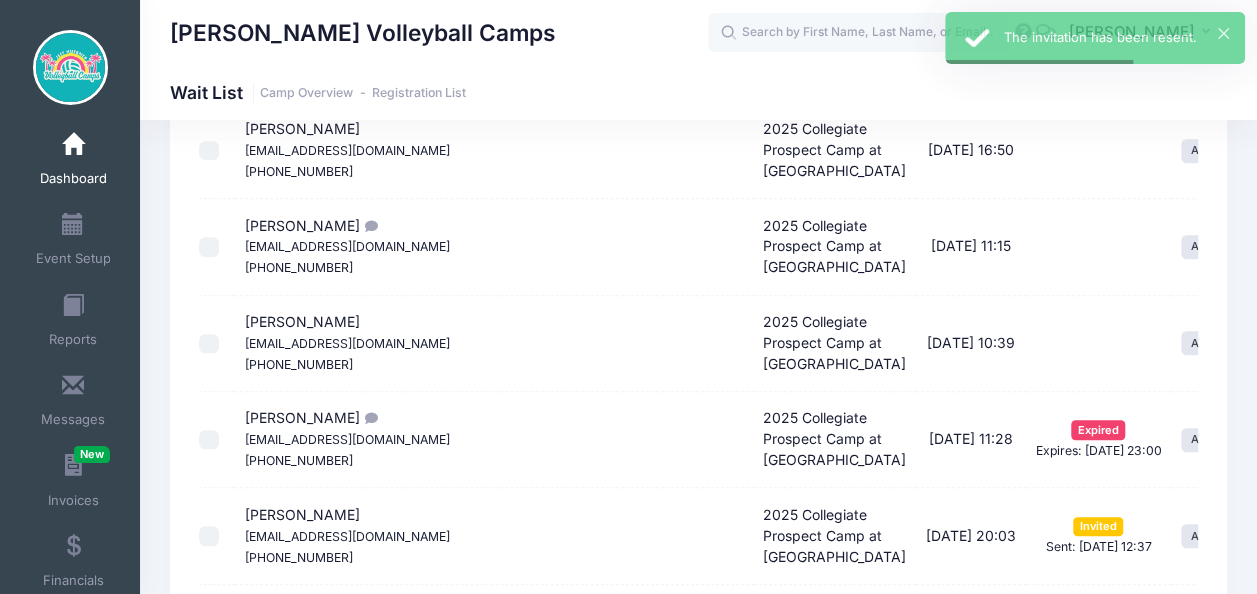 click on "lillianisanchez316@gmail.com" at bounding box center [347, 439] 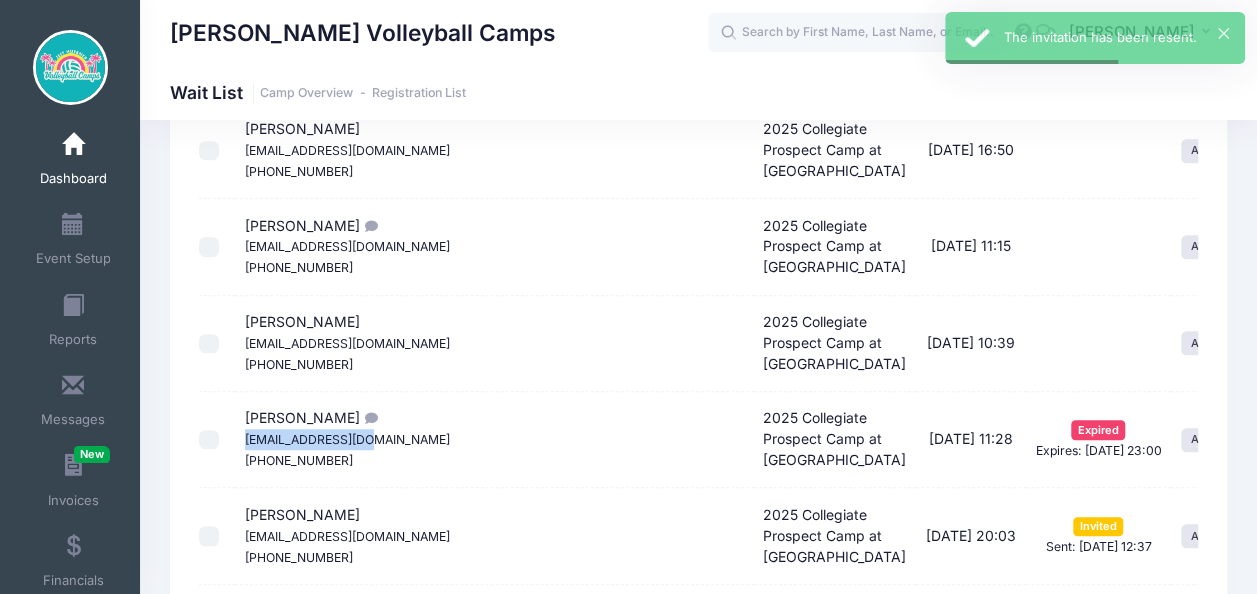 click on "lillianisanchez316@gmail.com" at bounding box center (347, 439) 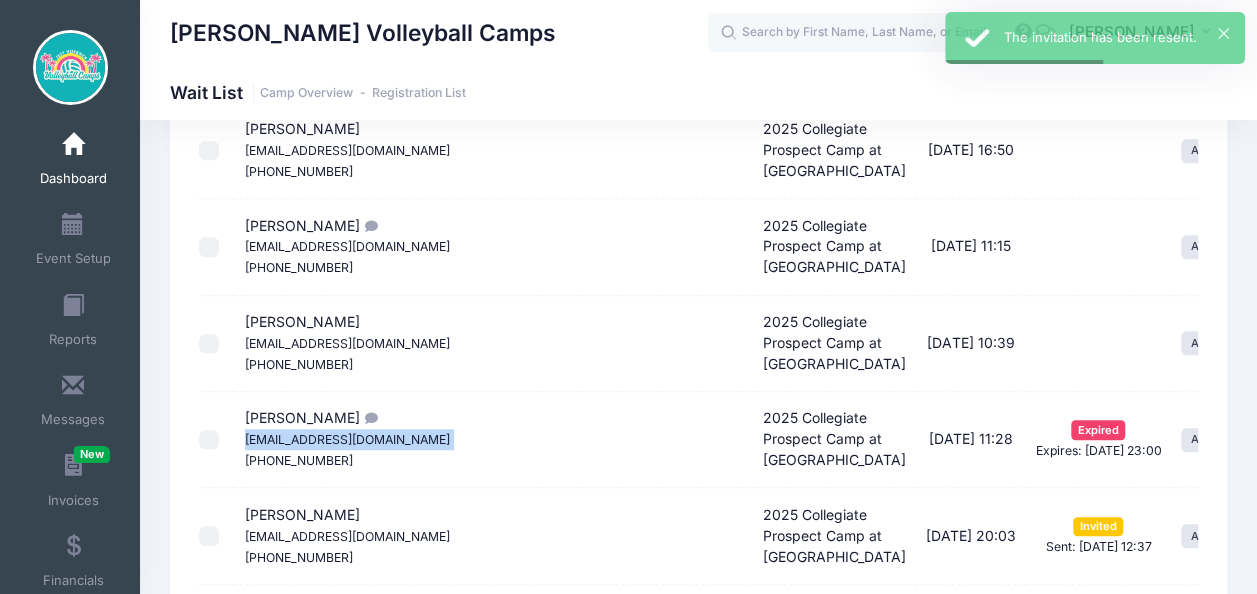 click on "lillianisanchez316@gmail.com" at bounding box center [347, 439] 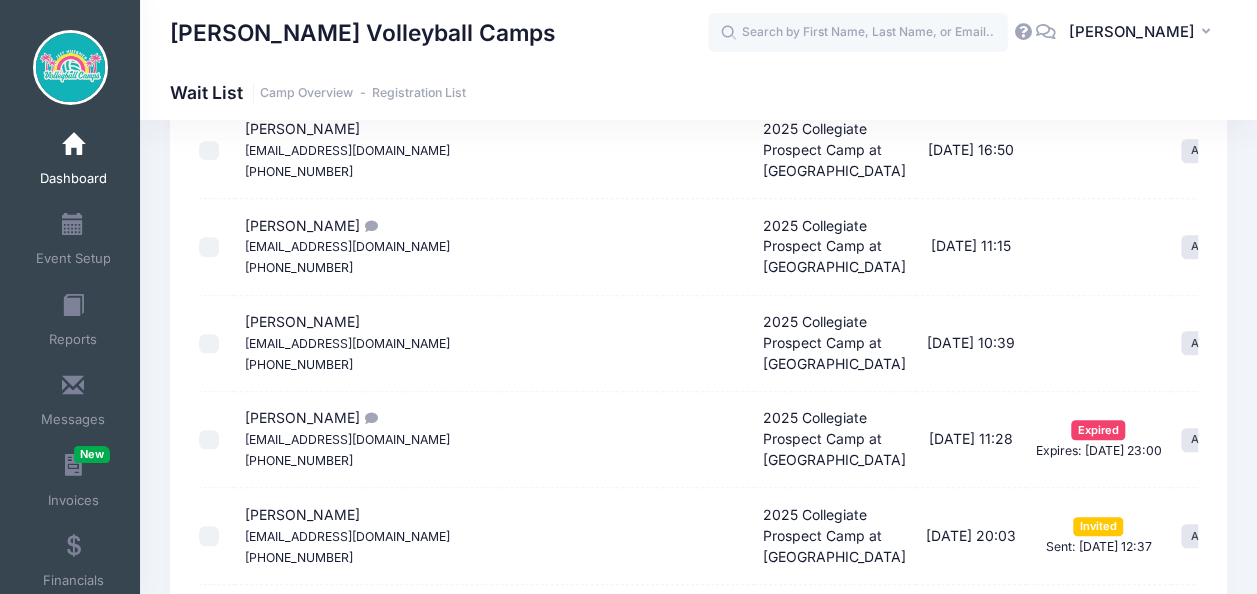 click on "2025 Collegiate Prospect Camp at Palm Beach Atlantic University" at bounding box center (835, 440) 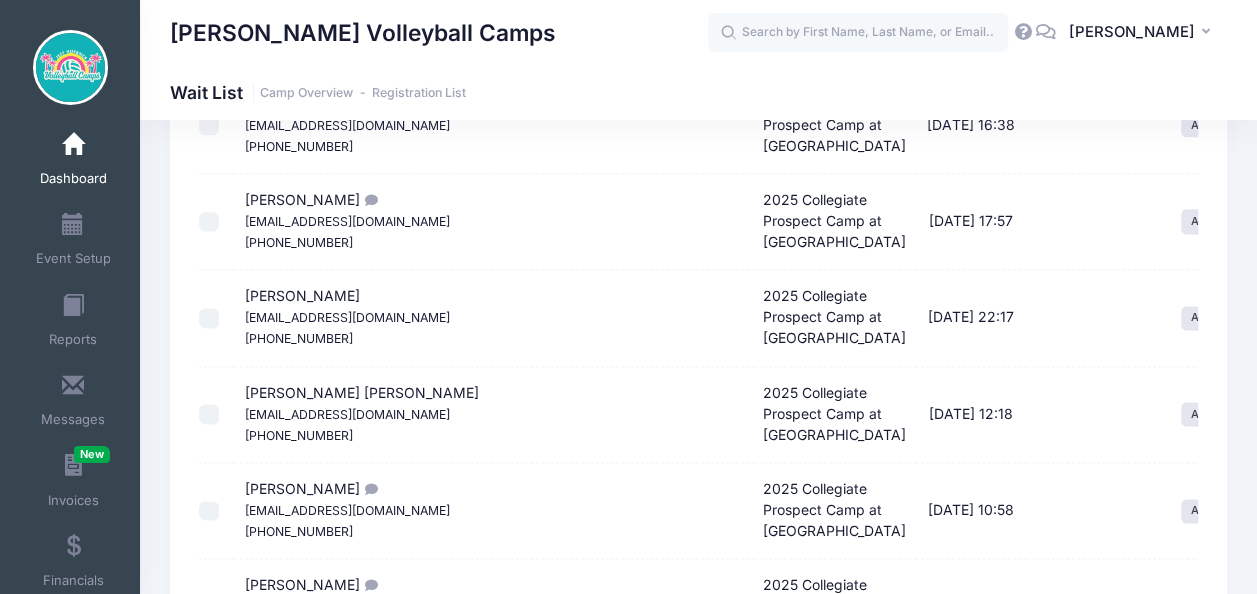 scroll, scrollTop: 1300, scrollLeft: 0, axis: vertical 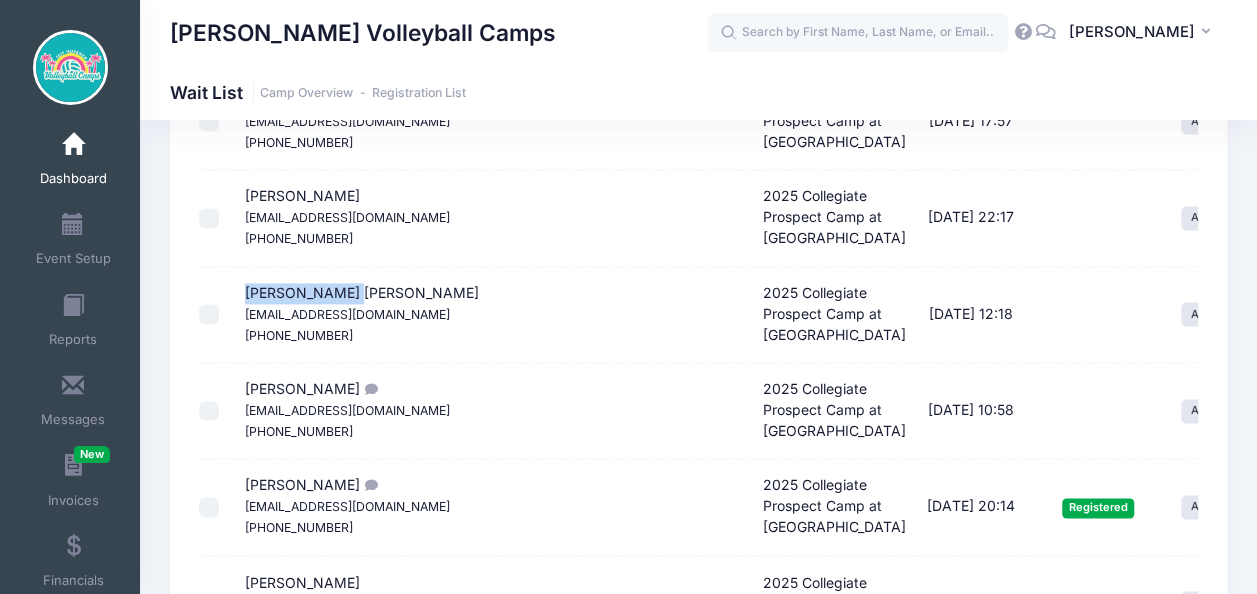 drag, startPoint x: 356, startPoint y: 292, endPoint x: 224, endPoint y: 299, distance: 132.18547 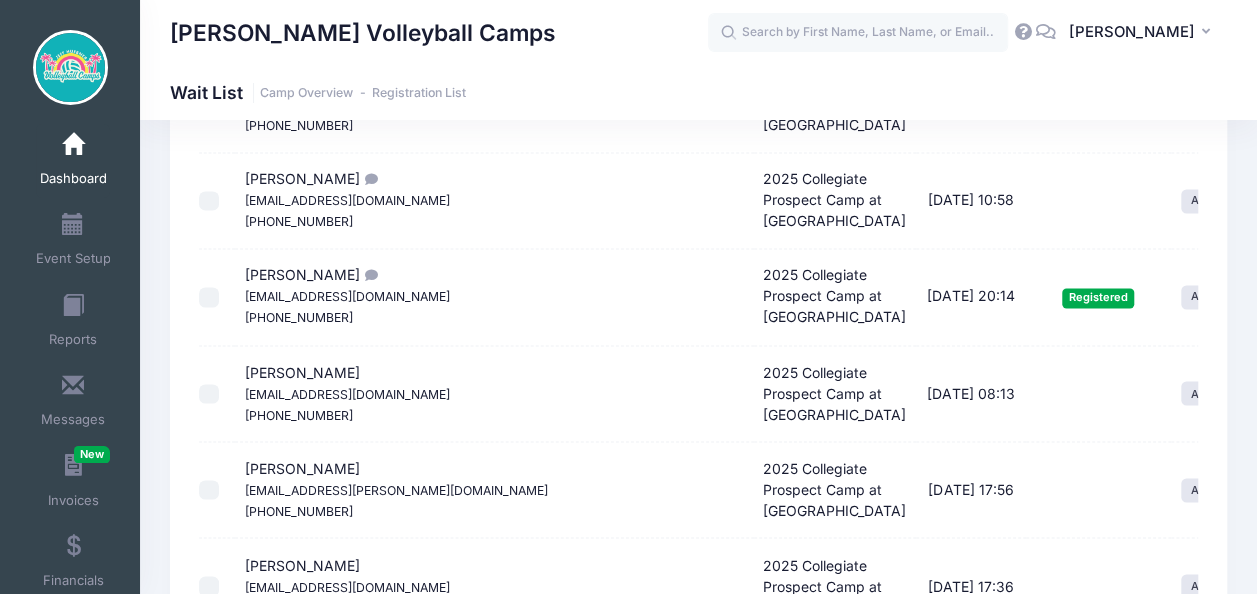 scroll, scrollTop: 1600, scrollLeft: 0, axis: vertical 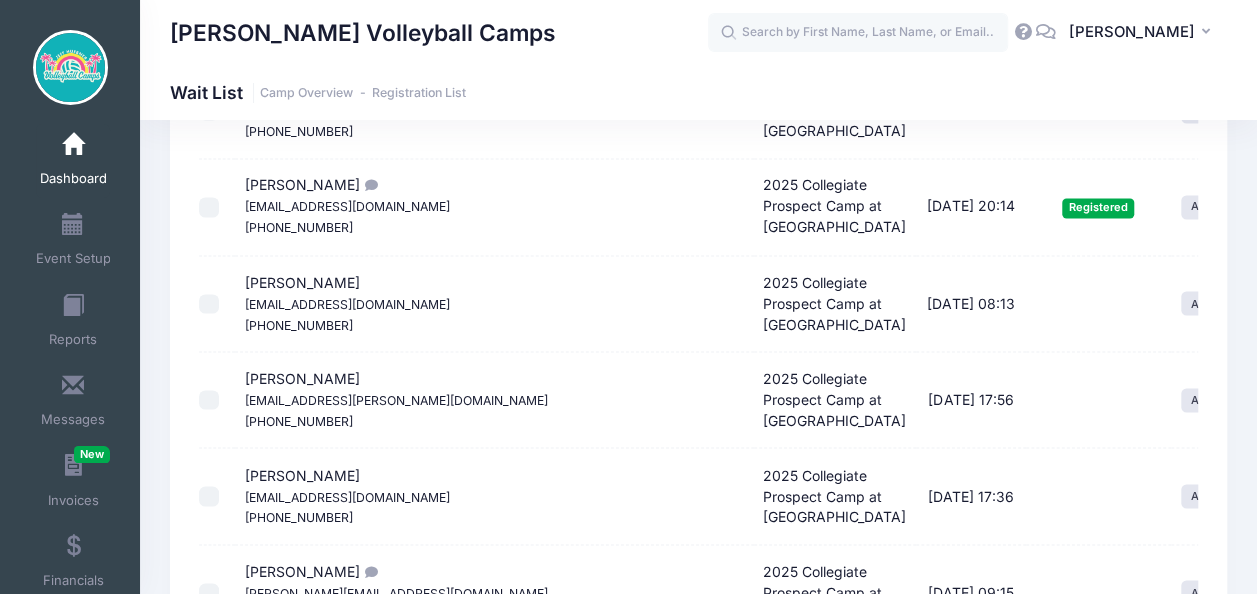 drag, startPoint x: 373, startPoint y: 279, endPoint x: 242, endPoint y: 274, distance: 131.09538 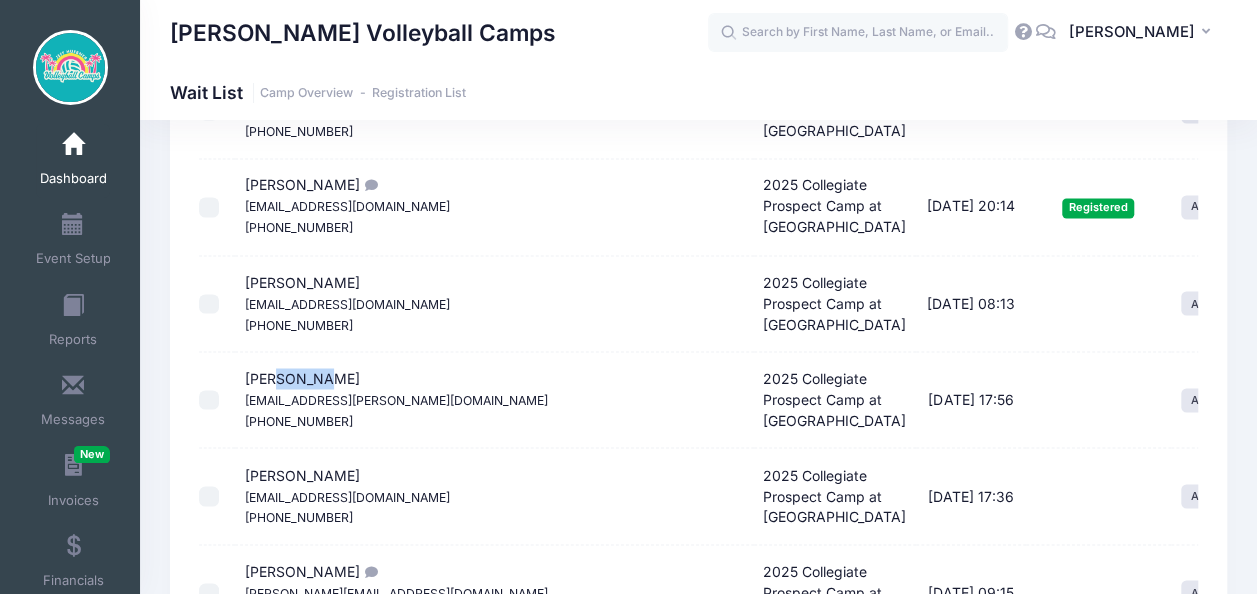 drag, startPoint x: 276, startPoint y: 372, endPoint x: 247, endPoint y: 372, distance: 29 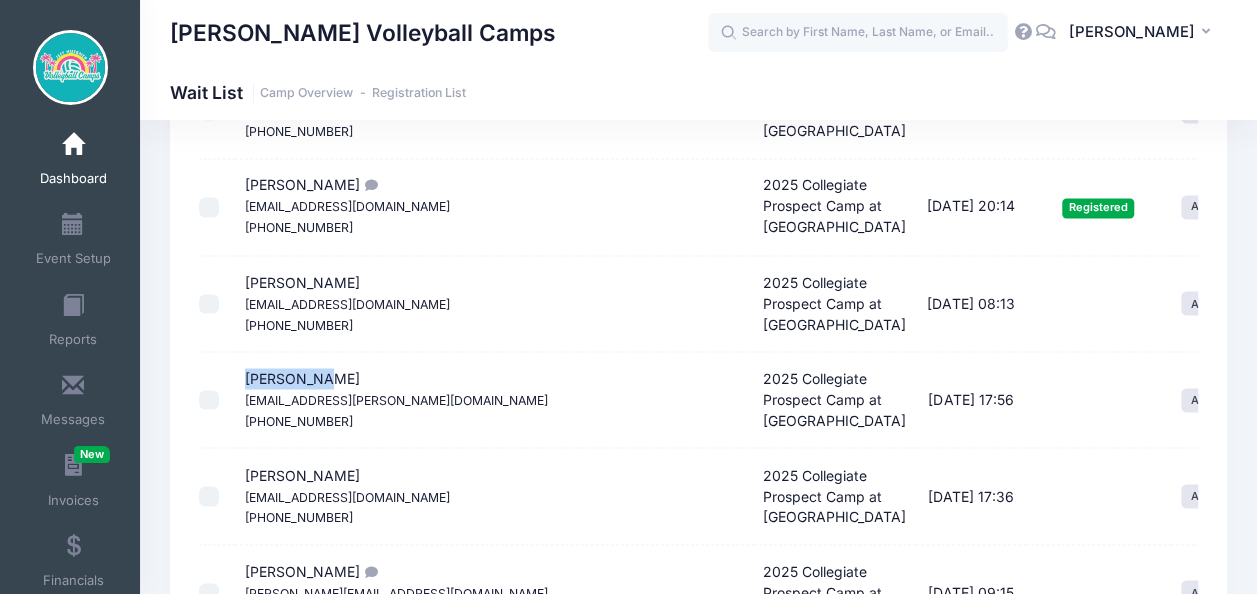 copy on "Lily Wolfe" 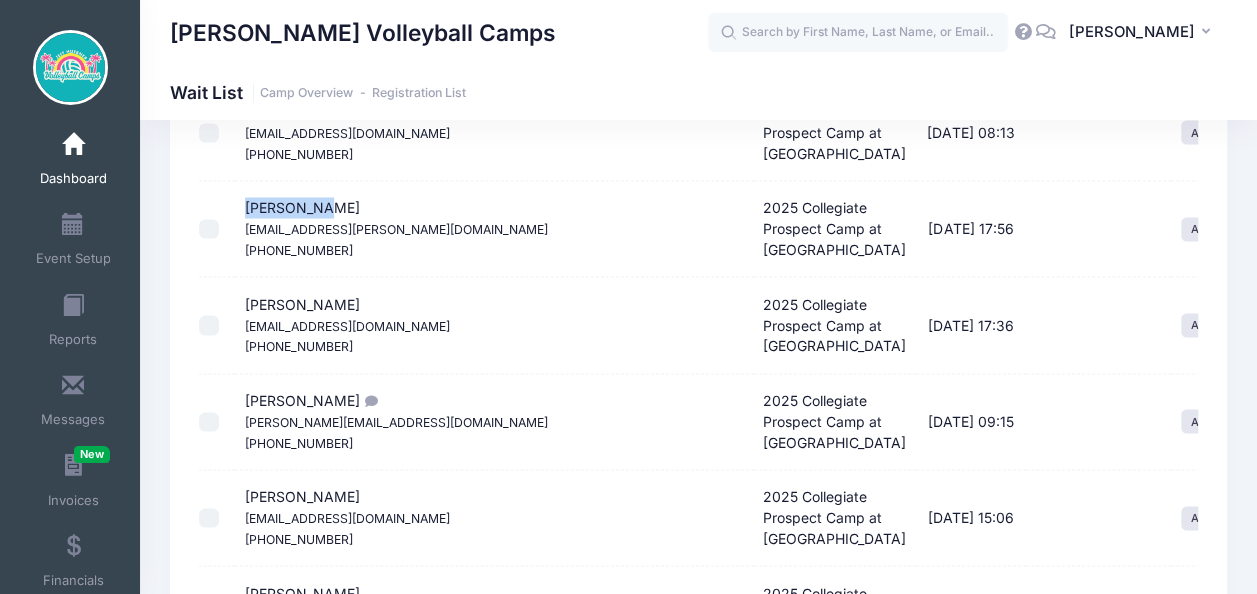scroll, scrollTop: 1800, scrollLeft: 0, axis: vertical 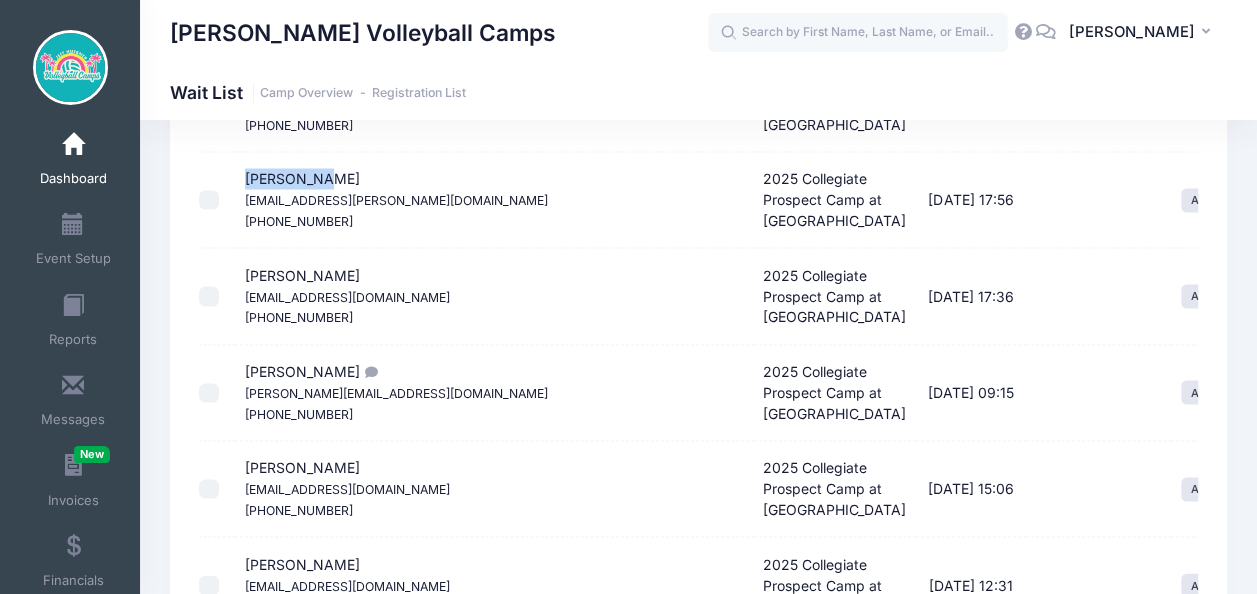 drag, startPoint x: 372, startPoint y: 257, endPoint x: 221, endPoint y: 264, distance: 151.16217 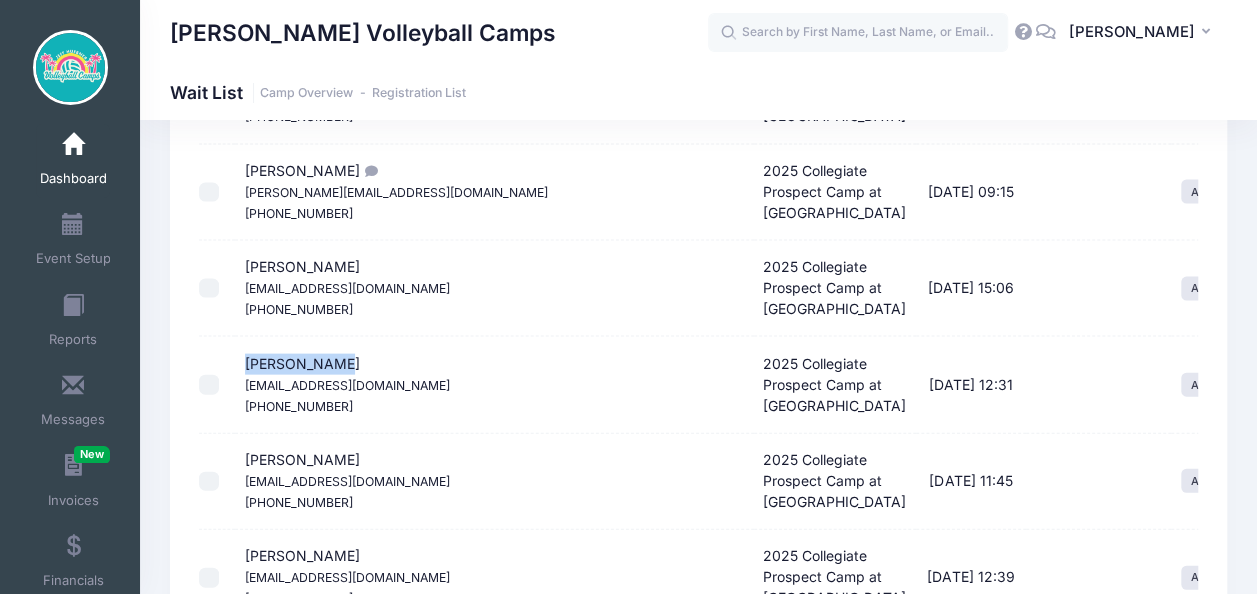 drag, startPoint x: 302, startPoint y: 354, endPoint x: 205, endPoint y: 352, distance: 97.020615 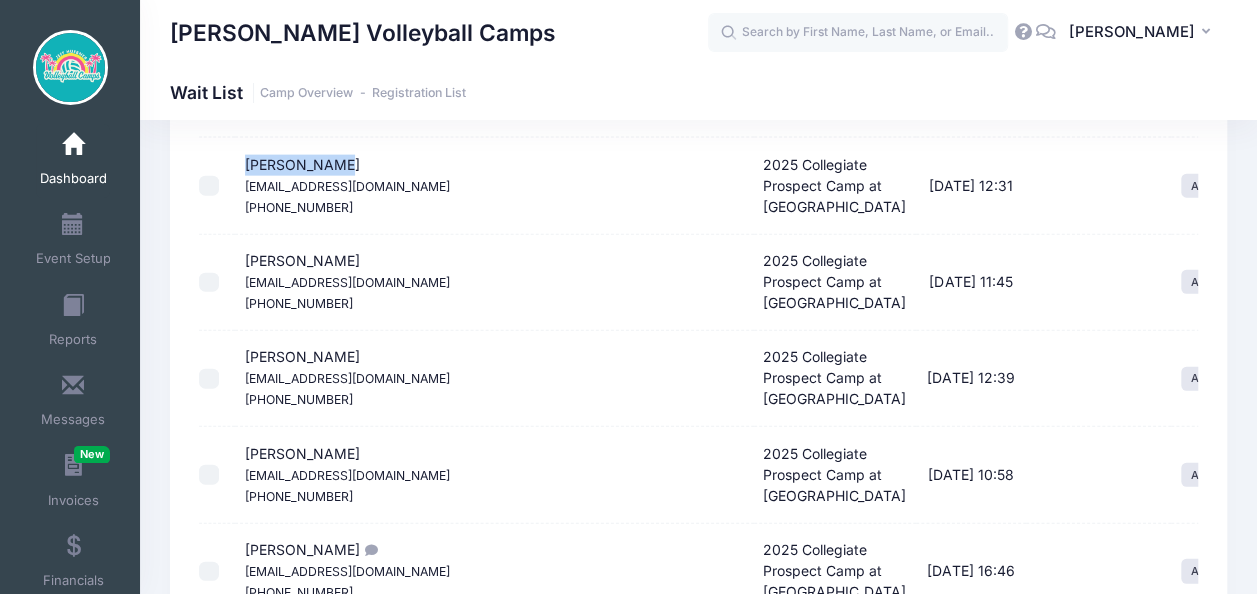 scroll, scrollTop: 2200, scrollLeft: 0, axis: vertical 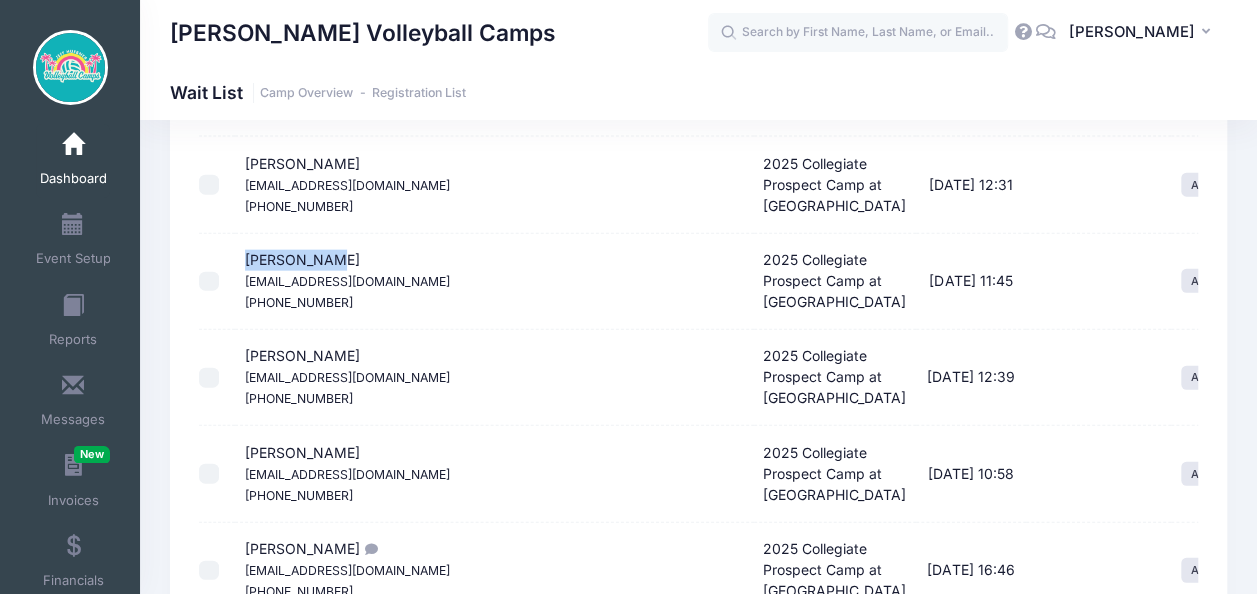 drag, startPoint x: 350, startPoint y: 258, endPoint x: 218, endPoint y: 257, distance: 132.00378 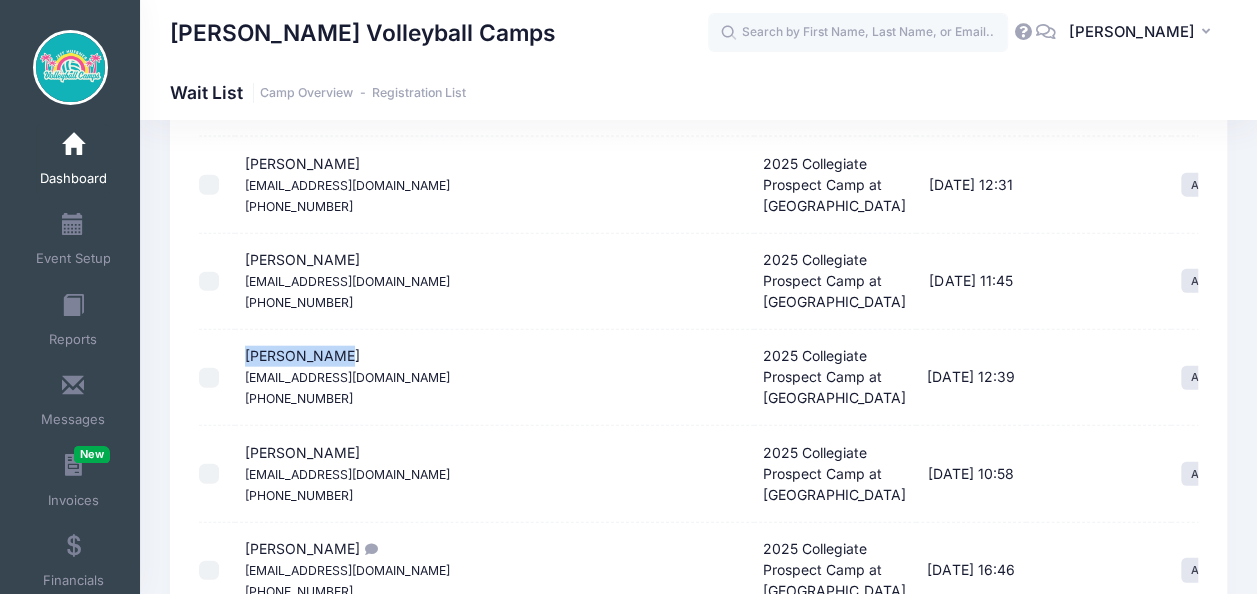 drag, startPoint x: 347, startPoint y: 344, endPoint x: 216, endPoint y: 334, distance: 131.38112 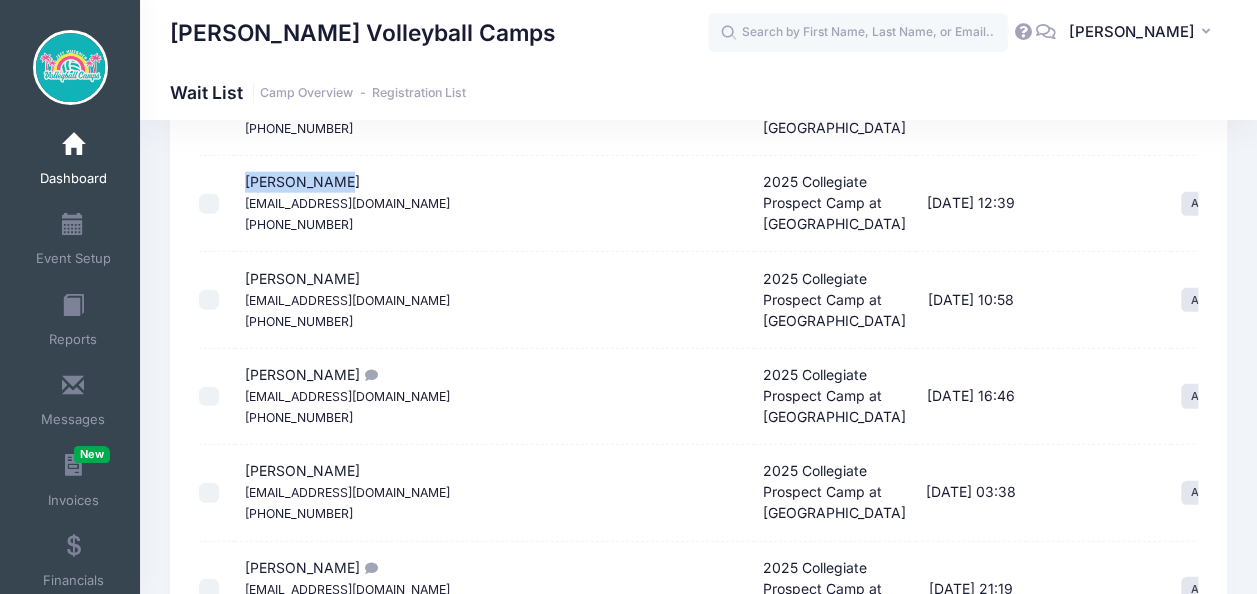 scroll, scrollTop: 2400, scrollLeft: 0, axis: vertical 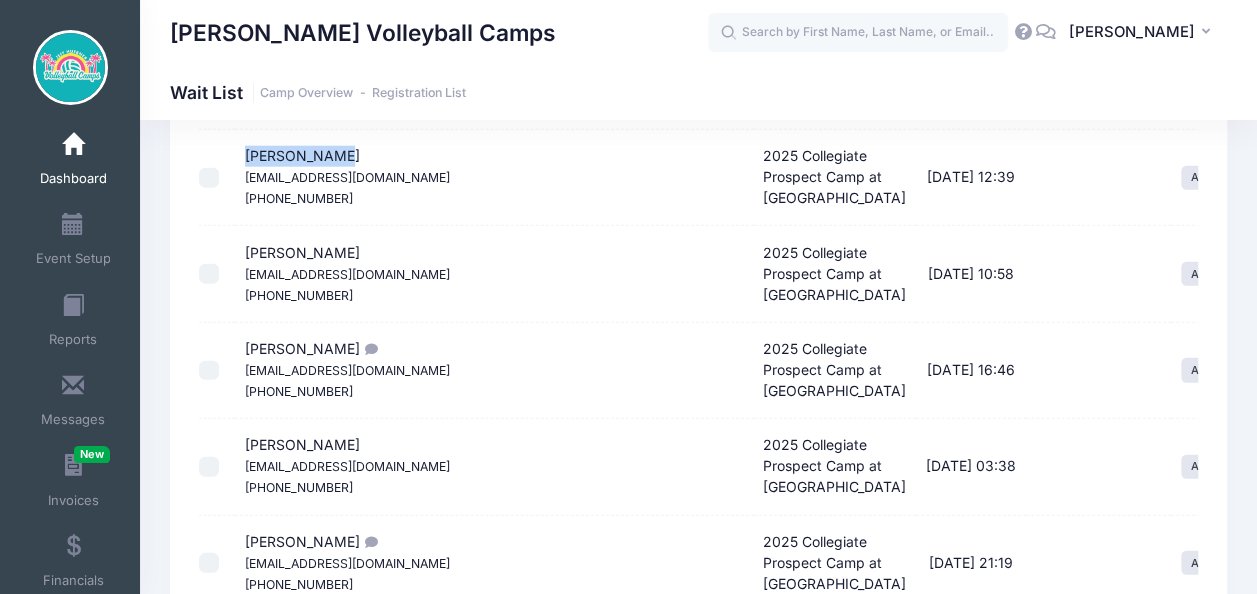 drag, startPoint x: 366, startPoint y: 242, endPoint x: 235, endPoint y: 244, distance: 131.01526 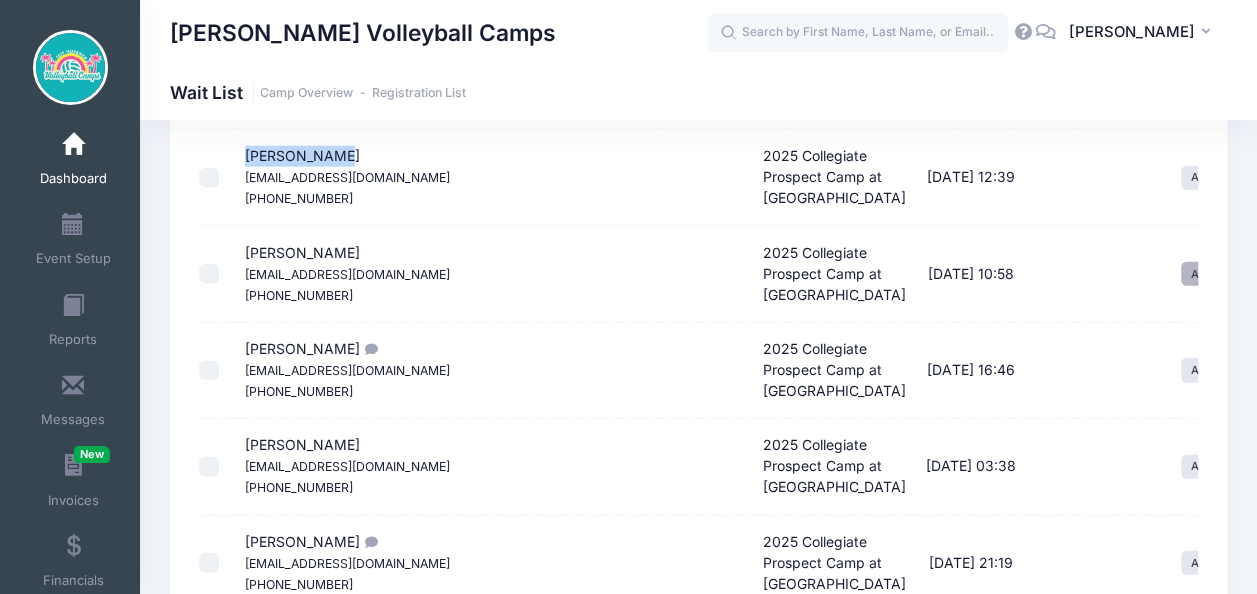 click on "Actions" at bounding box center (1219, 274) 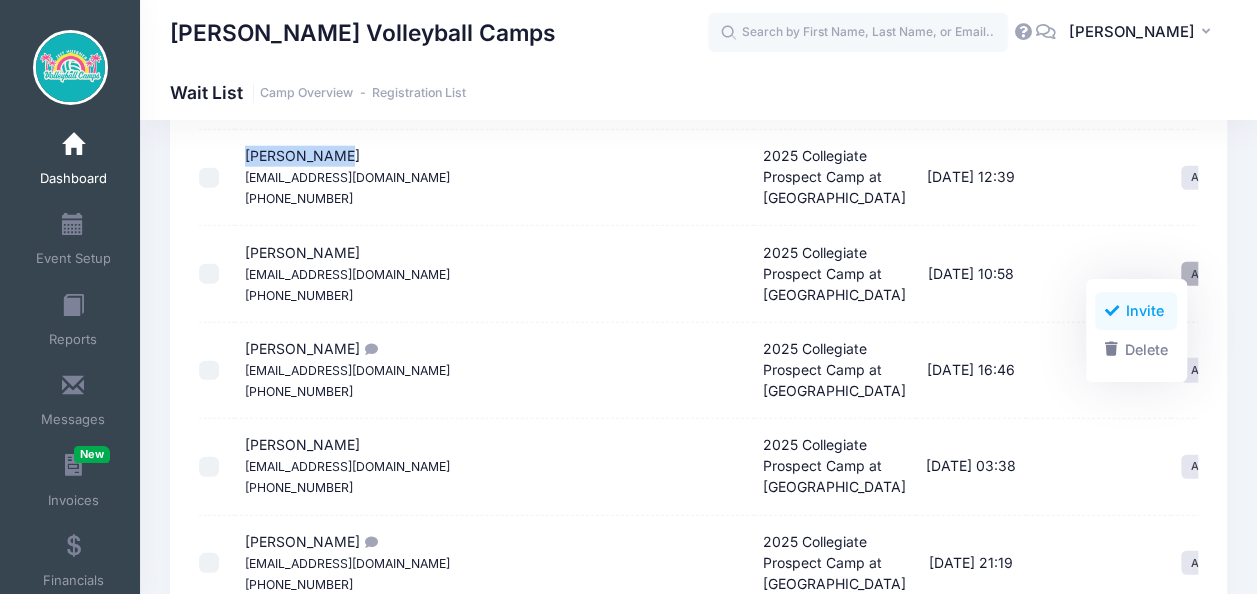 click on "Invite" at bounding box center [1136, 311] 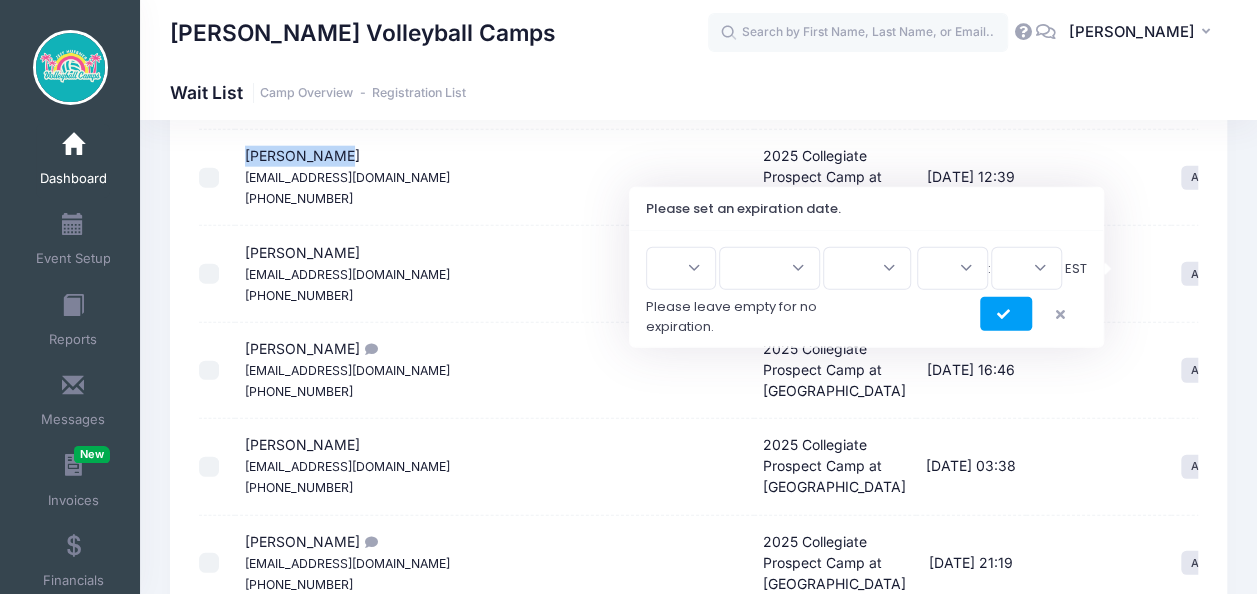 scroll, scrollTop: 2262, scrollLeft: 0, axis: vertical 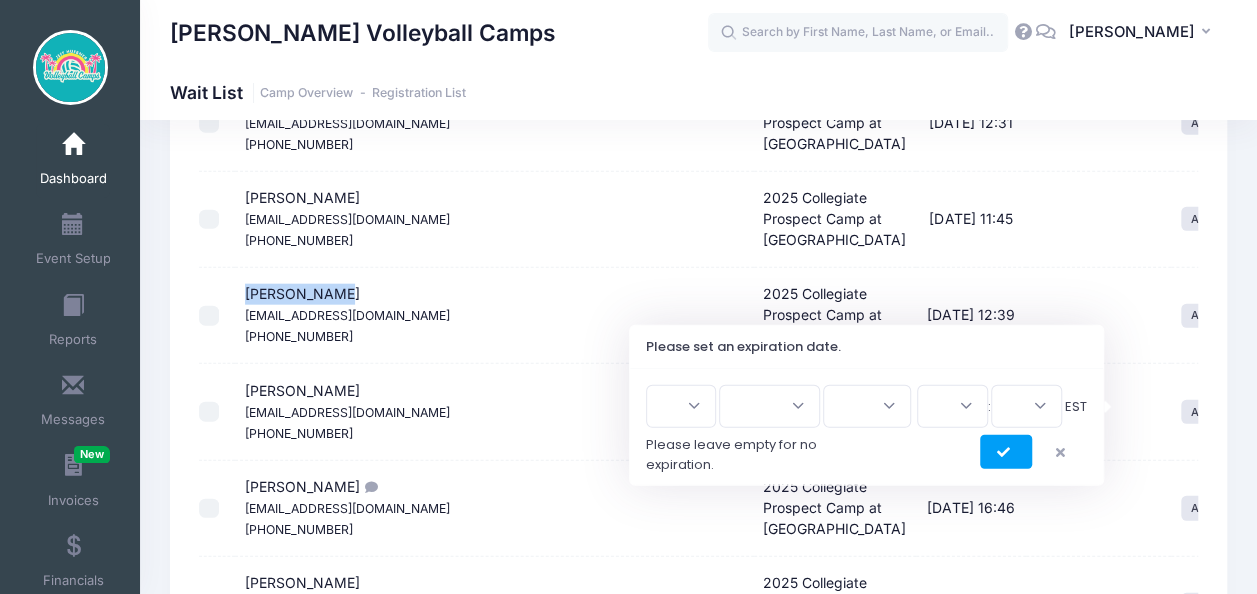 click on "1 2 3 4 5 6 7 8 9 10 11 12 13 14 15 16 17 18 19 20 21 22 23 24 25 26 27 28 29 30 31" at bounding box center [681, 406] 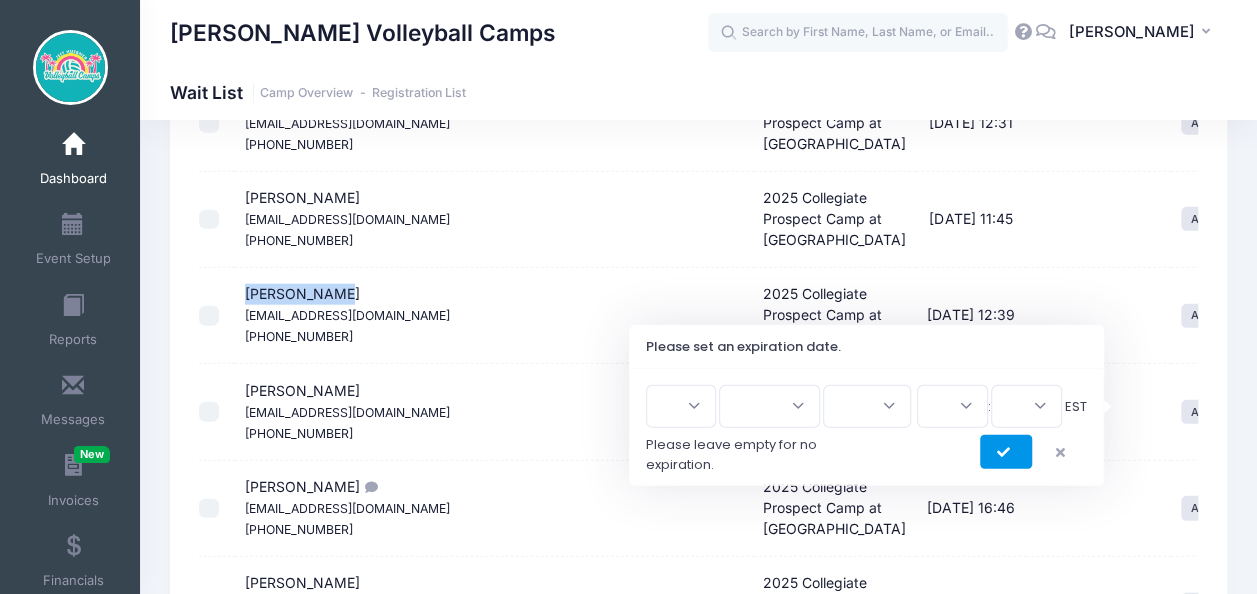 click at bounding box center [1006, 452] 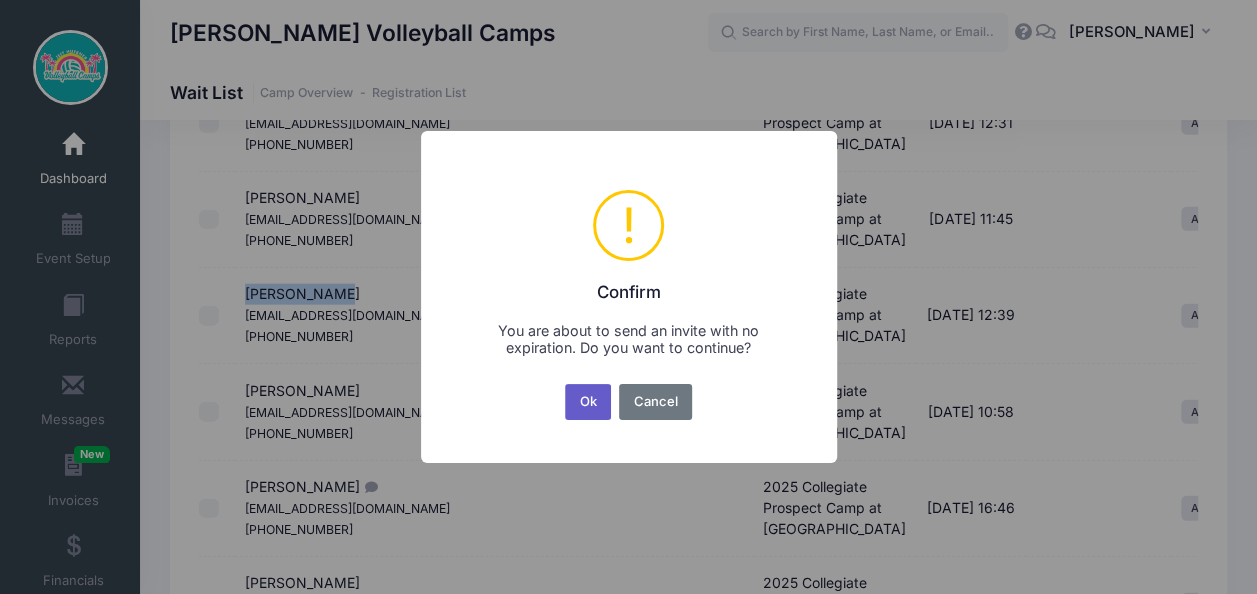 click on "Ok" at bounding box center [588, 402] 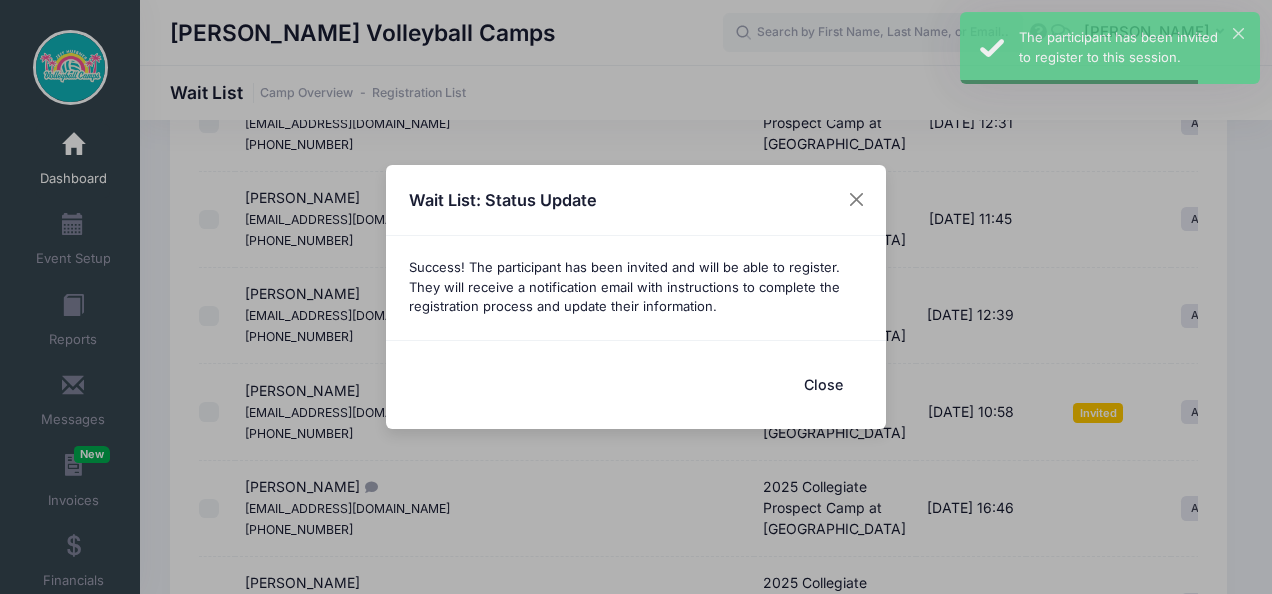 click on "Close" at bounding box center (823, 384) 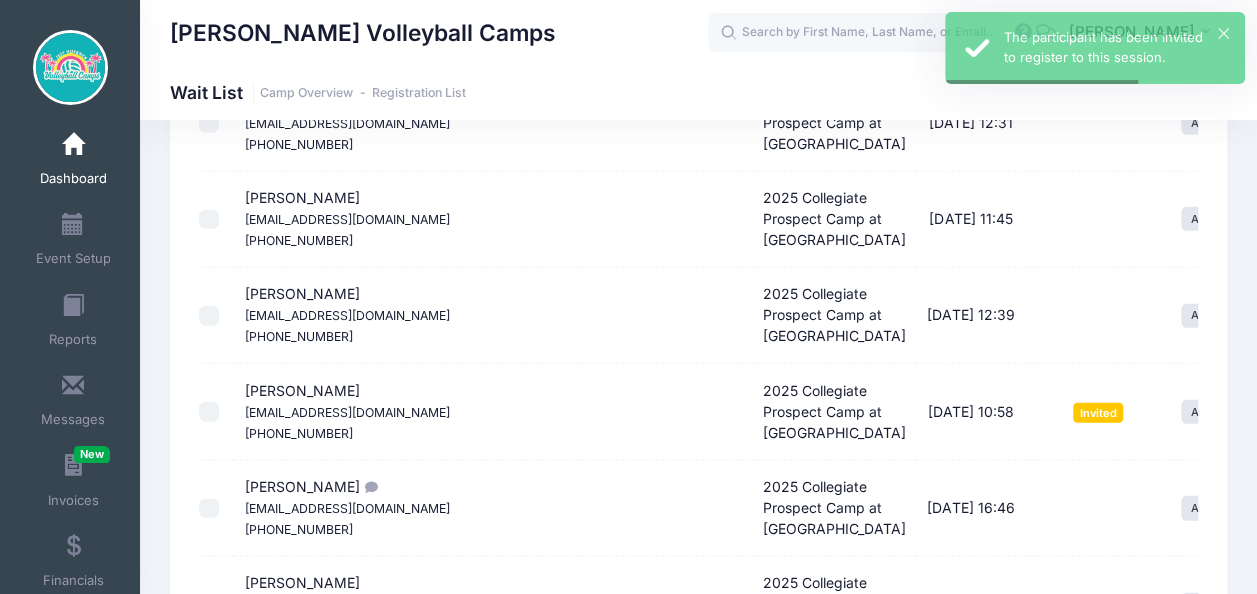 click on "Lexiegallagher16@gmail.com" at bounding box center (347, 412) 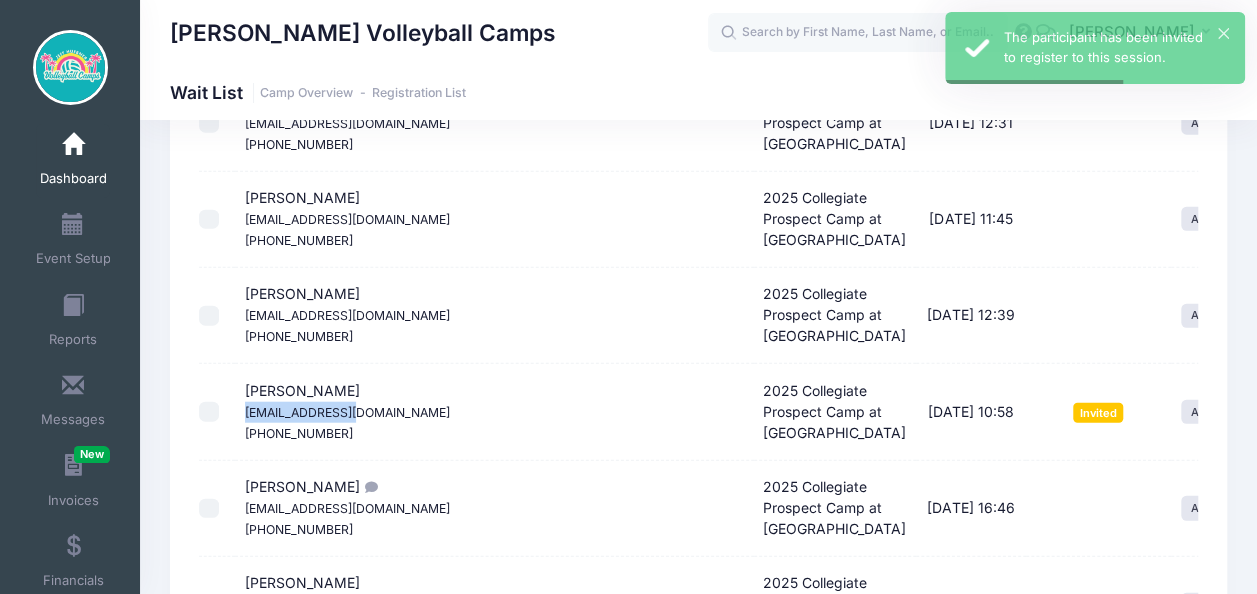 click on "Lexiegallagher16@gmail.com" at bounding box center (347, 412) 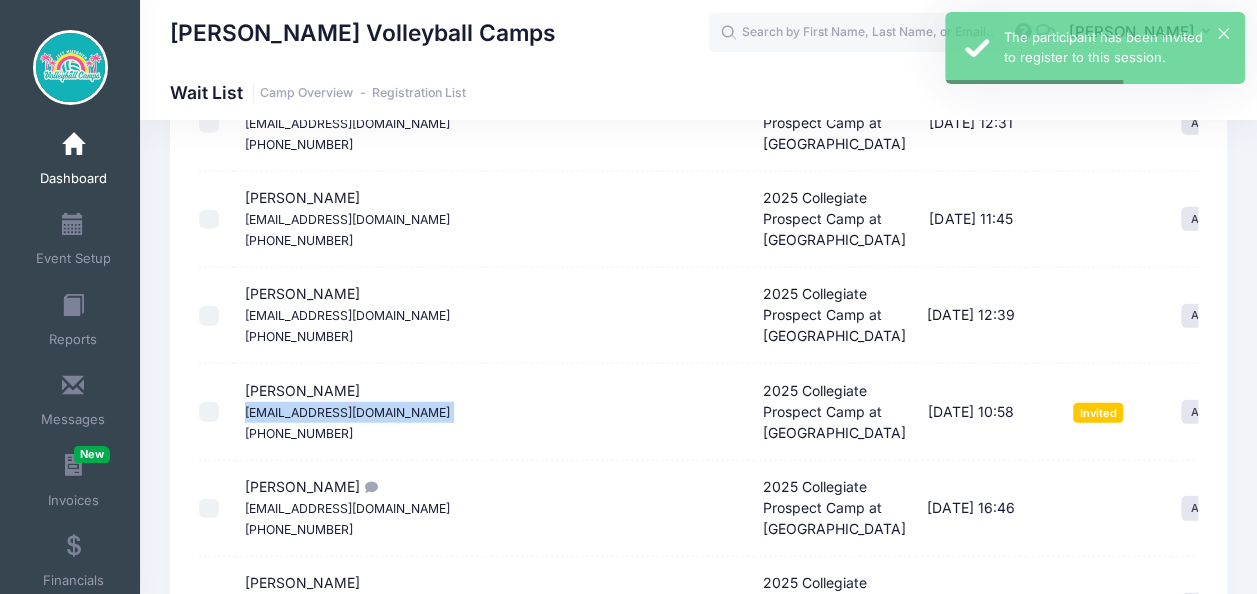 click on "Lexiegallagher16@gmail.com" at bounding box center [347, 412] 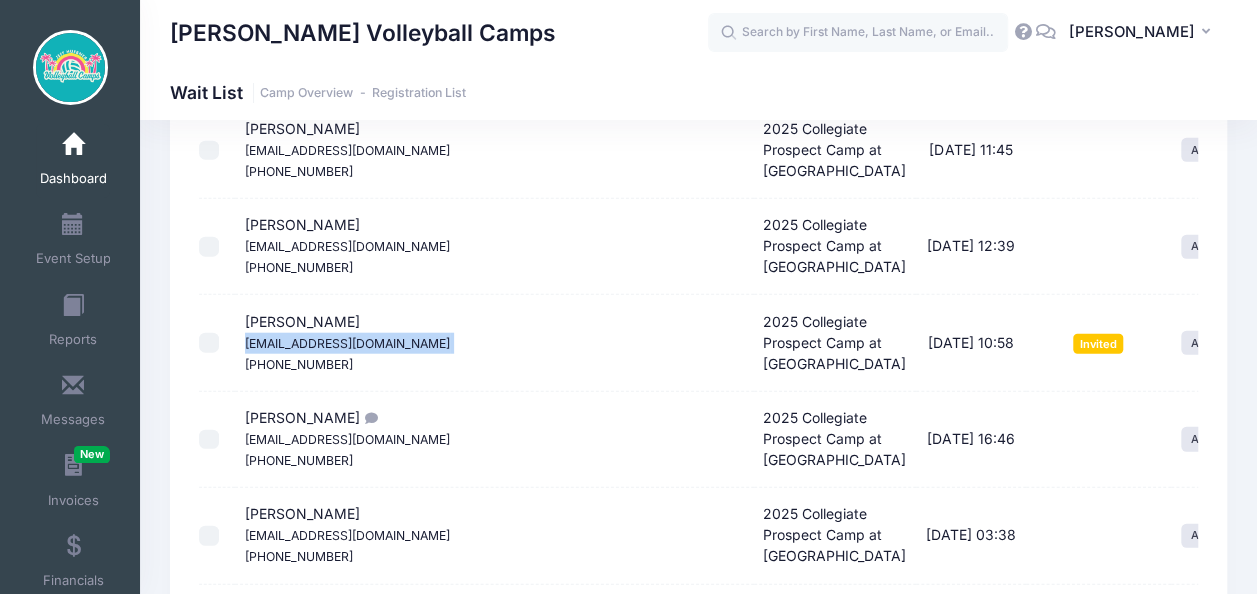 scroll, scrollTop: 2362, scrollLeft: 0, axis: vertical 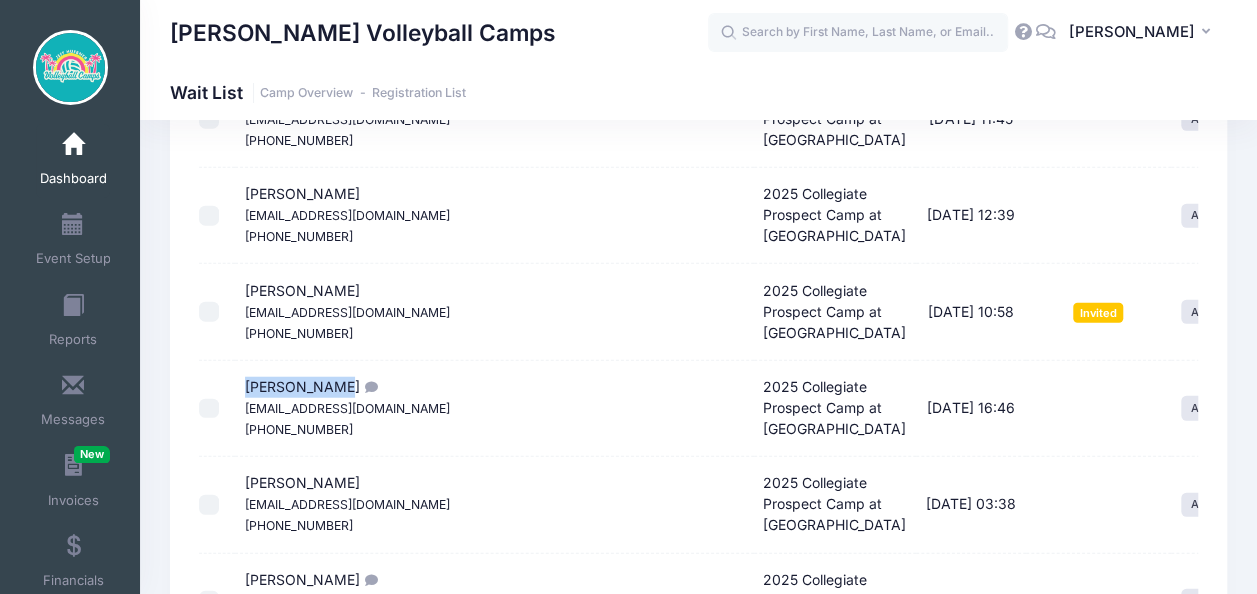 drag, startPoint x: 243, startPoint y: 380, endPoint x: 316, endPoint y: 379, distance: 73.00685 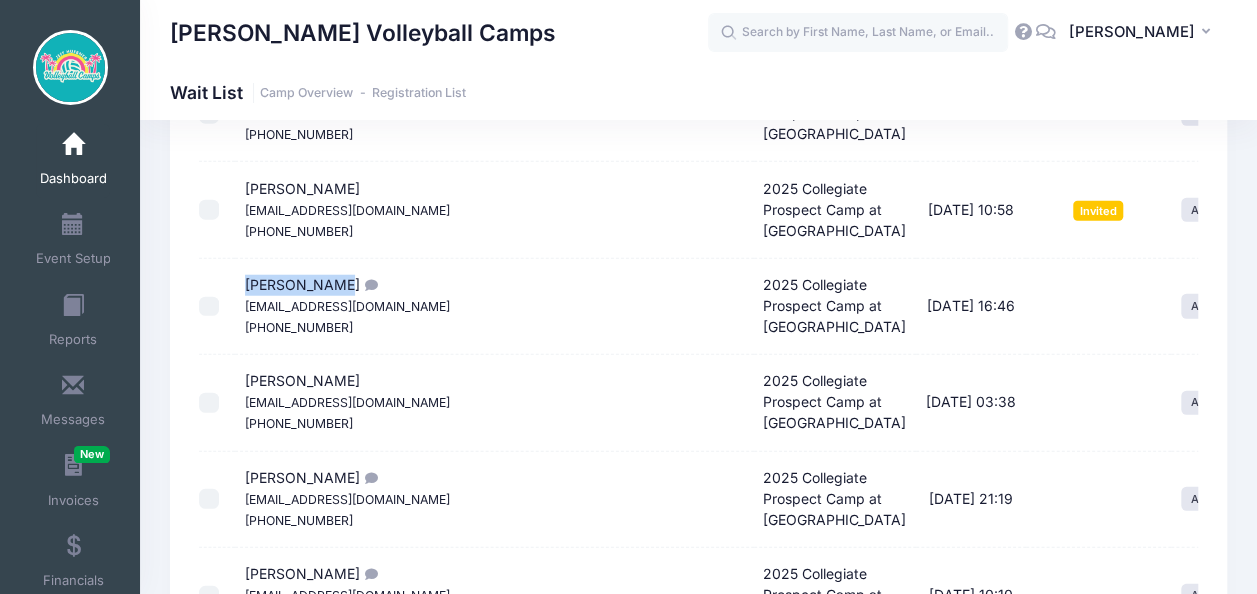 scroll, scrollTop: 2562, scrollLeft: 0, axis: vertical 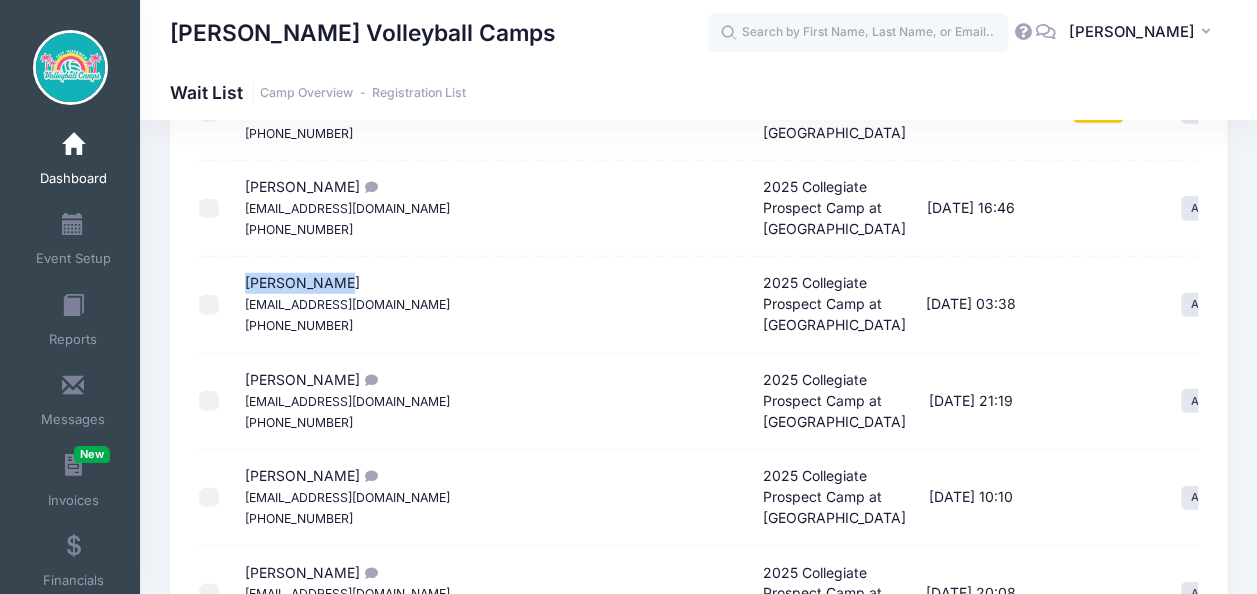 drag, startPoint x: 341, startPoint y: 276, endPoint x: 214, endPoint y: 263, distance: 127.66362 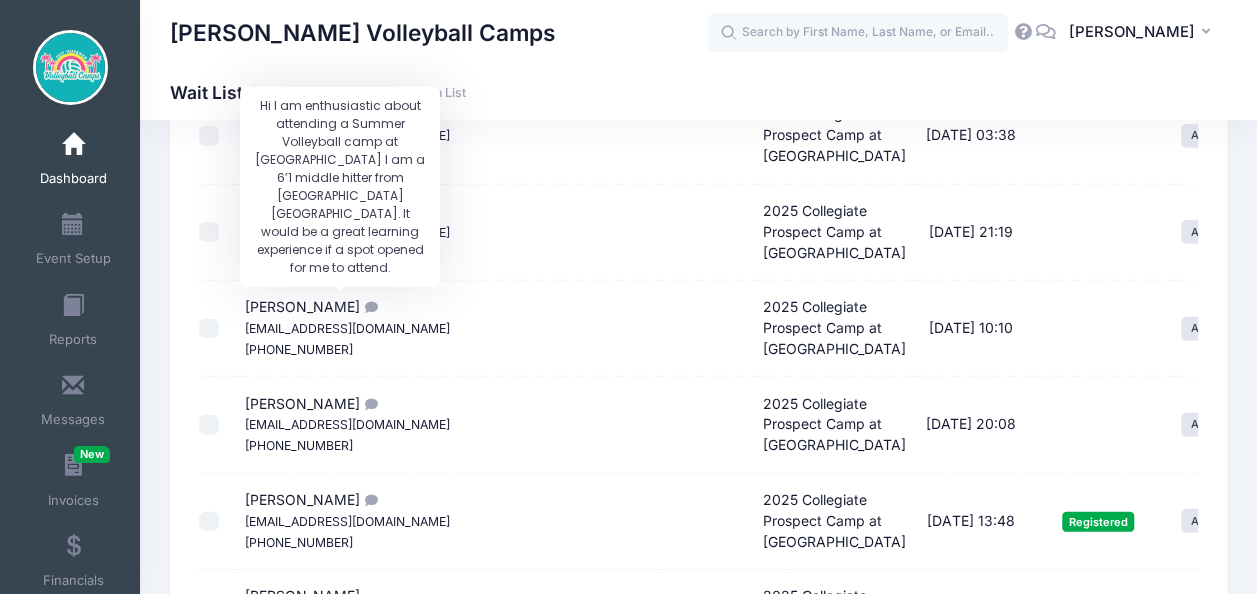 scroll, scrollTop: 2762, scrollLeft: 0, axis: vertical 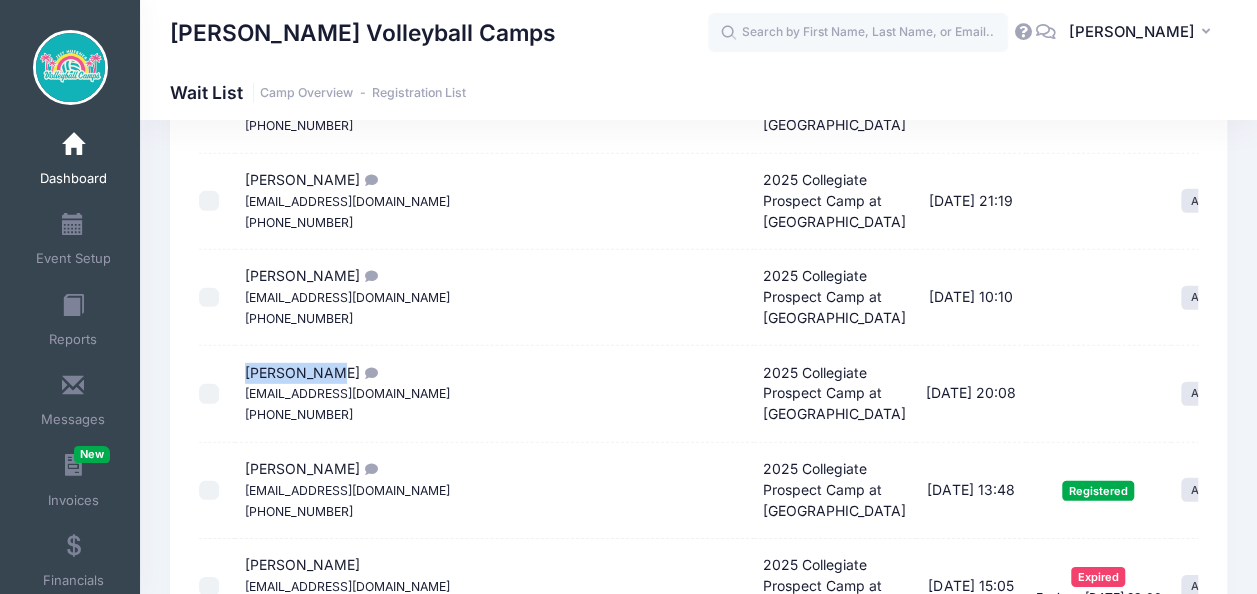 drag, startPoint x: 323, startPoint y: 364, endPoint x: 246, endPoint y: 363, distance: 77.00649 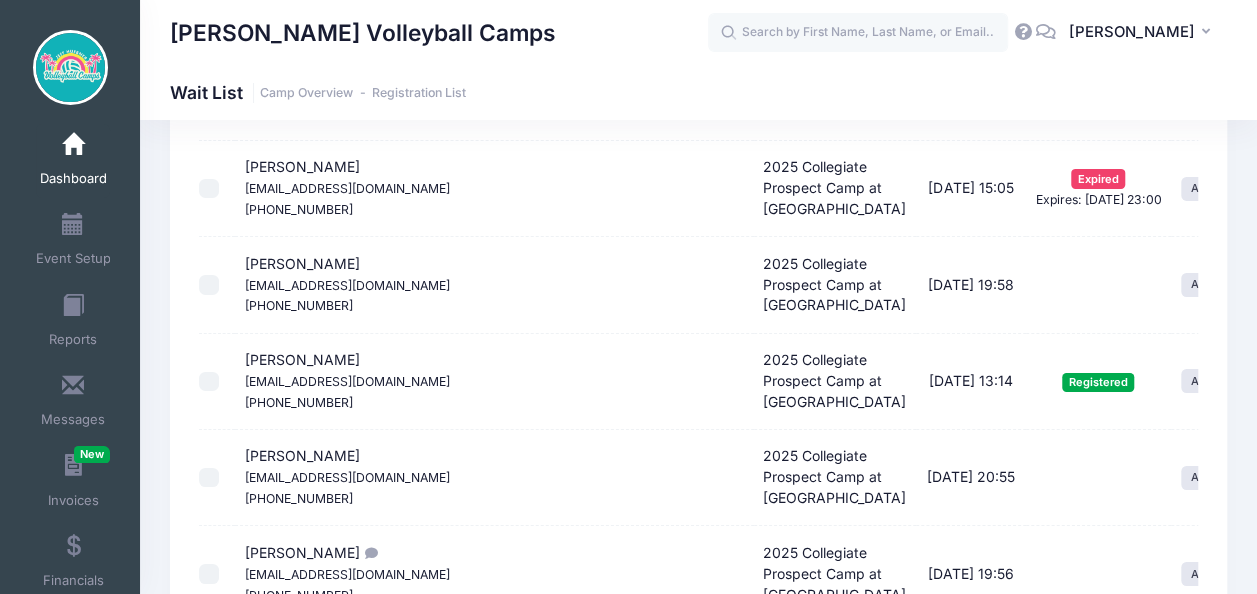 scroll, scrollTop: 3162, scrollLeft: 0, axis: vertical 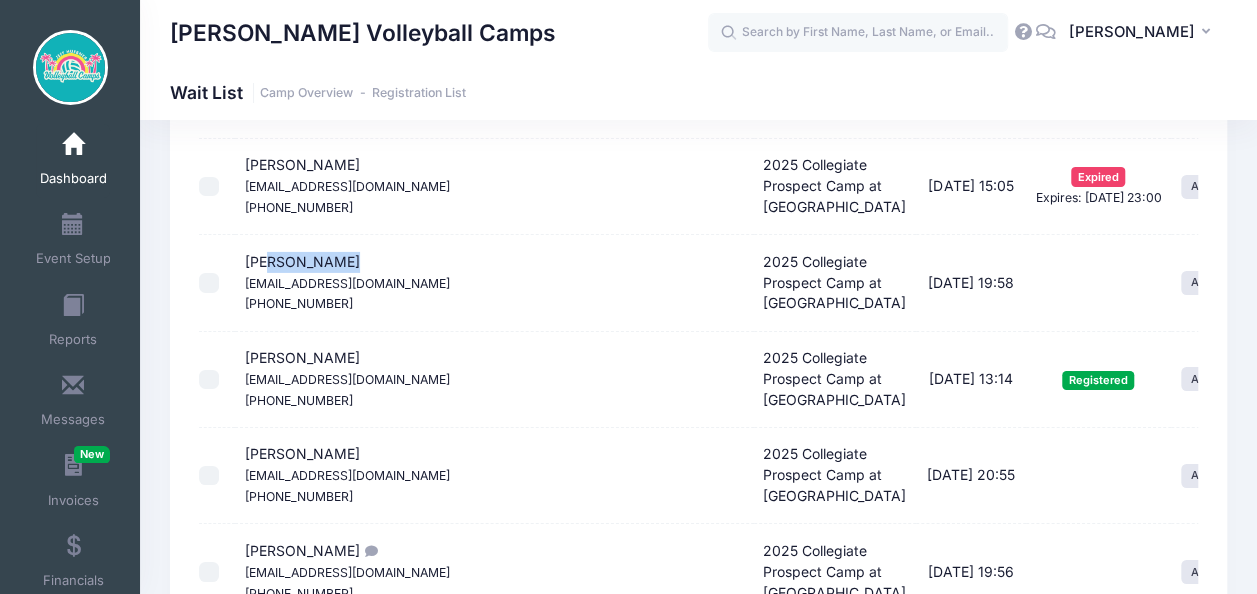 drag, startPoint x: 315, startPoint y: 252, endPoint x: 240, endPoint y: 252, distance: 75 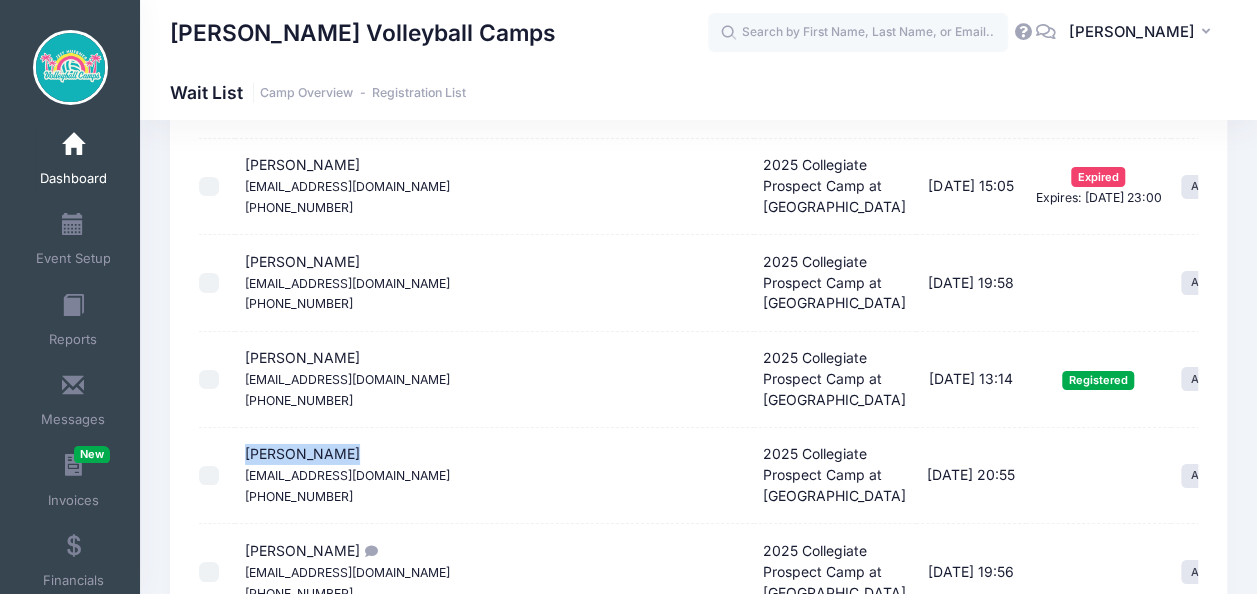drag, startPoint x: 350, startPoint y: 446, endPoint x: 237, endPoint y: 445, distance: 113.004425 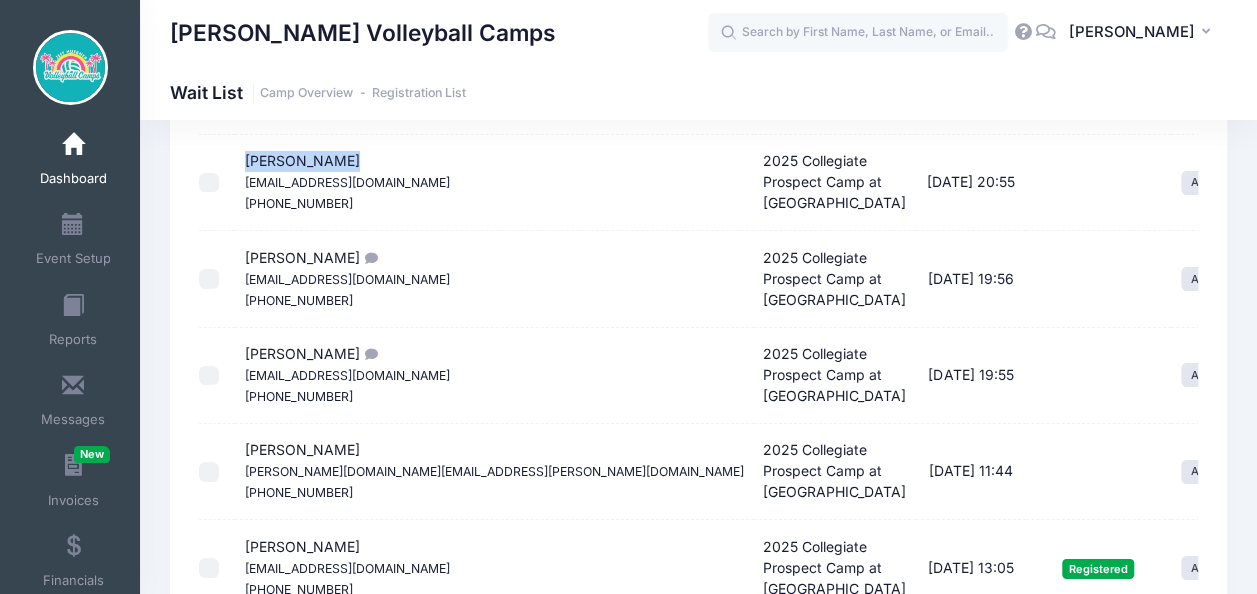 scroll, scrollTop: 3462, scrollLeft: 0, axis: vertical 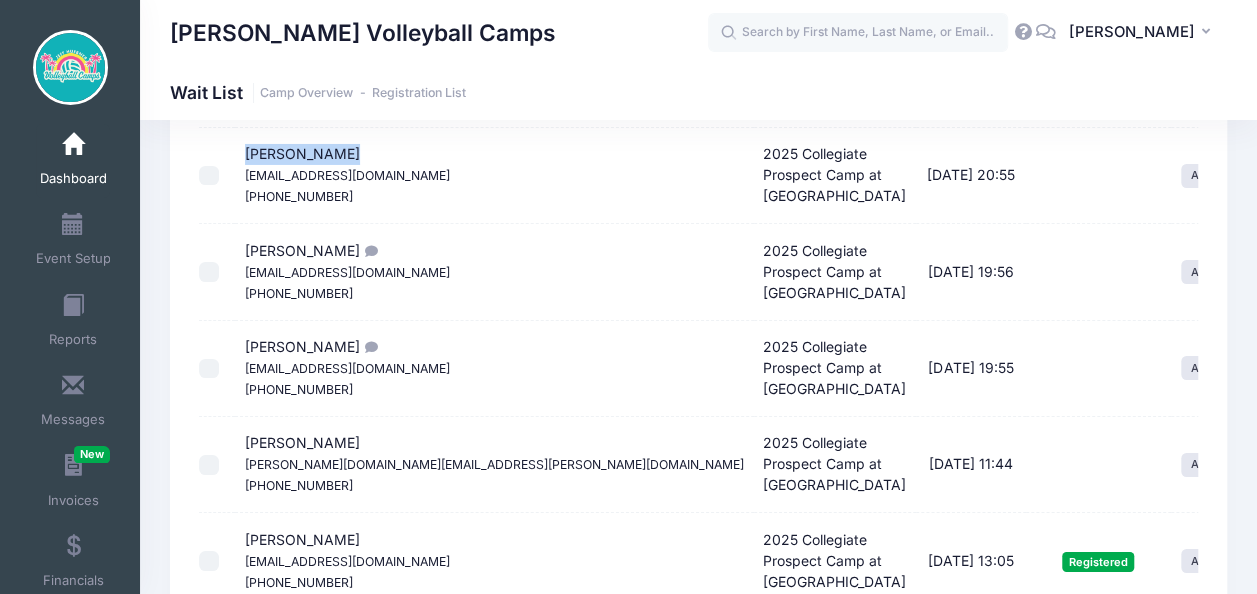 drag, startPoint x: 358, startPoint y: 242, endPoint x: 227, endPoint y: 237, distance: 131.09538 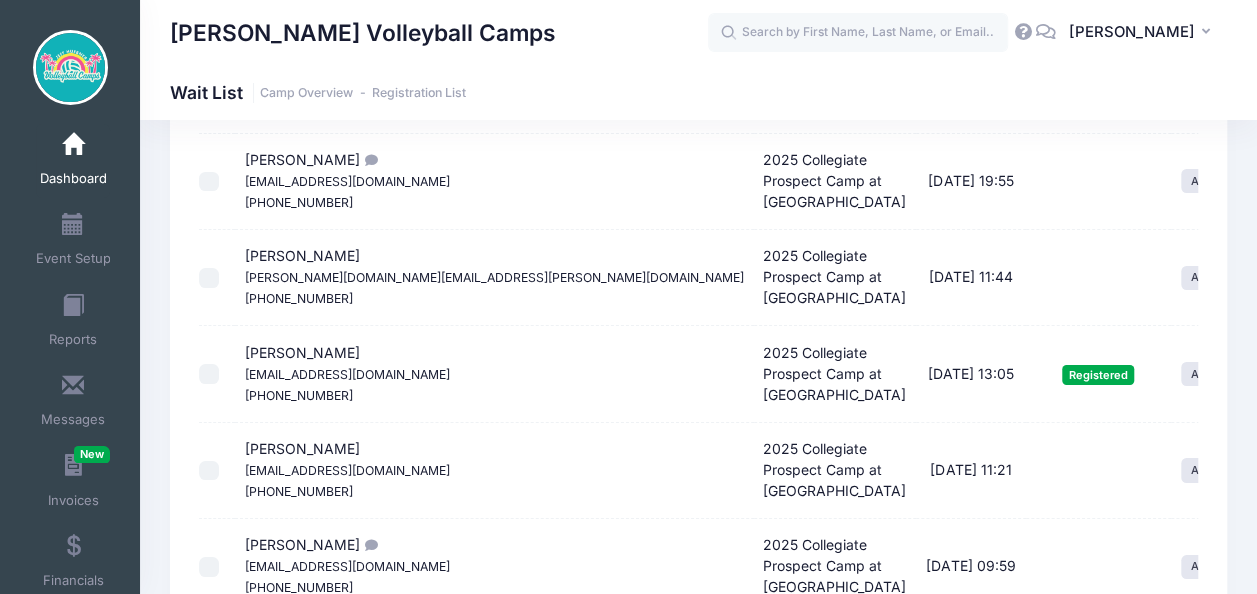 scroll, scrollTop: 3662, scrollLeft: 0, axis: vertical 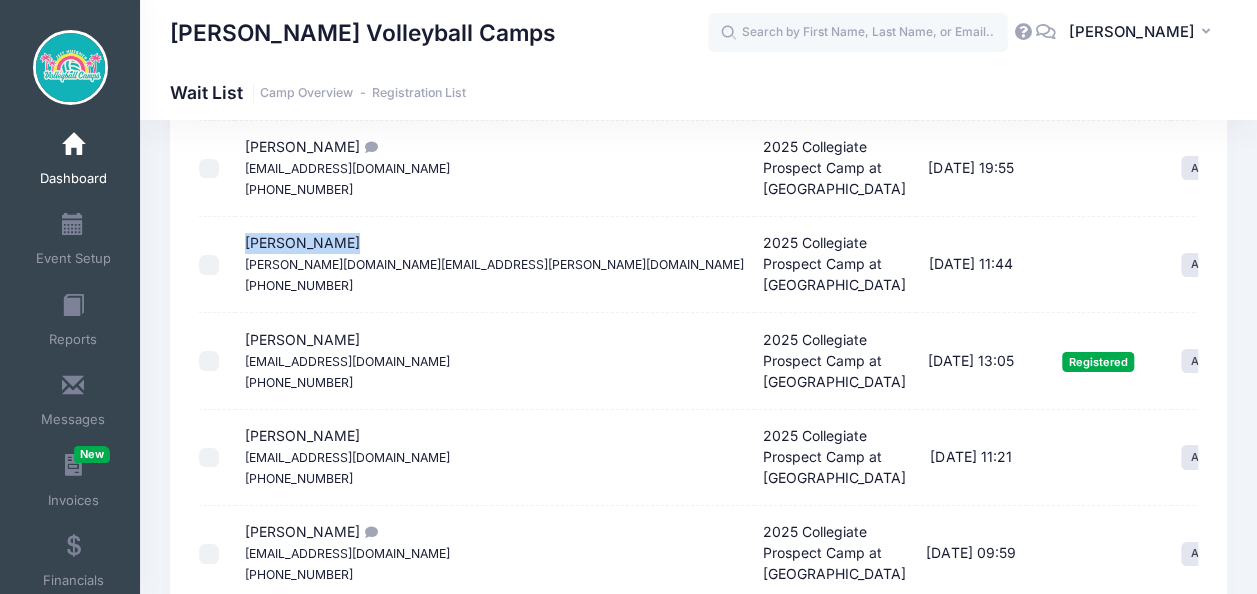 drag, startPoint x: 344, startPoint y: 228, endPoint x: 232, endPoint y: 232, distance: 112.0714 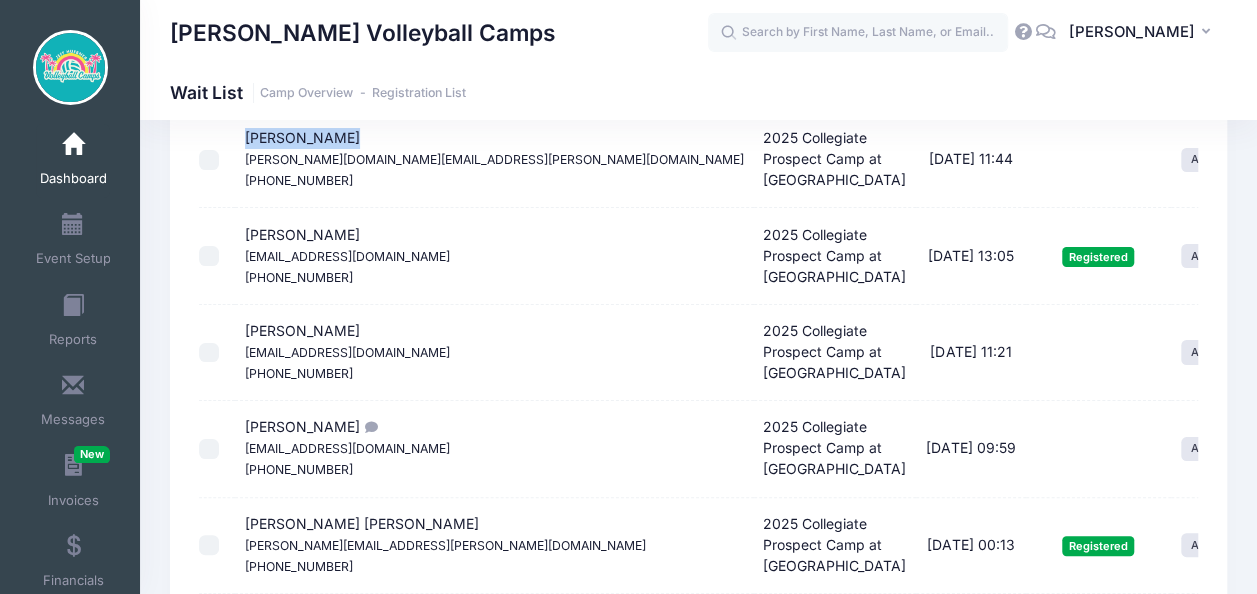scroll, scrollTop: 3862, scrollLeft: 0, axis: vertical 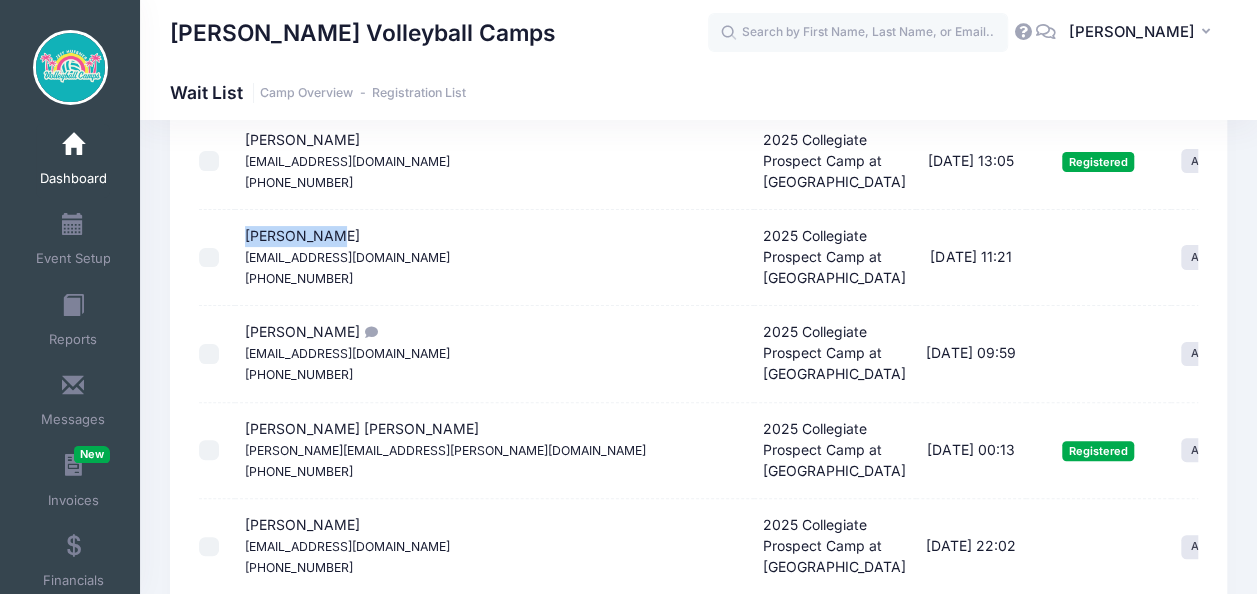 drag, startPoint x: 344, startPoint y: 226, endPoint x: 242, endPoint y: 226, distance: 102 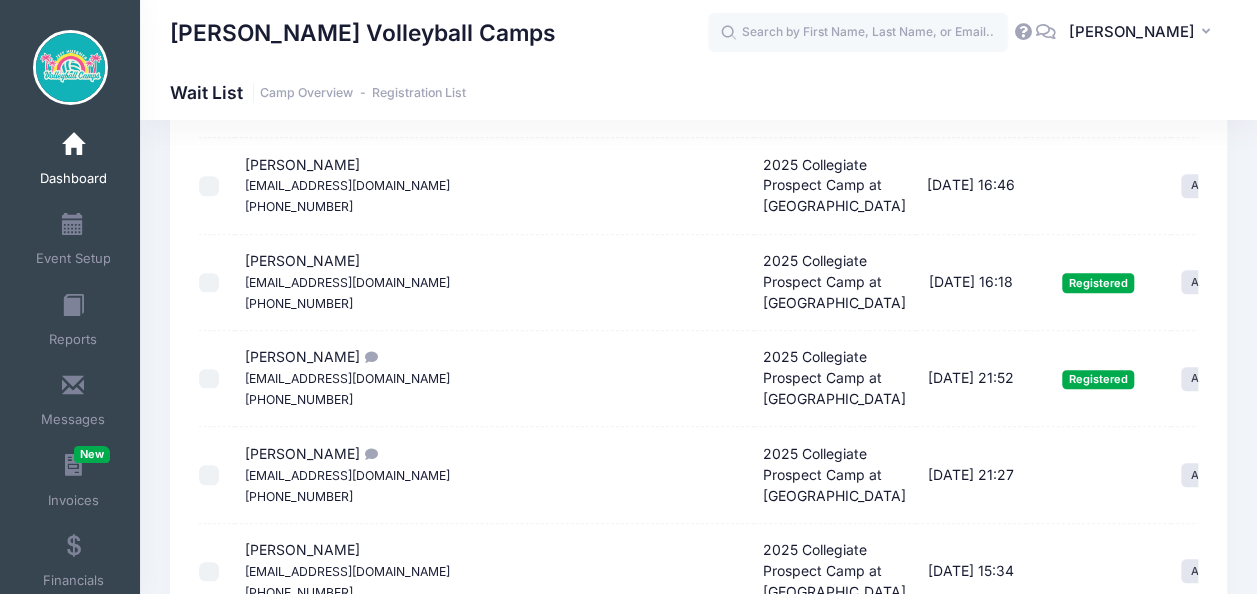 scroll, scrollTop: 4362, scrollLeft: 0, axis: vertical 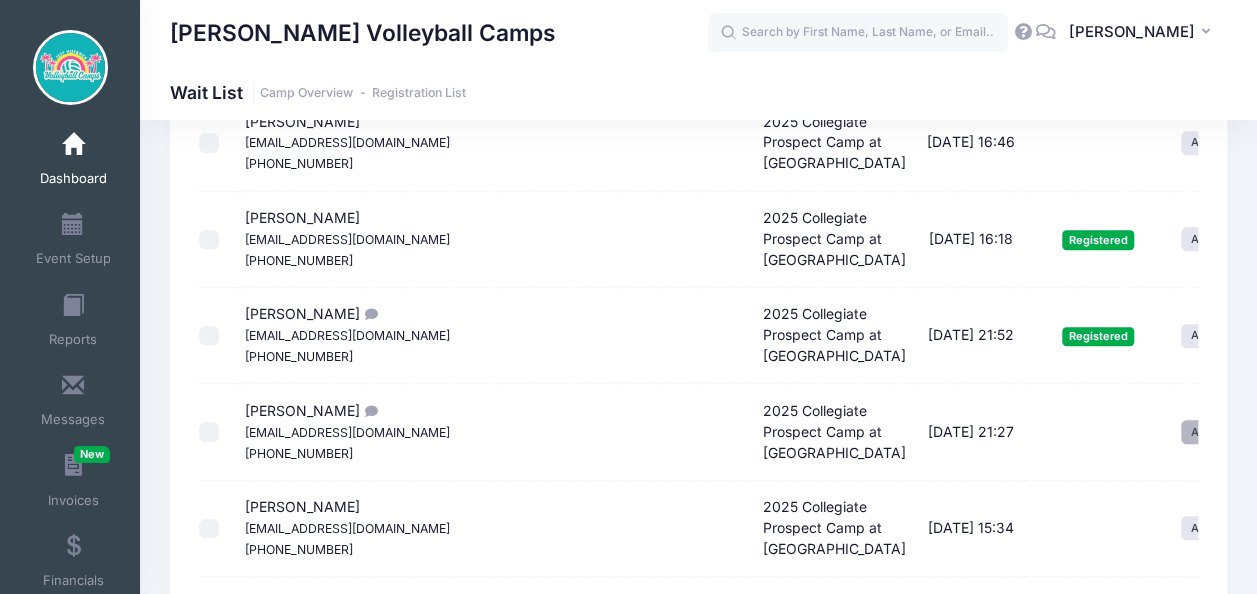 click on "Actions" at bounding box center [1219, 432] 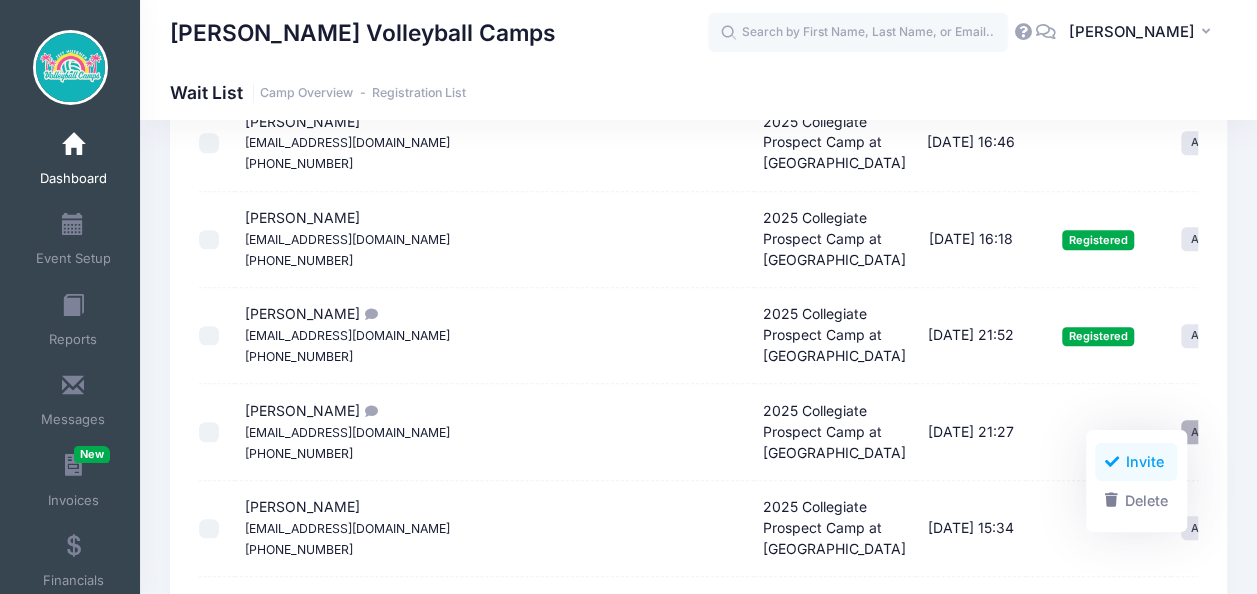 click on "Invite" at bounding box center (1136, 462) 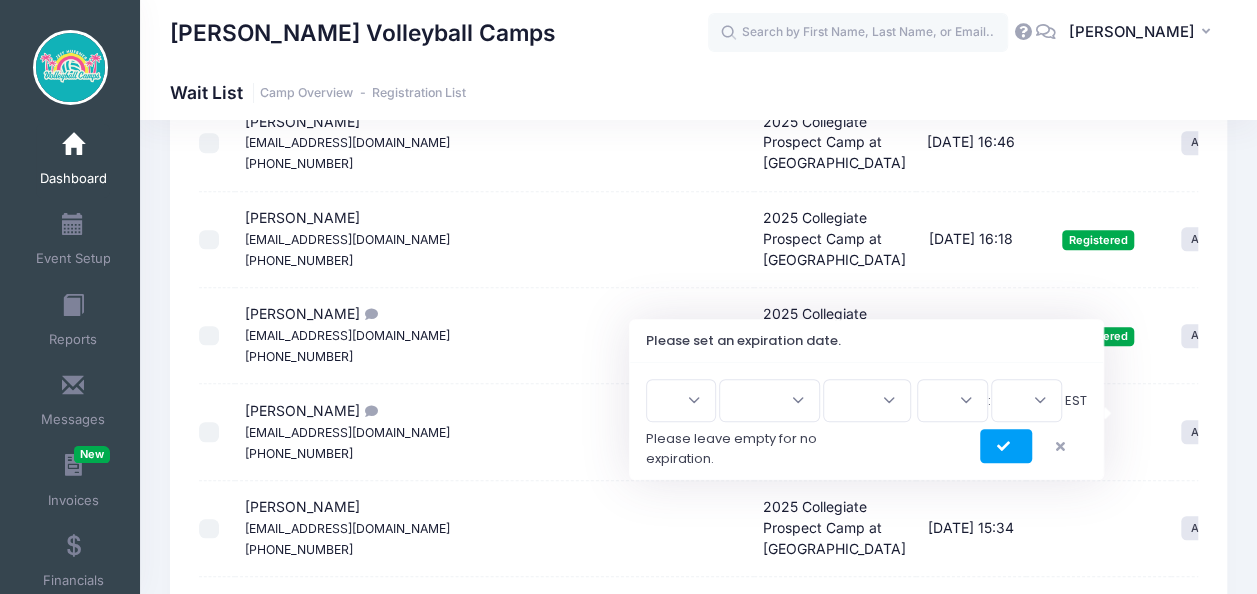 scroll, scrollTop: 4464, scrollLeft: 0, axis: vertical 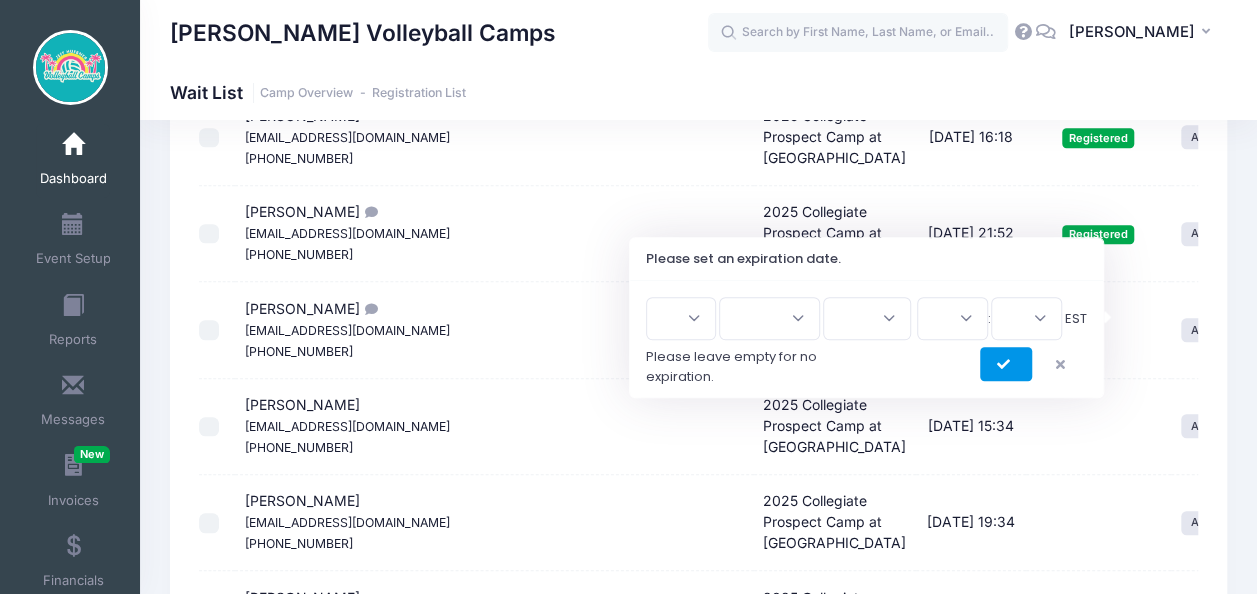 click at bounding box center (1006, 364) 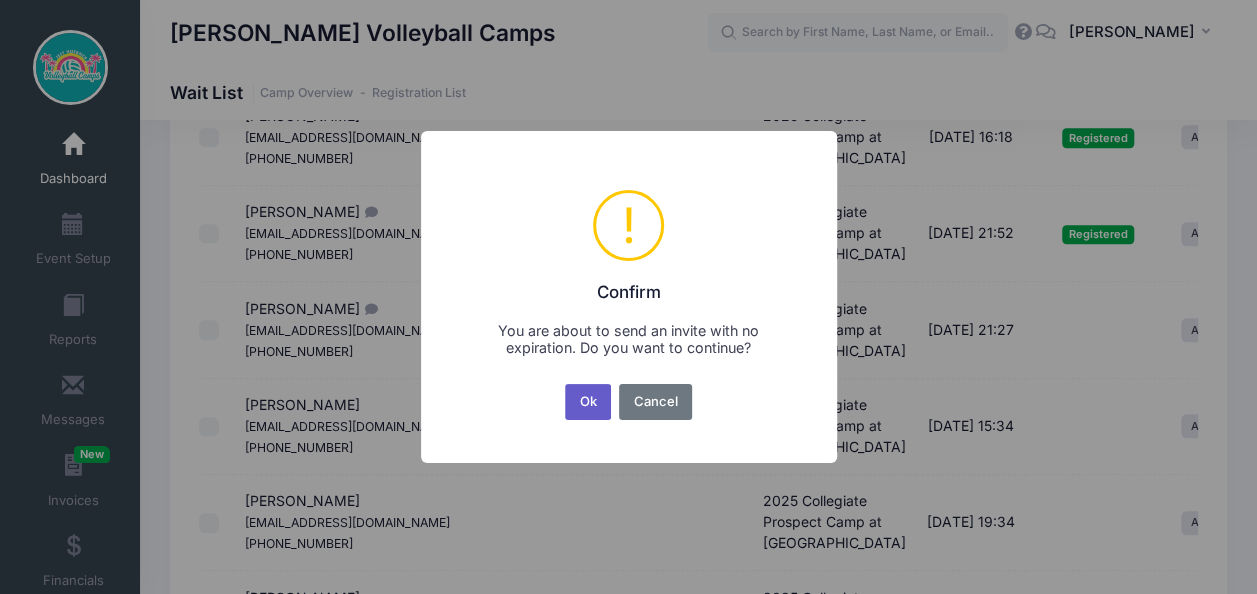 click on "Ok" at bounding box center (588, 402) 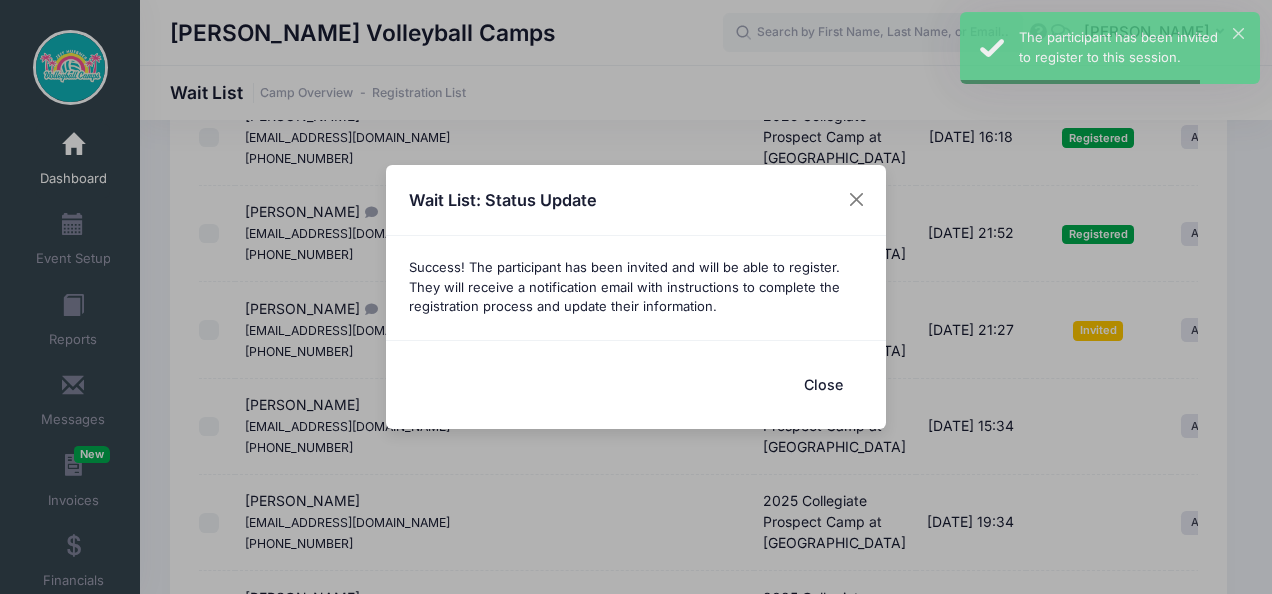 click on "Close" at bounding box center [823, 384] 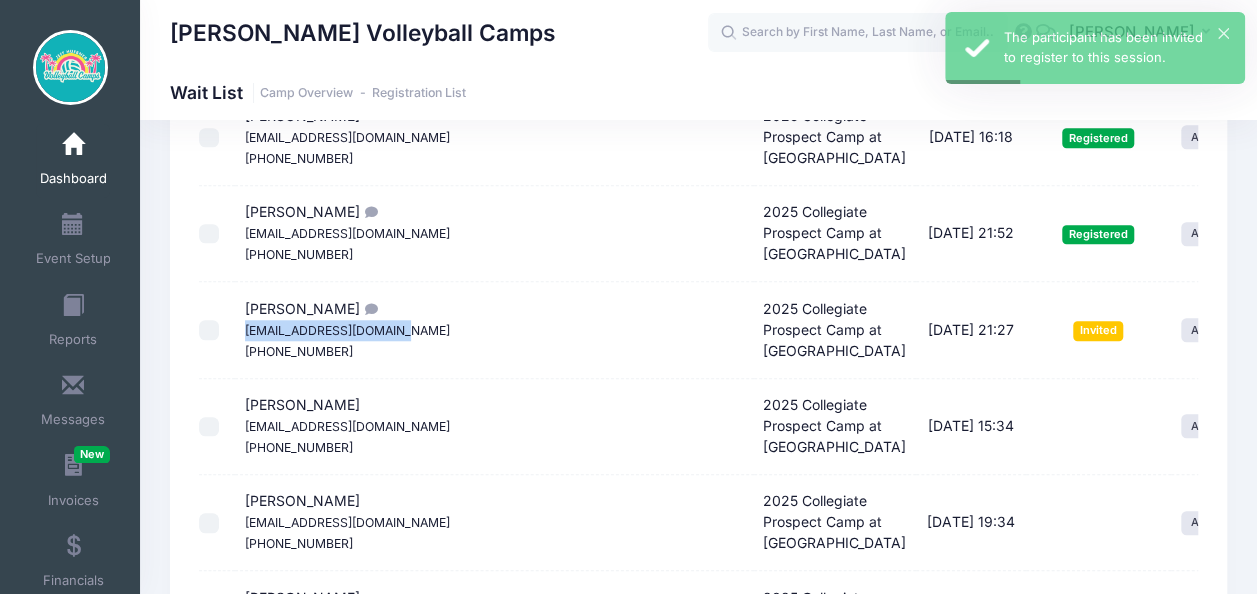 drag, startPoint x: 410, startPoint y: 315, endPoint x: 248, endPoint y: 315, distance: 162 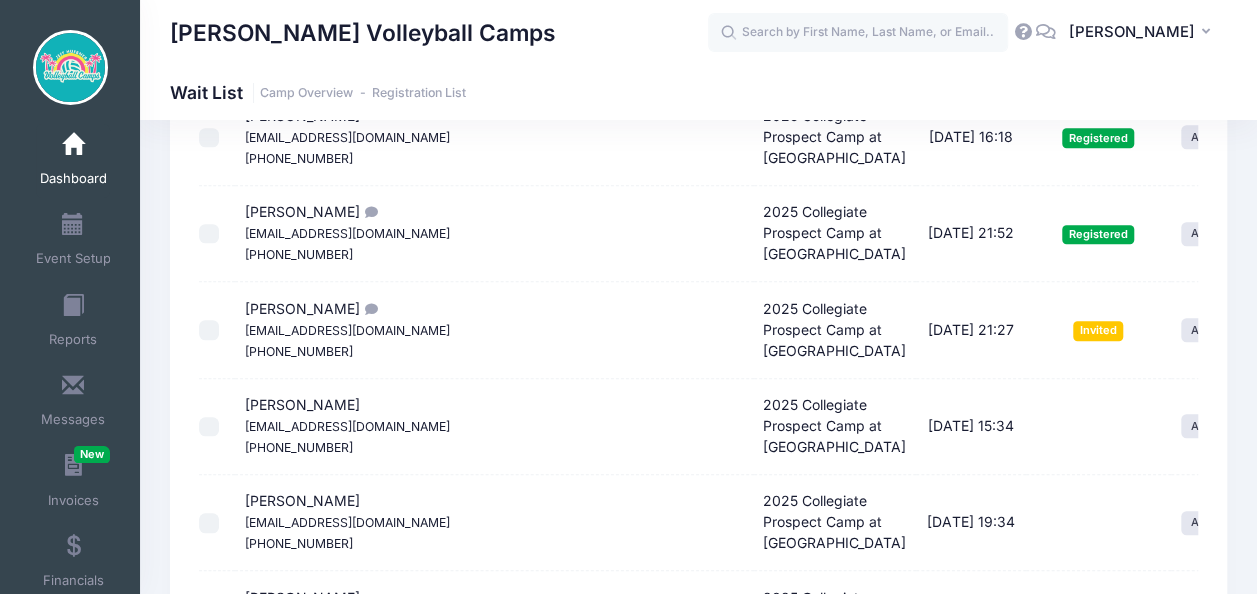 click on "mamaroolafferty@gmail.com" at bounding box center [347, 426] 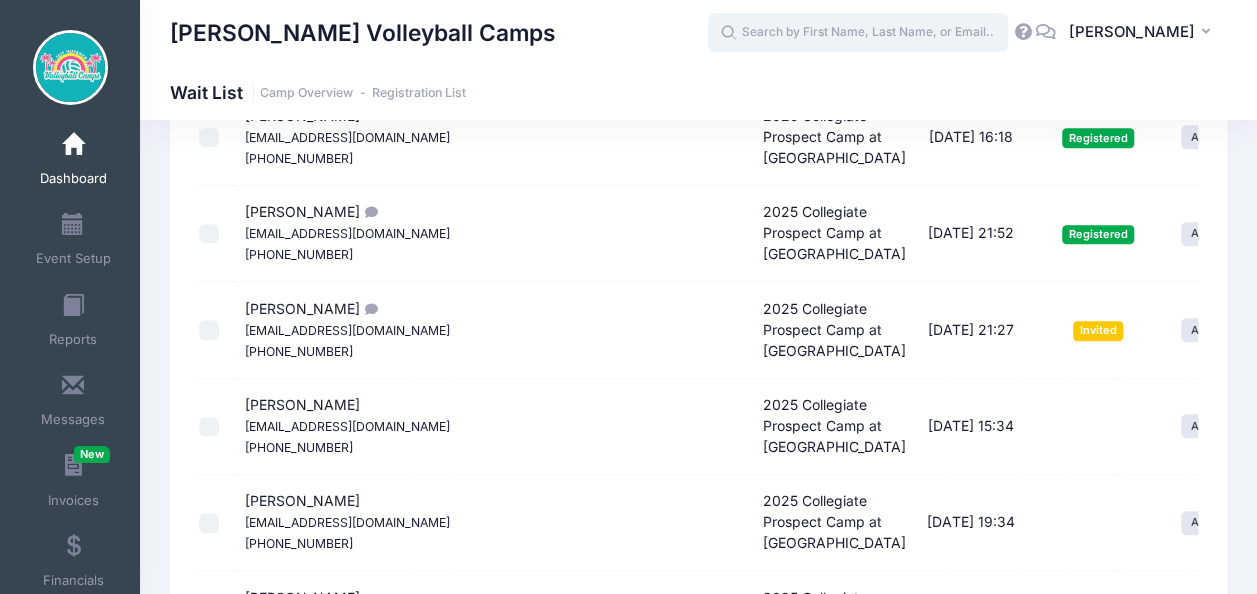 click at bounding box center (858, 33) 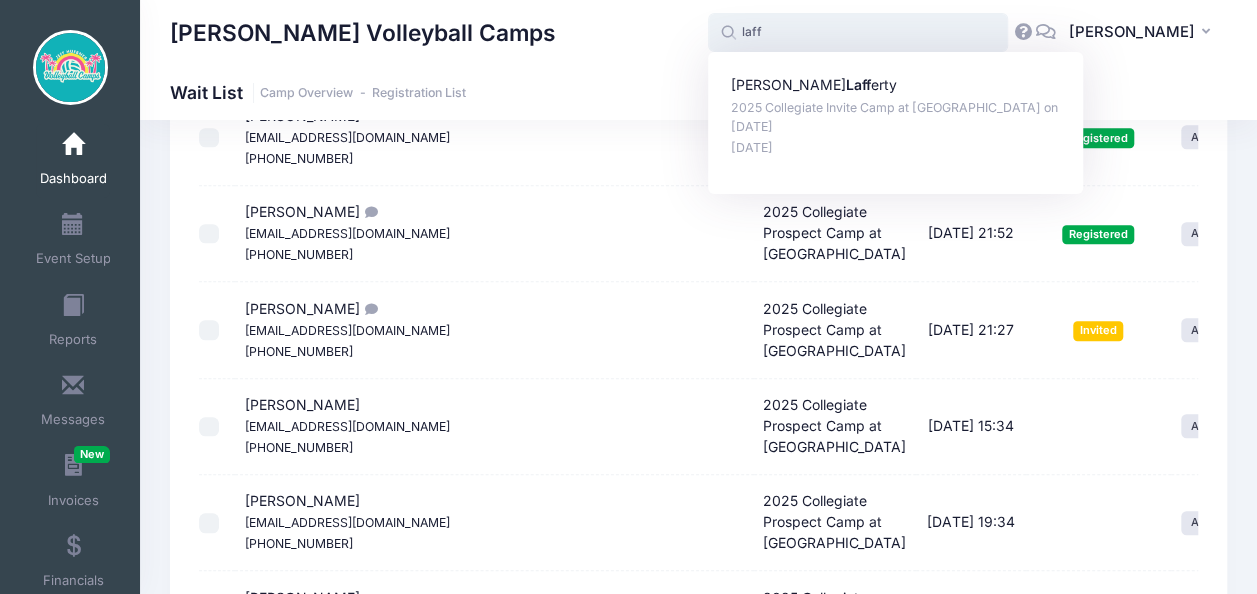 type on "laff" 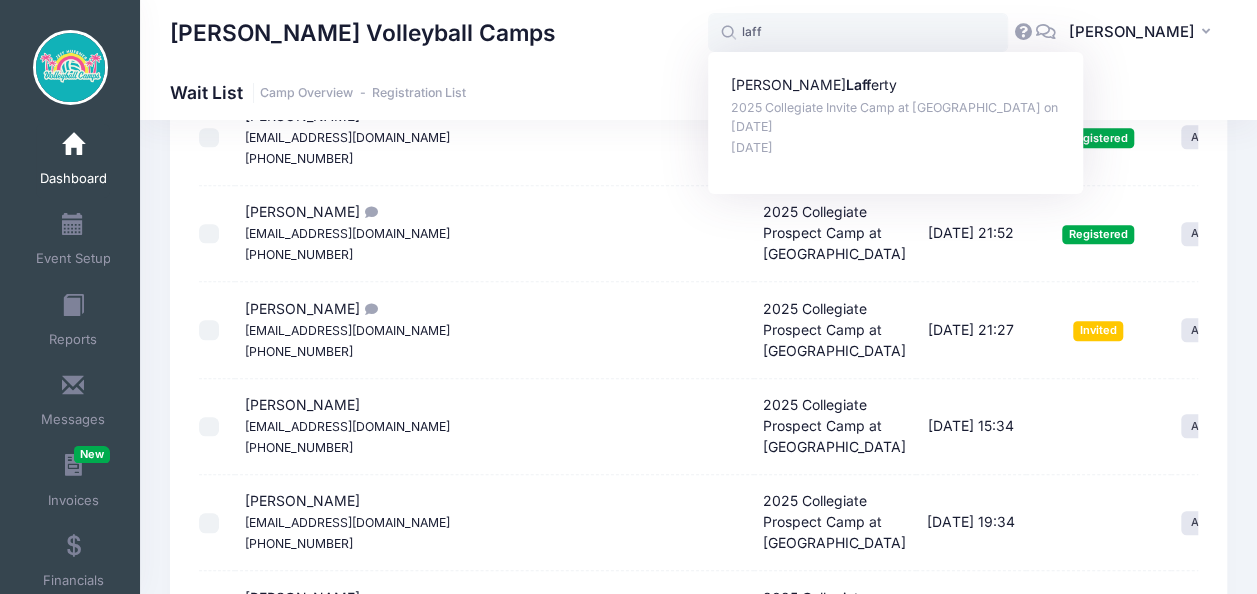 click on "Jeff Huebner Volleyball Camps
laff laff Avery  Laff erty 2025 Collegiate Invite Camp at Palm Beach Atlantic University on Jul-26, 2025 Jun-06, 2025
JH" at bounding box center (698, 32) 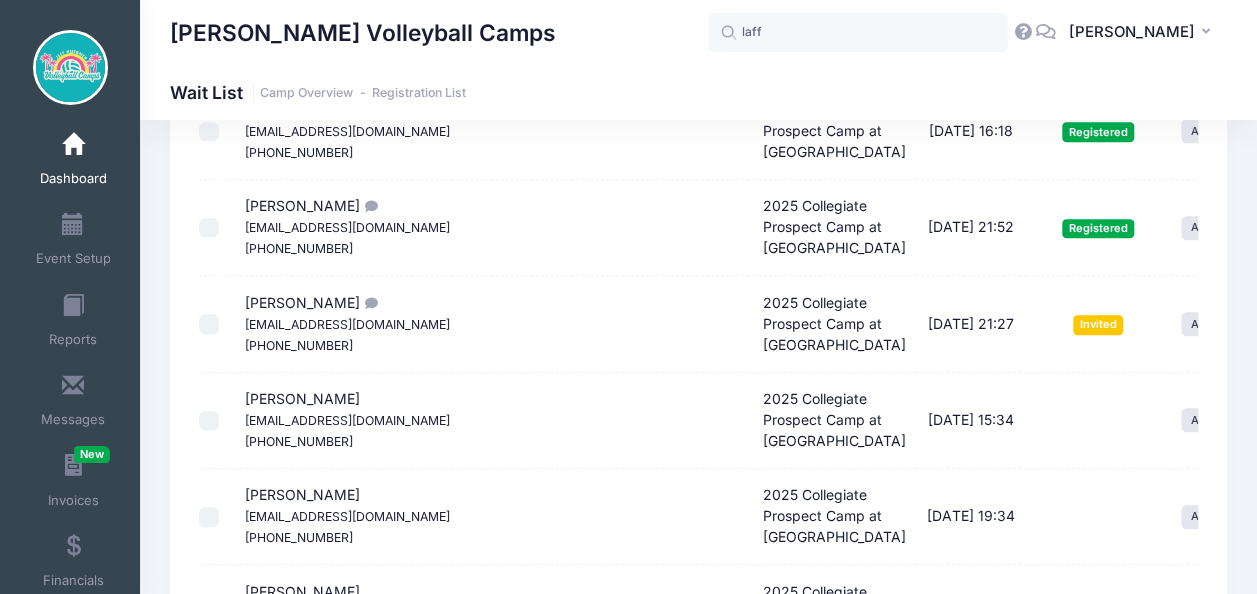 scroll, scrollTop: 4664, scrollLeft: 0, axis: vertical 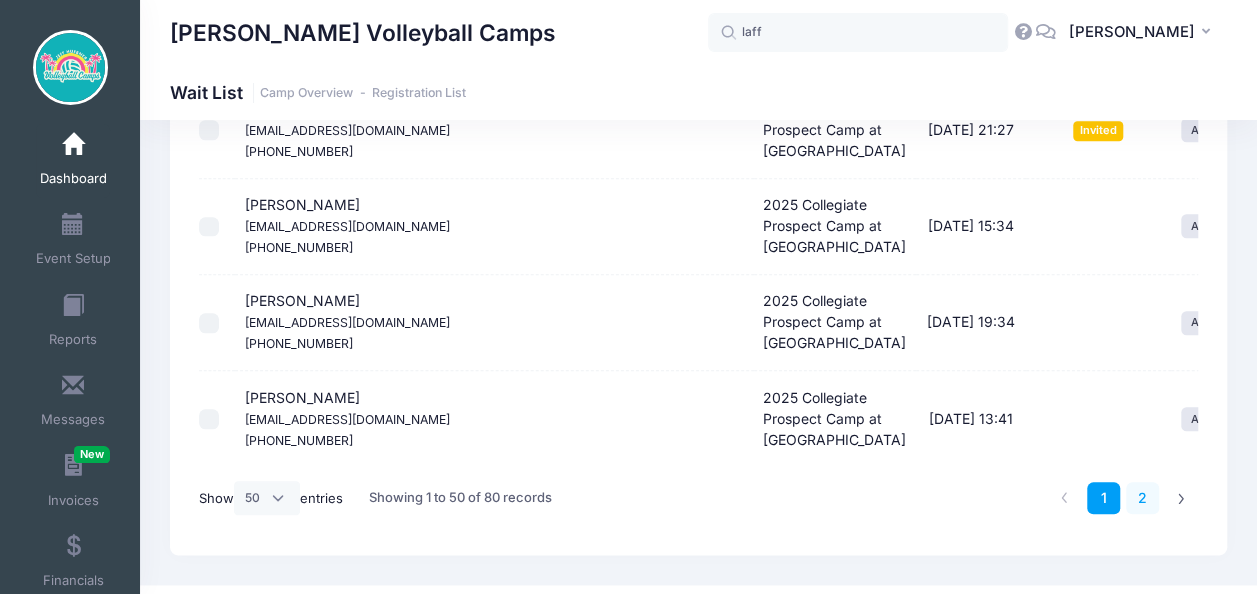 click on "2" at bounding box center (1142, 498) 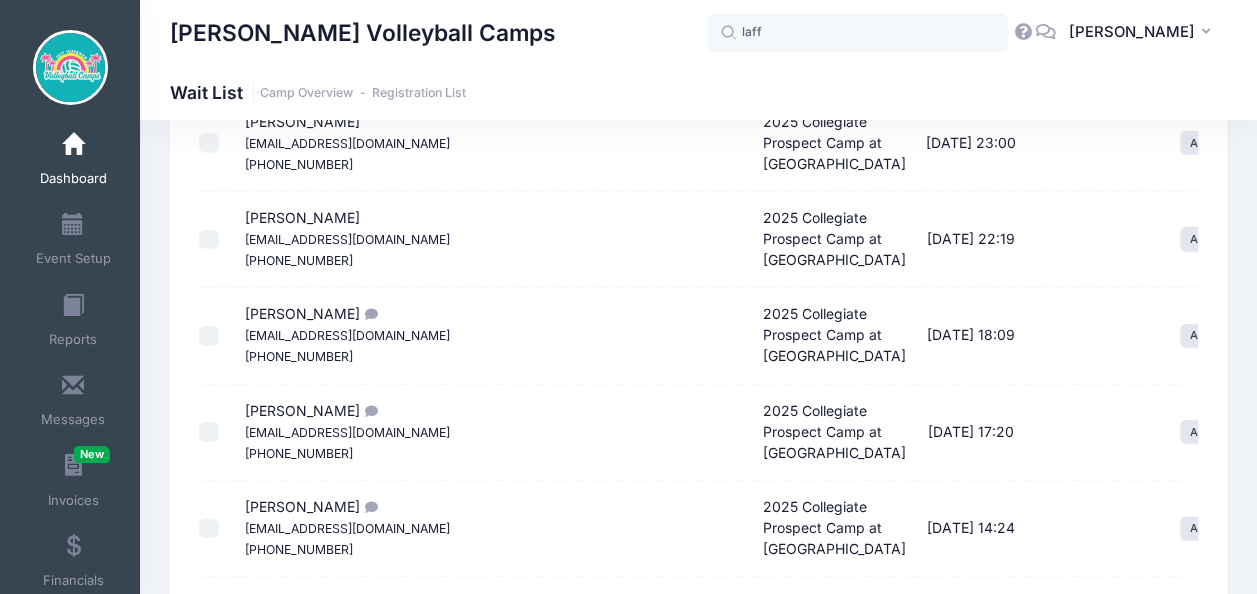scroll, scrollTop: 2365, scrollLeft: 0, axis: vertical 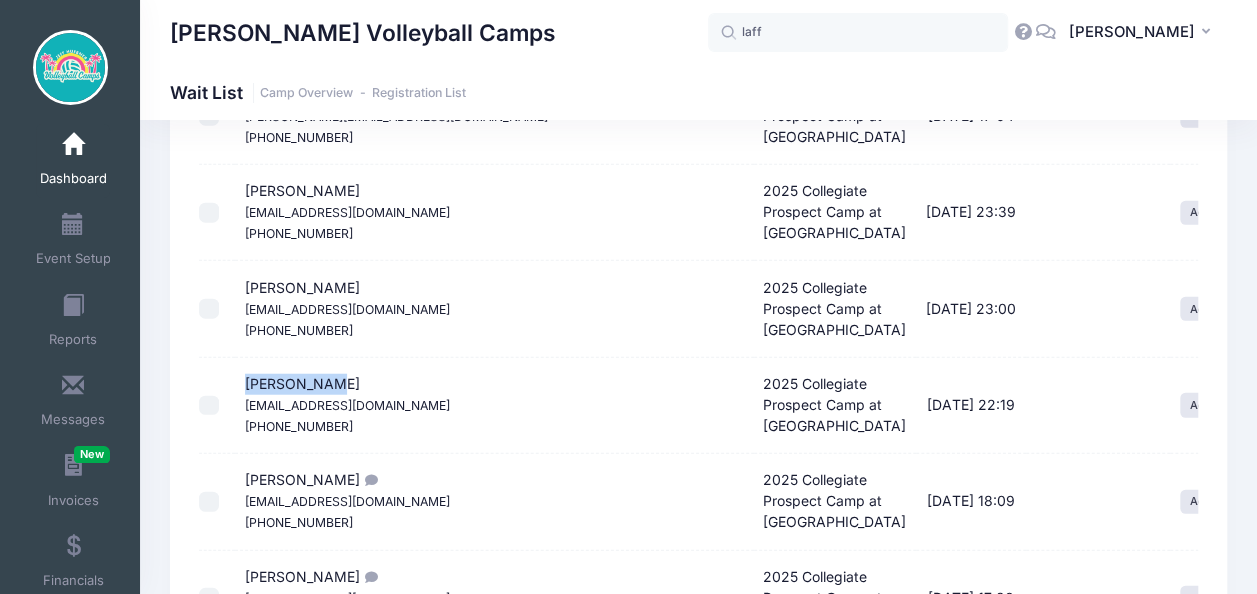 drag, startPoint x: 283, startPoint y: 374, endPoint x: 208, endPoint y: 375, distance: 75.00667 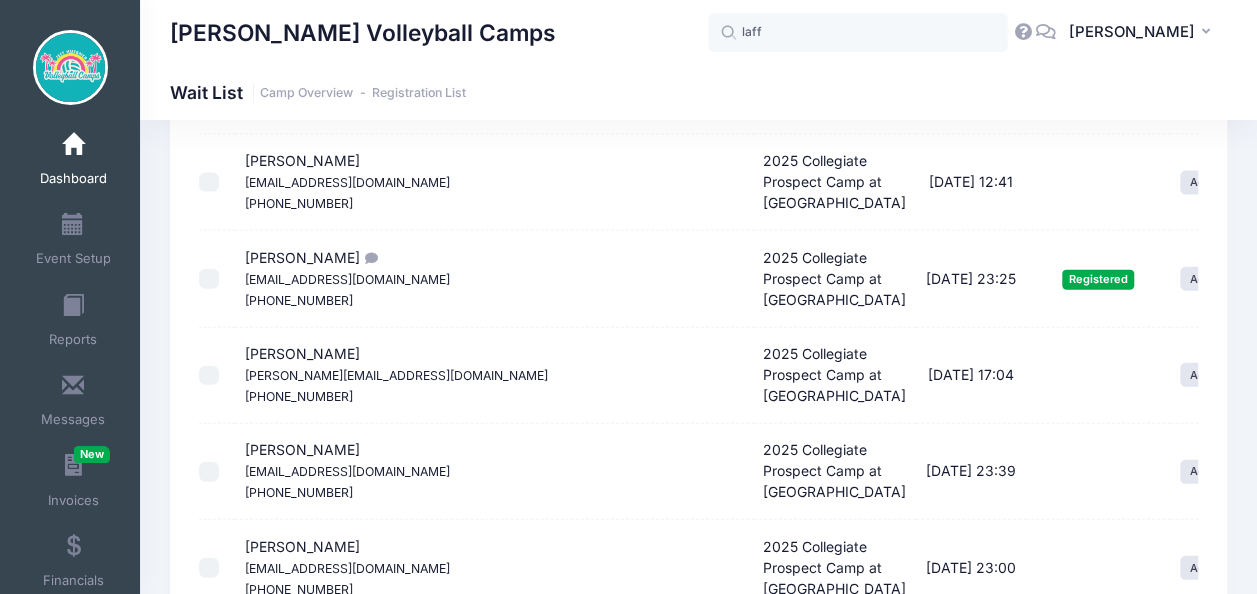 scroll, scrollTop: 2065, scrollLeft: 0, axis: vertical 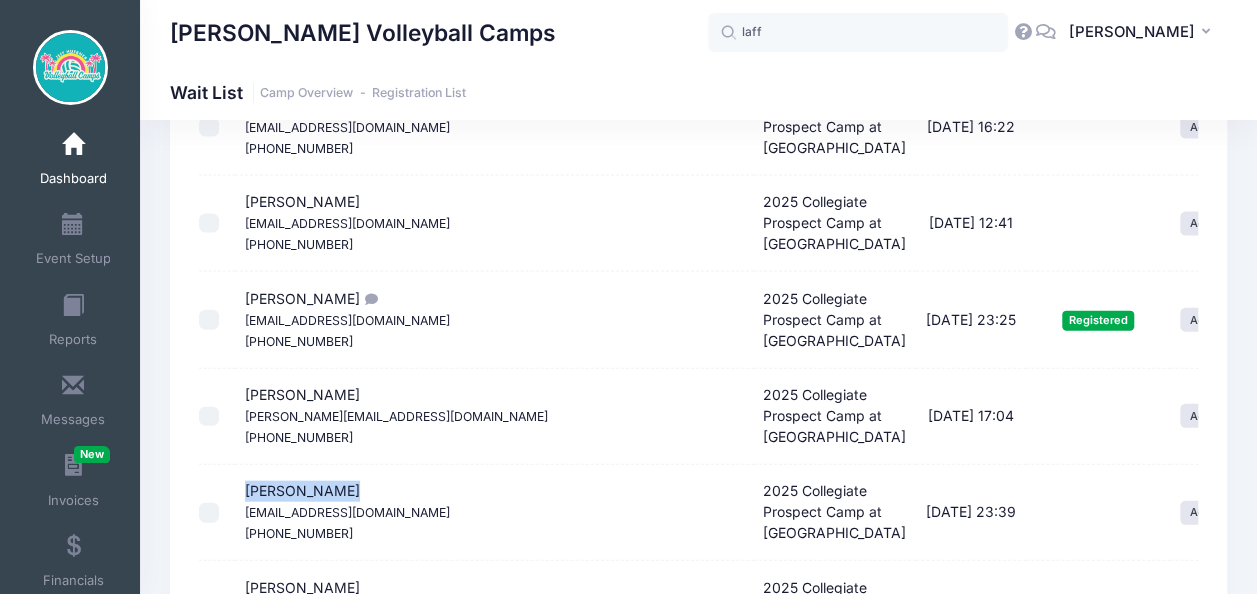 drag, startPoint x: 356, startPoint y: 484, endPoint x: 247, endPoint y: 484, distance: 109 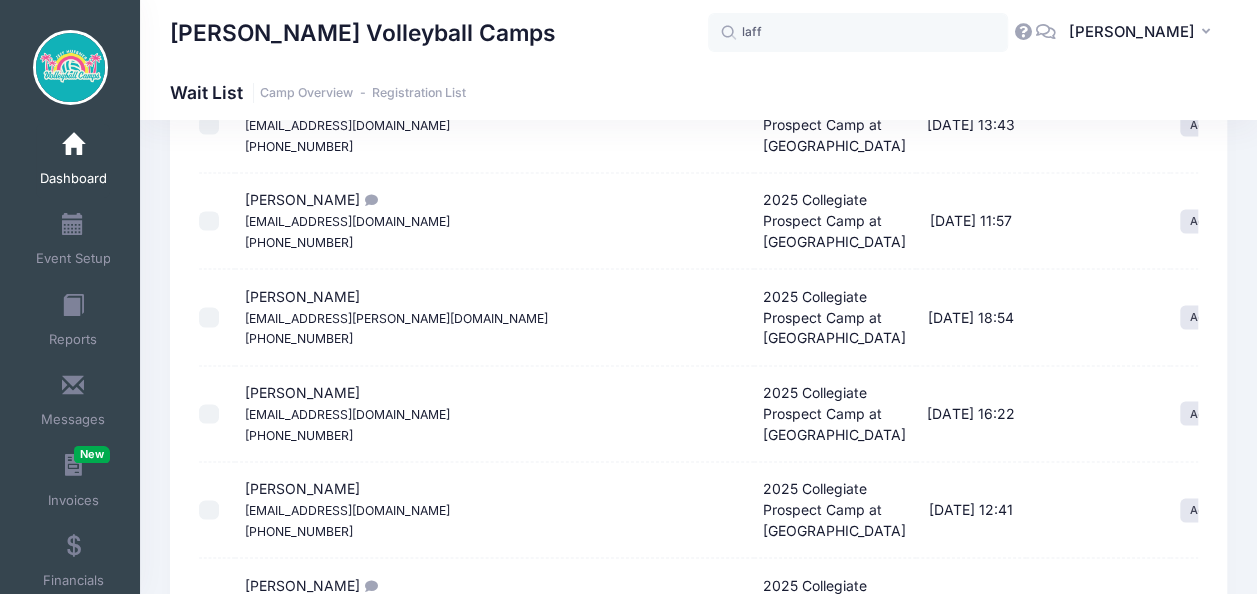 scroll, scrollTop: 1665, scrollLeft: 0, axis: vertical 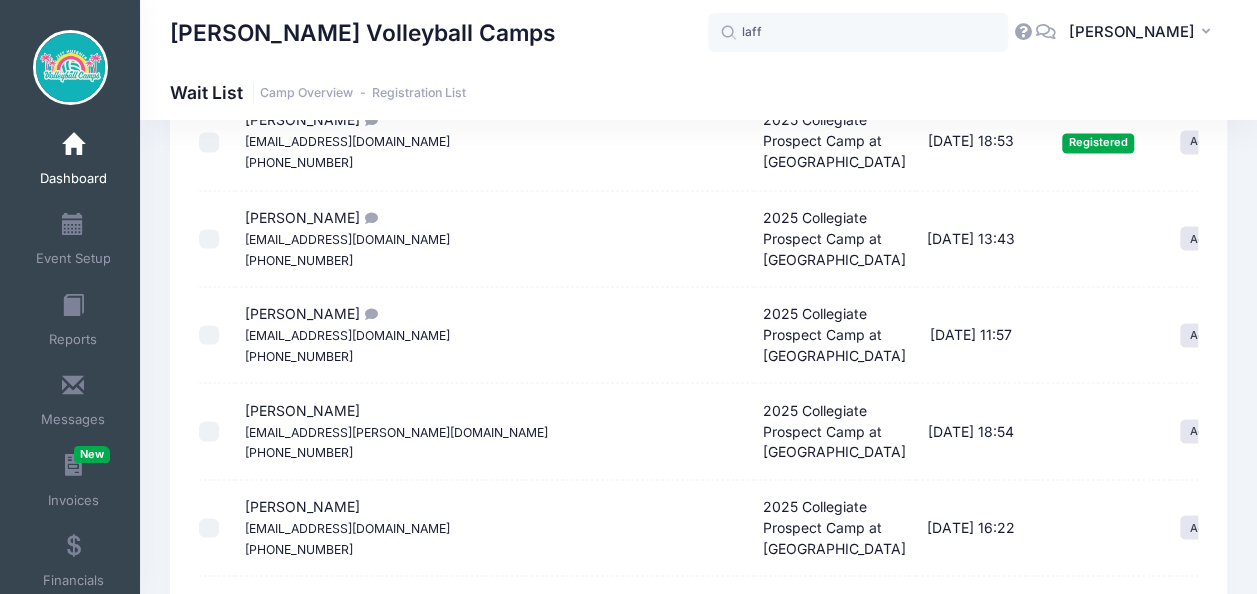 drag, startPoint x: 370, startPoint y: 401, endPoint x: 248, endPoint y: 406, distance: 122.10242 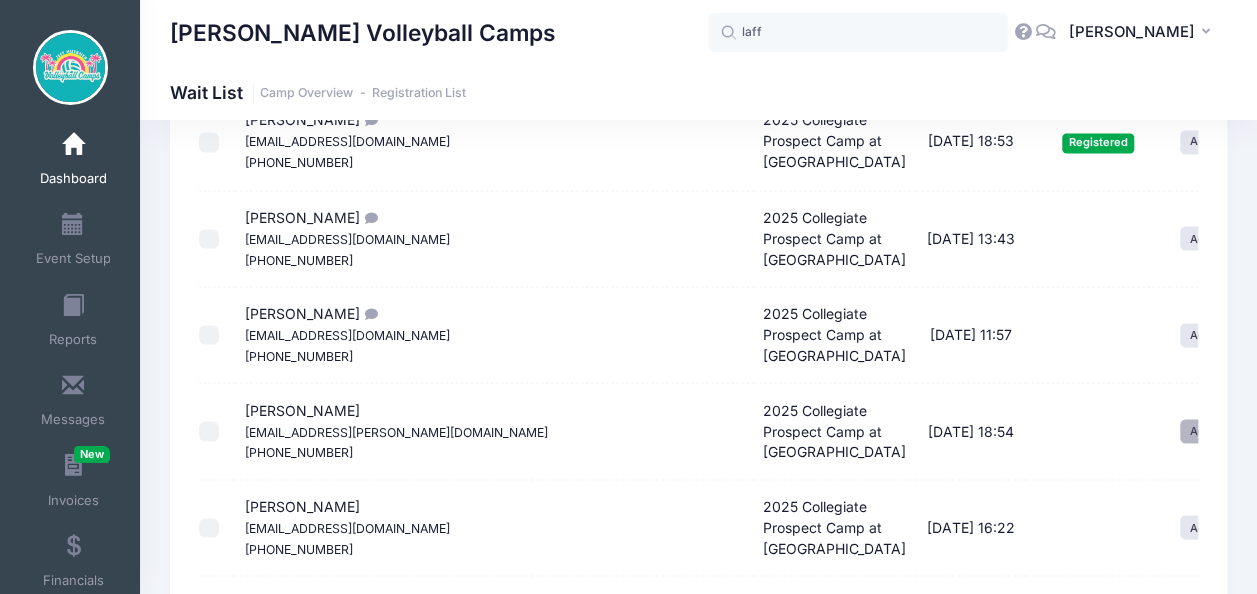 click on "Actions" at bounding box center [1218, 431] 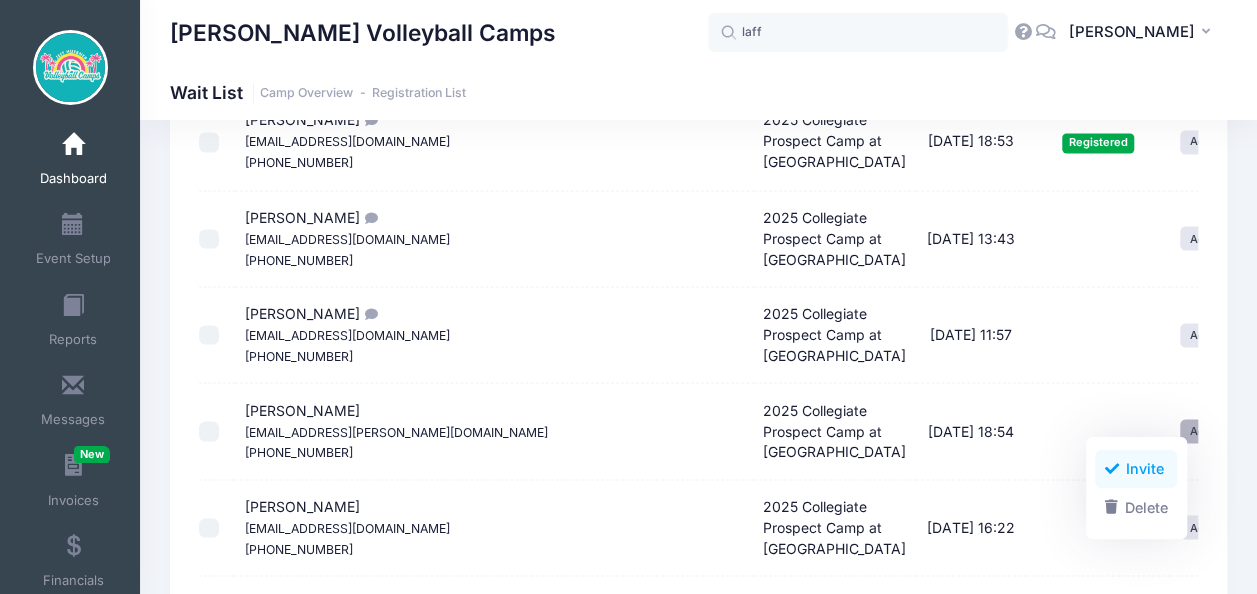 click on "Invite" at bounding box center (1136, 469) 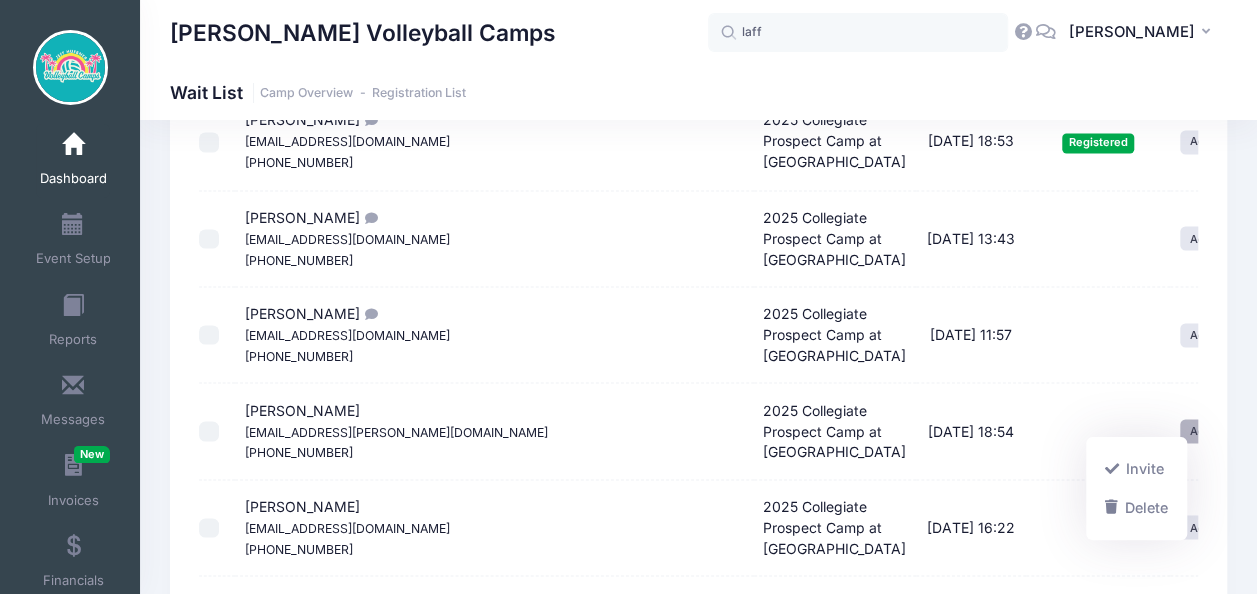 scroll, scrollTop: 1773, scrollLeft: 0, axis: vertical 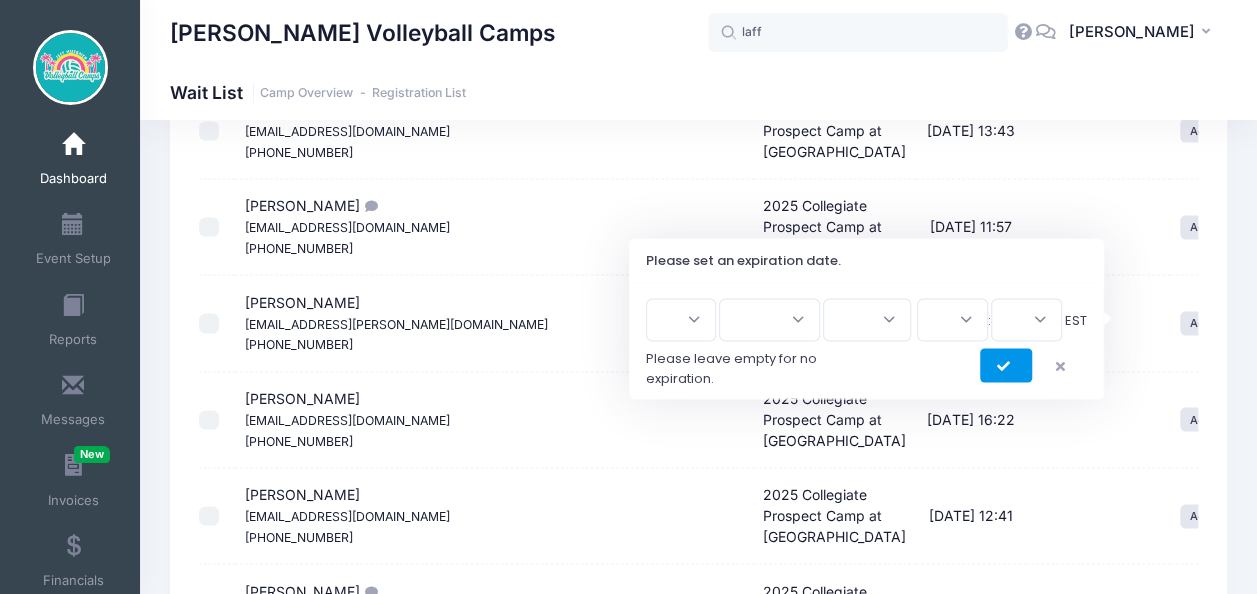 click at bounding box center [1006, 365] 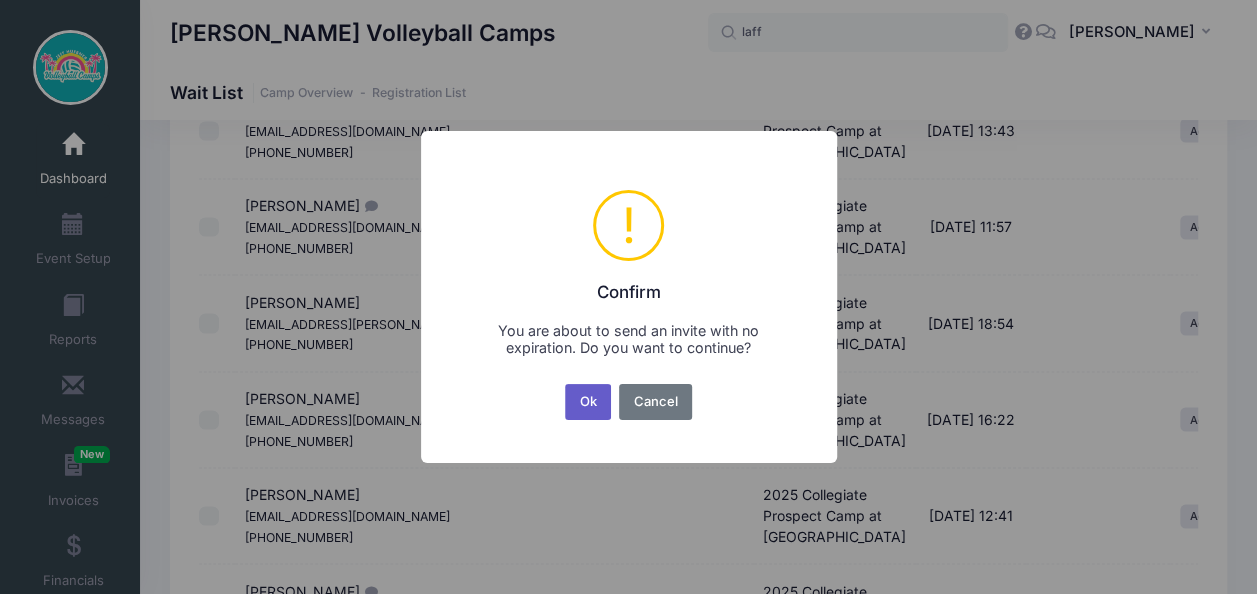 click on "Ok" at bounding box center [588, 402] 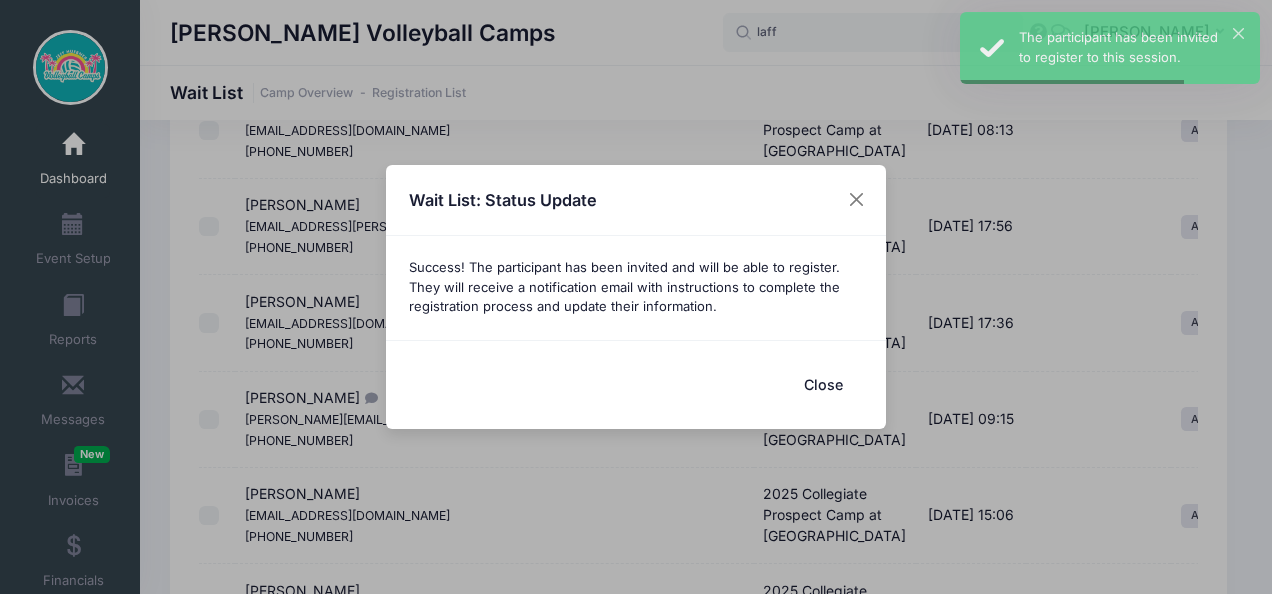 click on "Close" at bounding box center (823, 384) 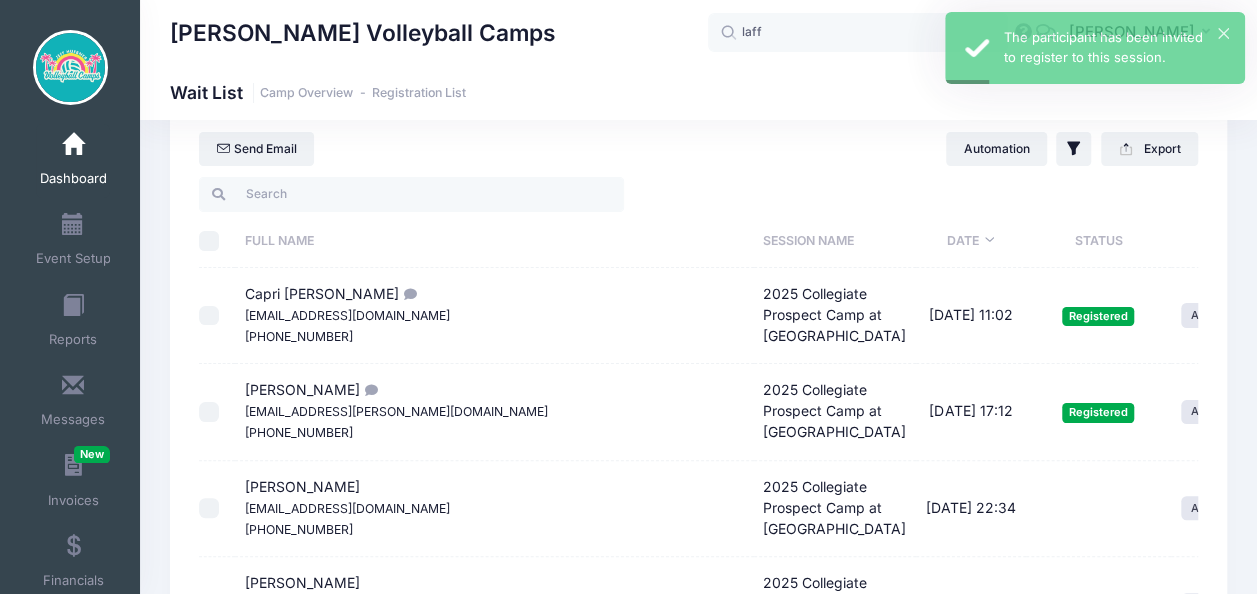 scroll, scrollTop: 0, scrollLeft: 0, axis: both 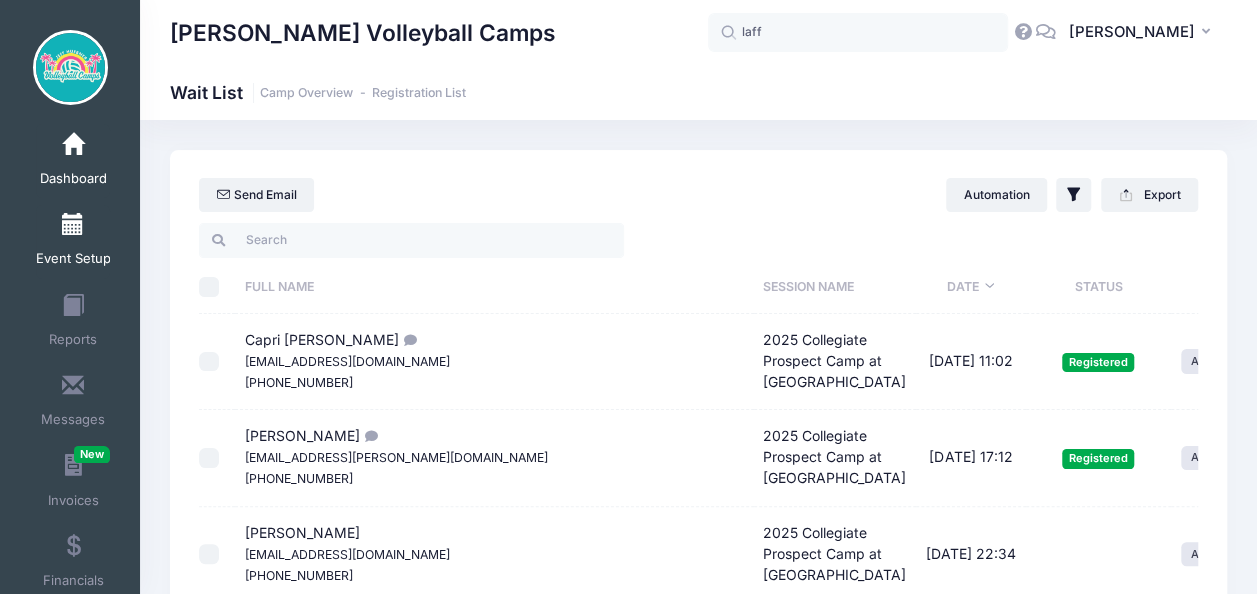 click on "Event Setup" at bounding box center (73, 259) 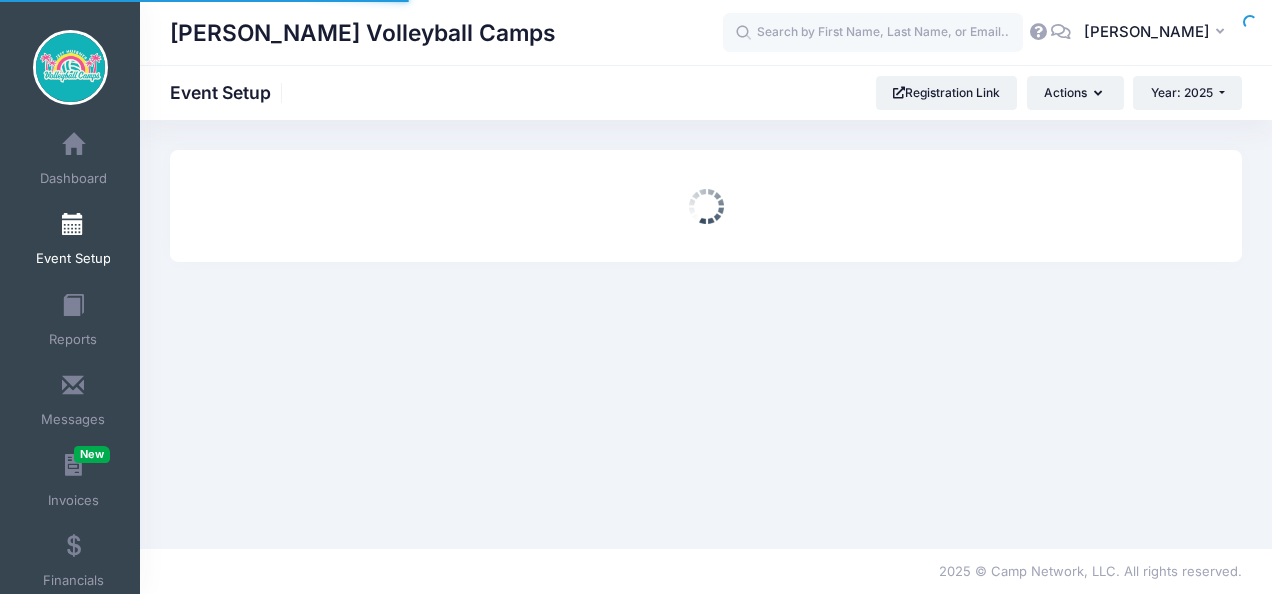 scroll, scrollTop: 0, scrollLeft: 0, axis: both 